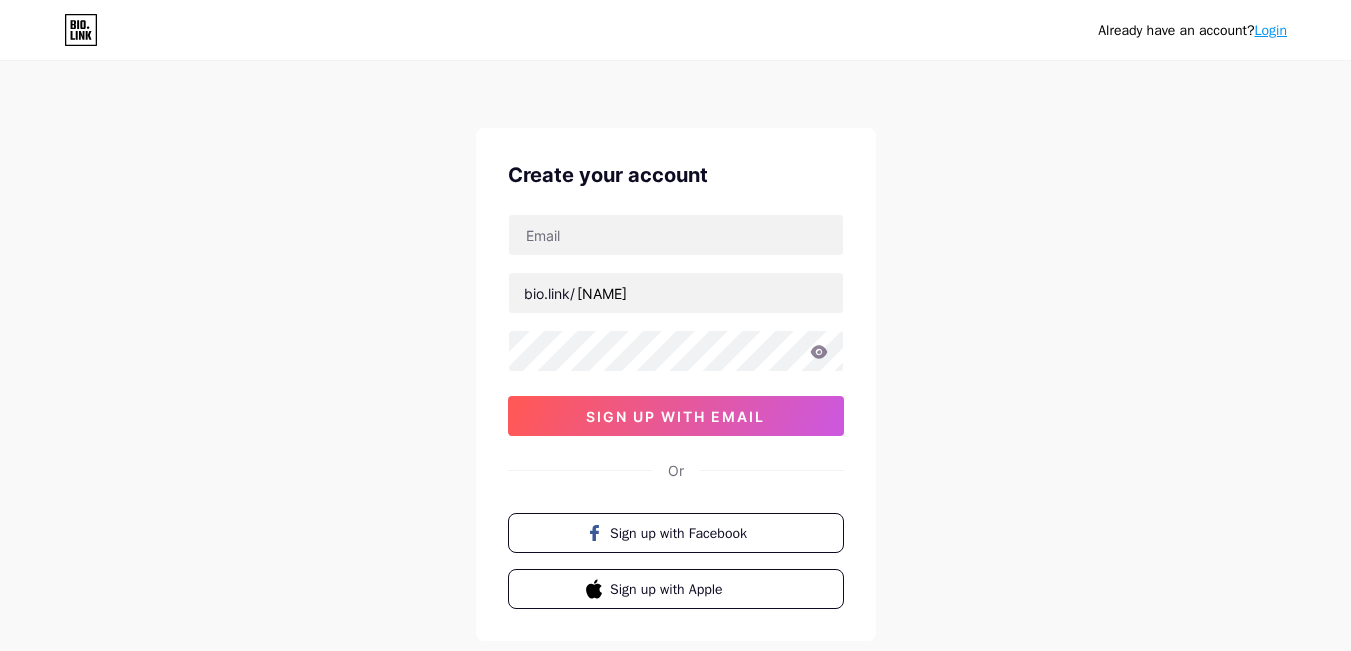scroll, scrollTop: 114, scrollLeft: 0, axis: vertical 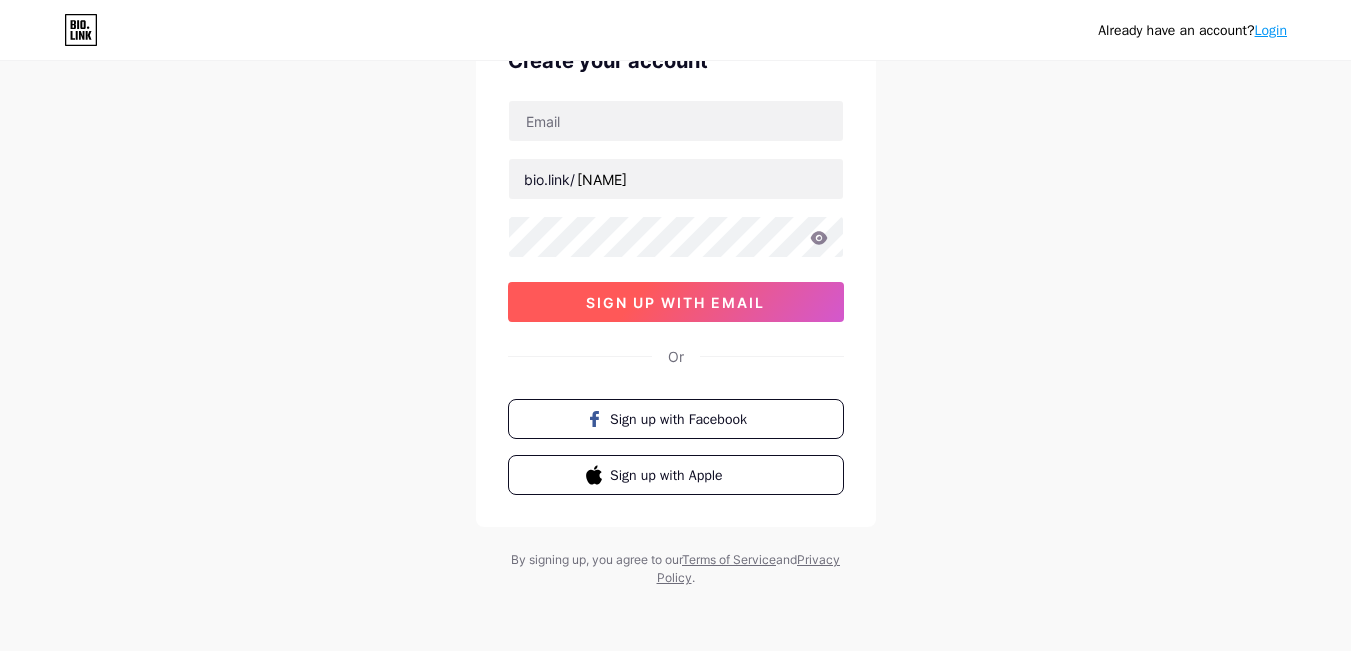 click on "sign up with email" at bounding box center (676, 302) 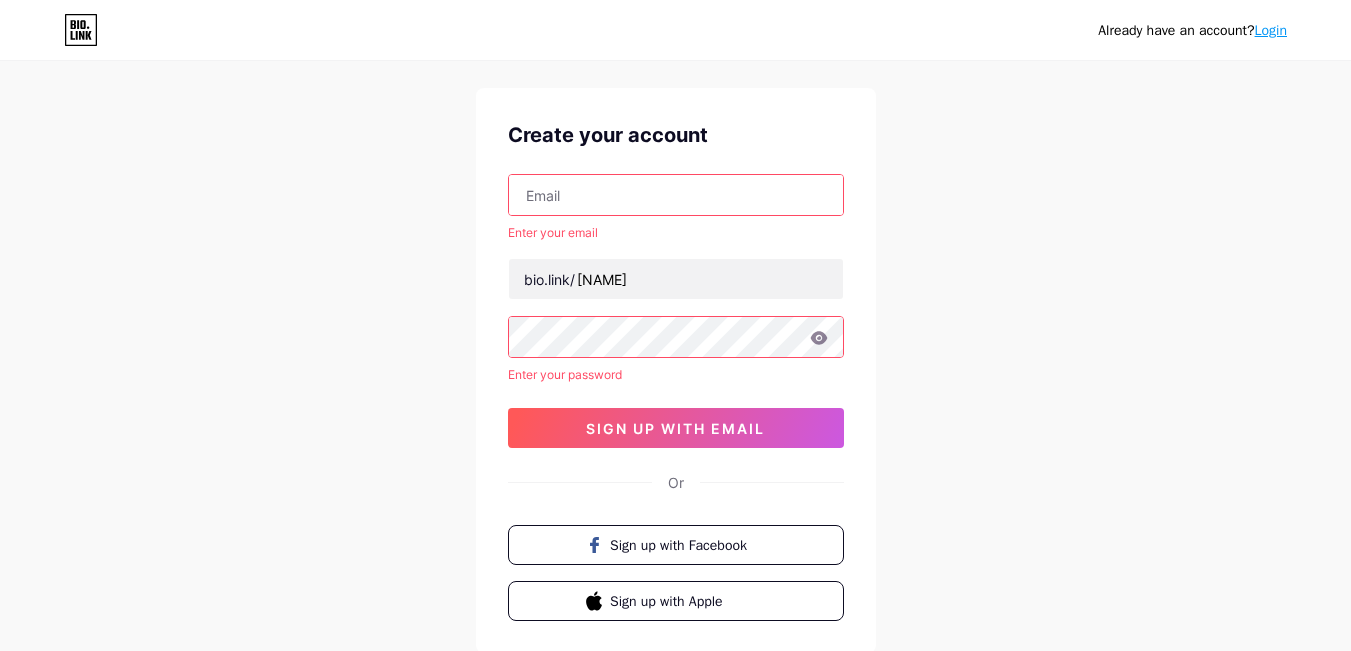 scroll, scrollTop: 0, scrollLeft: 0, axis: both 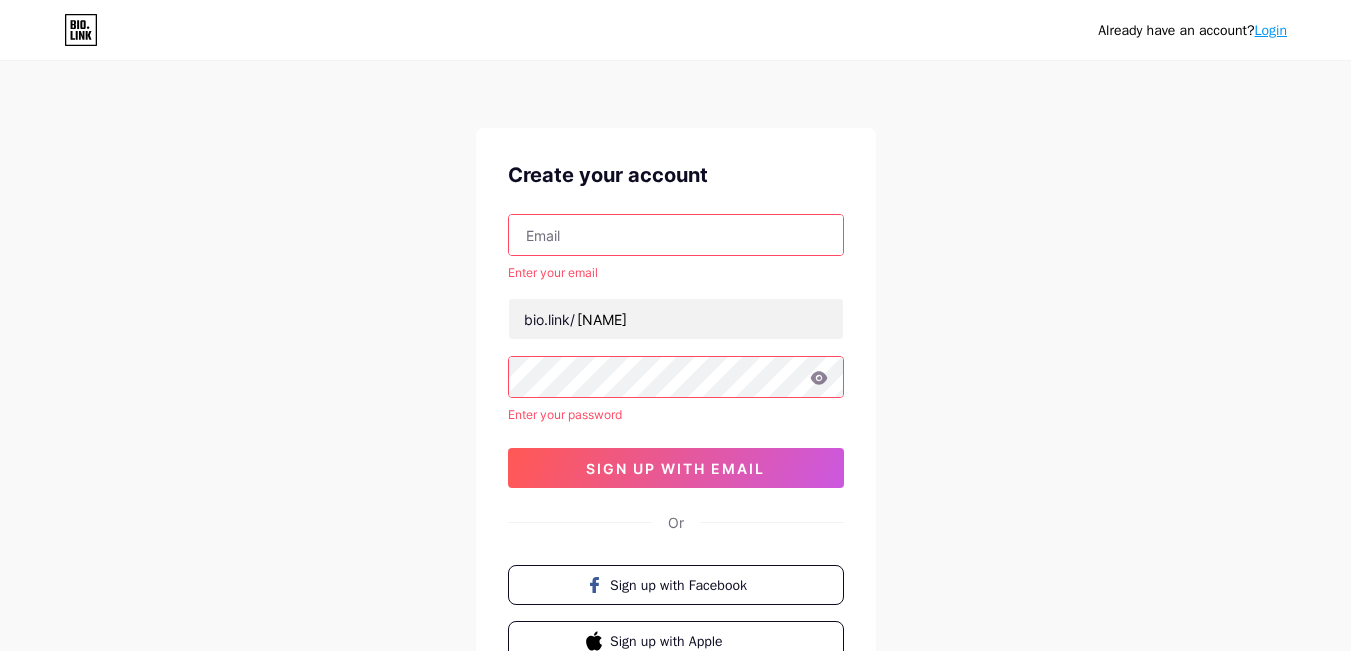 click at bounding box center [676, 235] 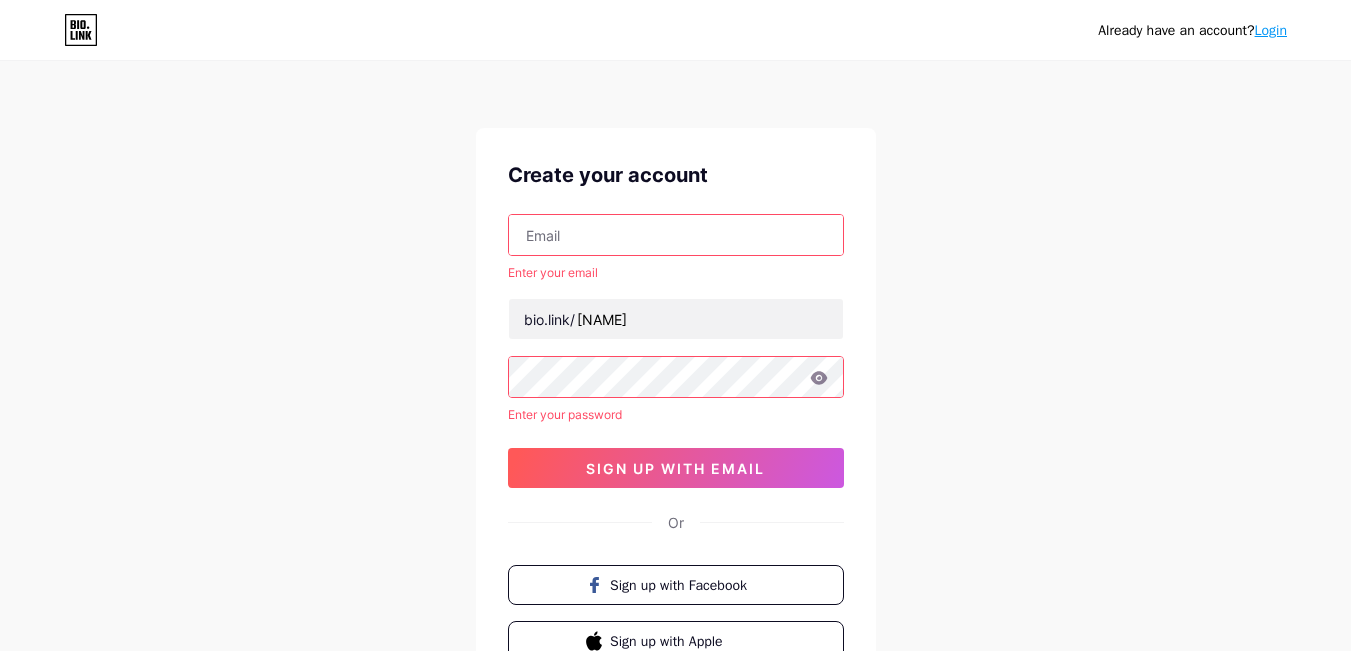 type on "[EMAIL]" 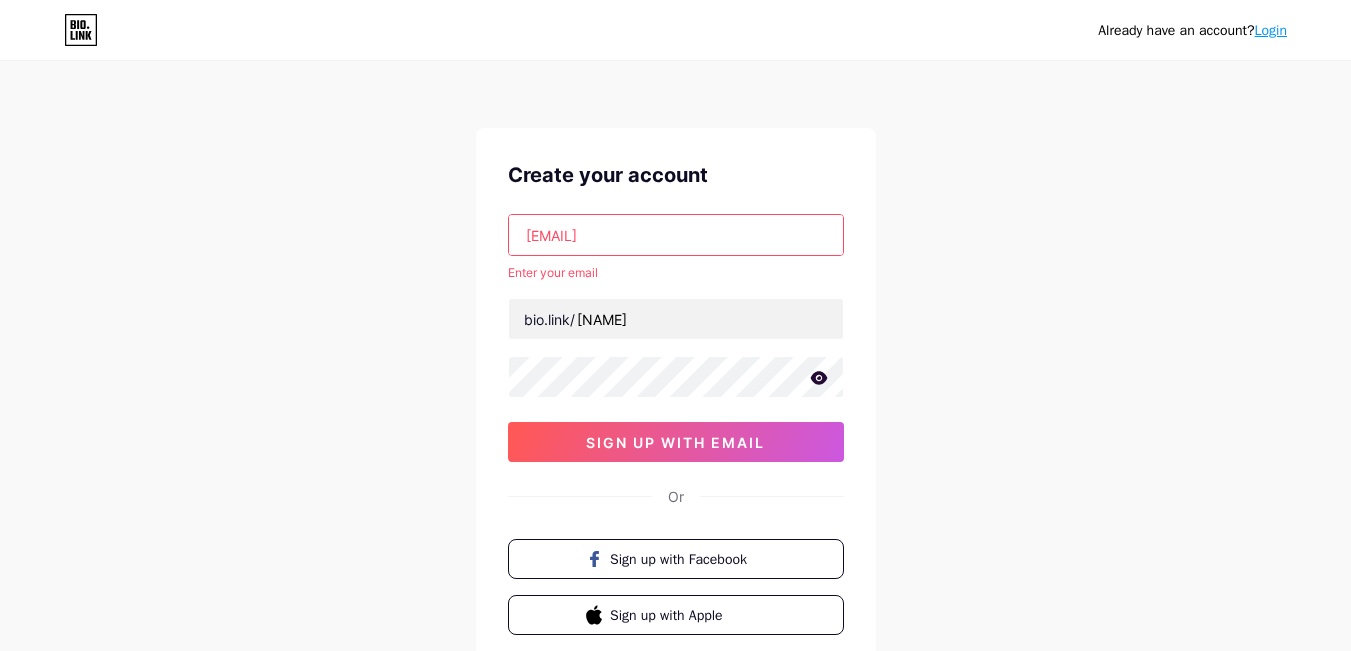 click 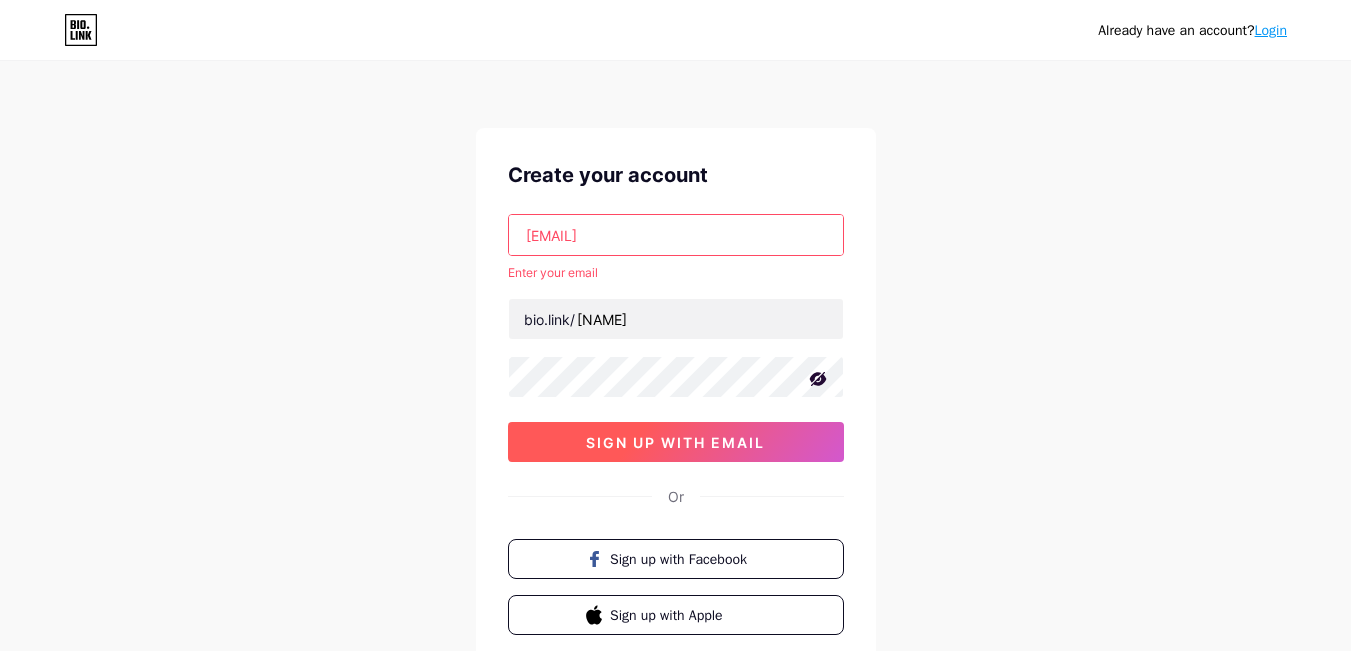 click on "sign up with email" at bounding box center (675, 442) 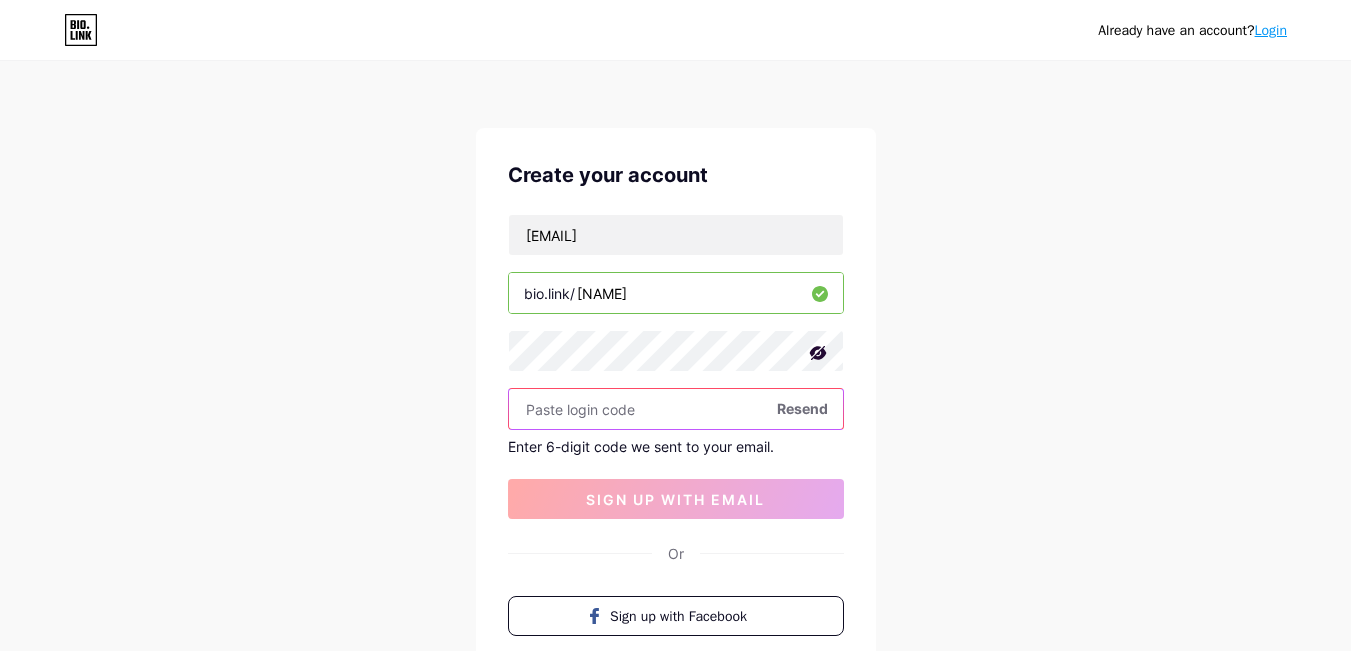 click at bounding box center (676, 409) 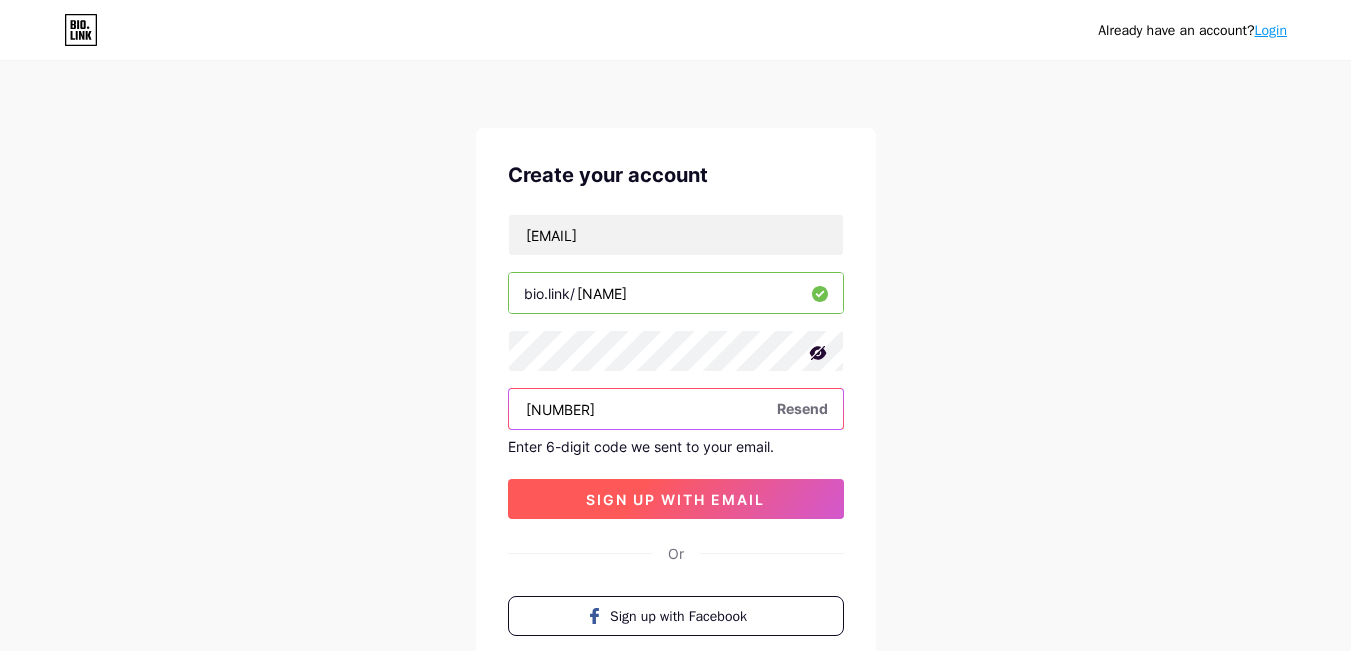 type on "392399" 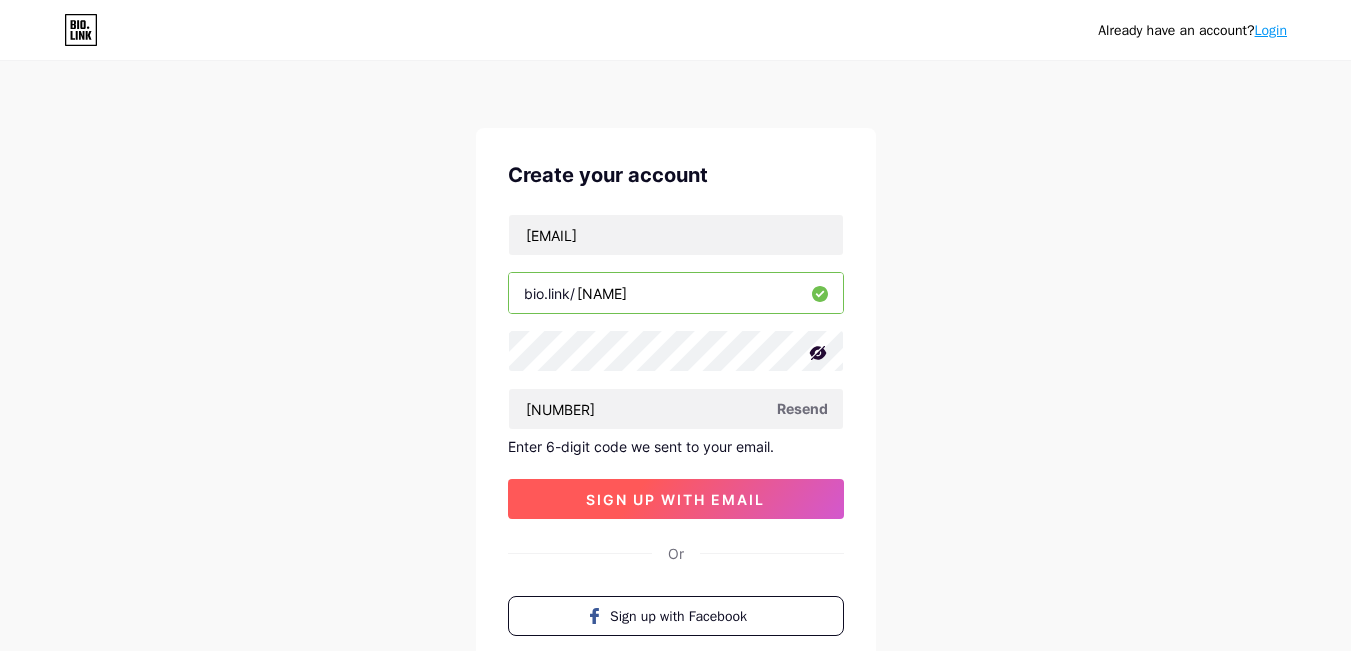 click on "sign up with email" at bounding box center (675, 499) 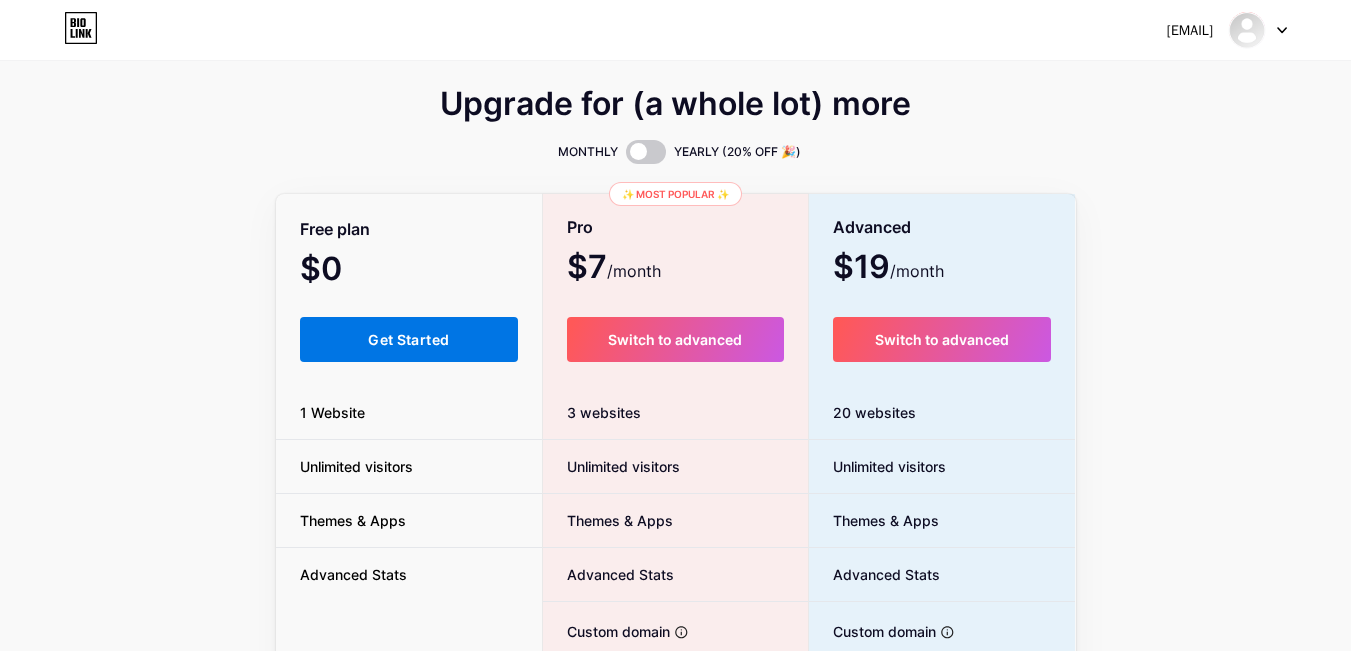 click on "Get Started" at bounding box center [408, 339] 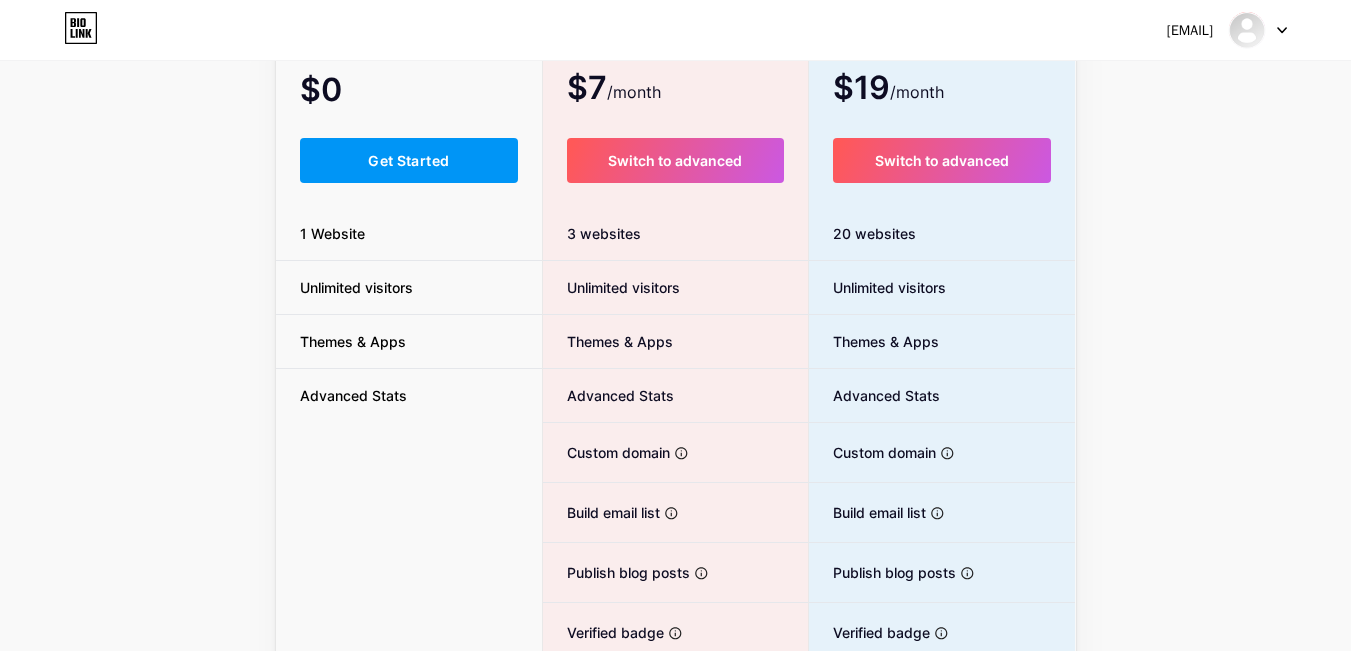 scroll, scrollTop: 131, scrollLeft: 0, axis: vertical 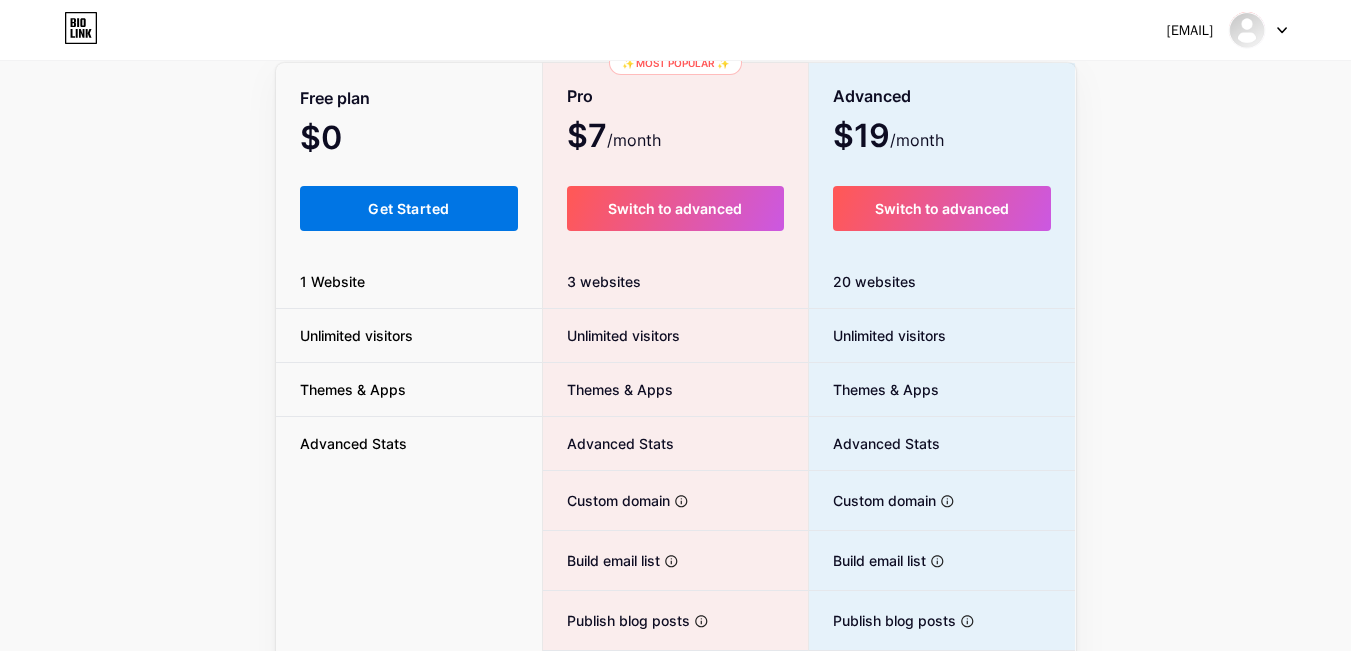 click on "Get Started" at bounding box center [409, 208] 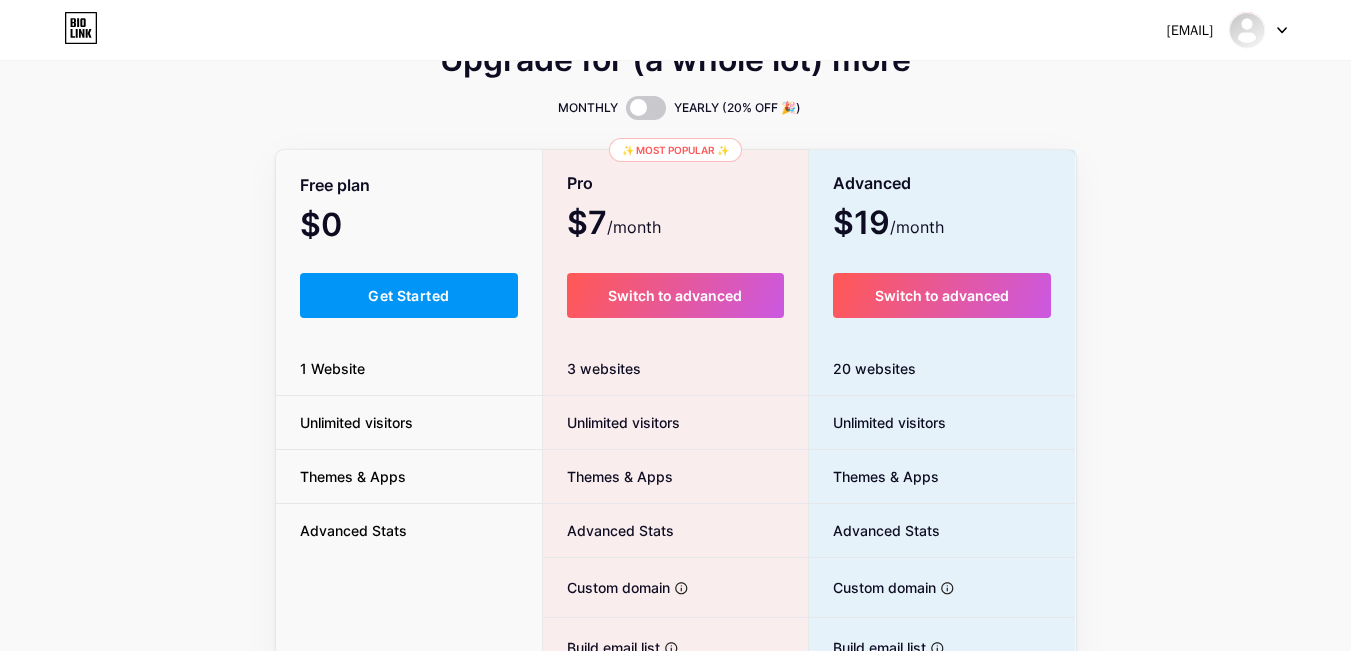 scroll, scrollTop: 0, scrollLeft: 0, axis: both 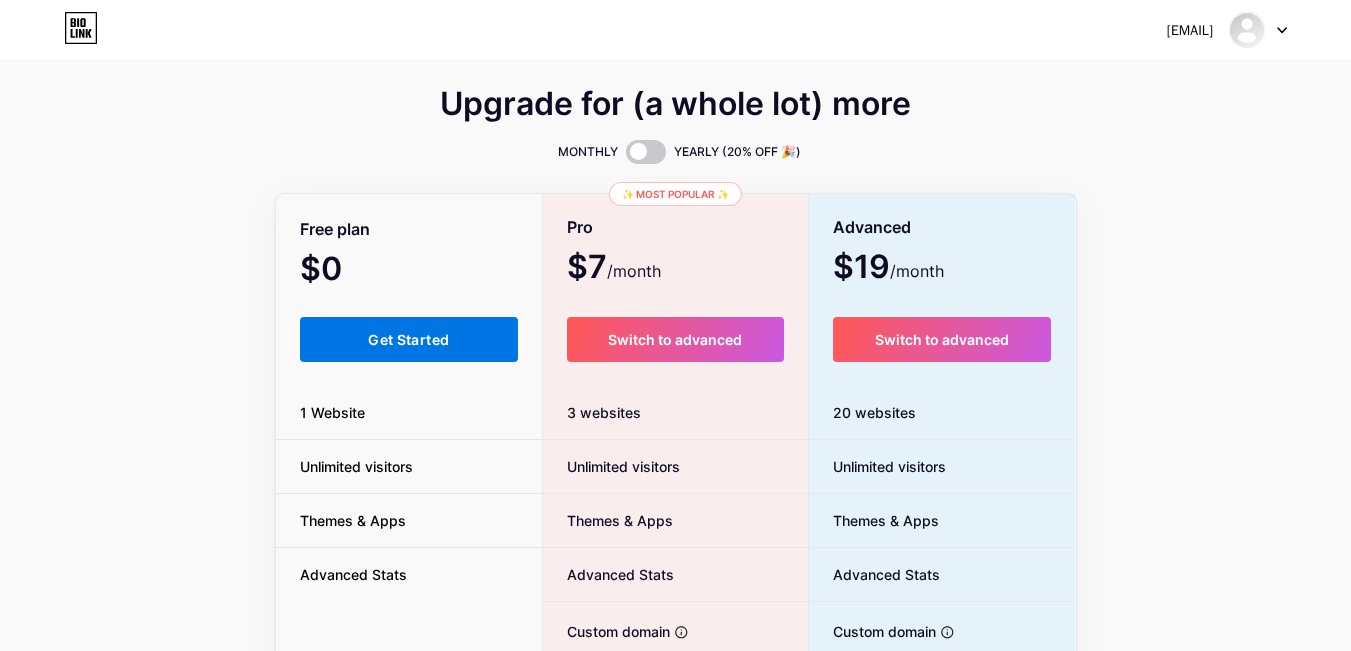 click on "Get Started" at bounding box center (409, 339) 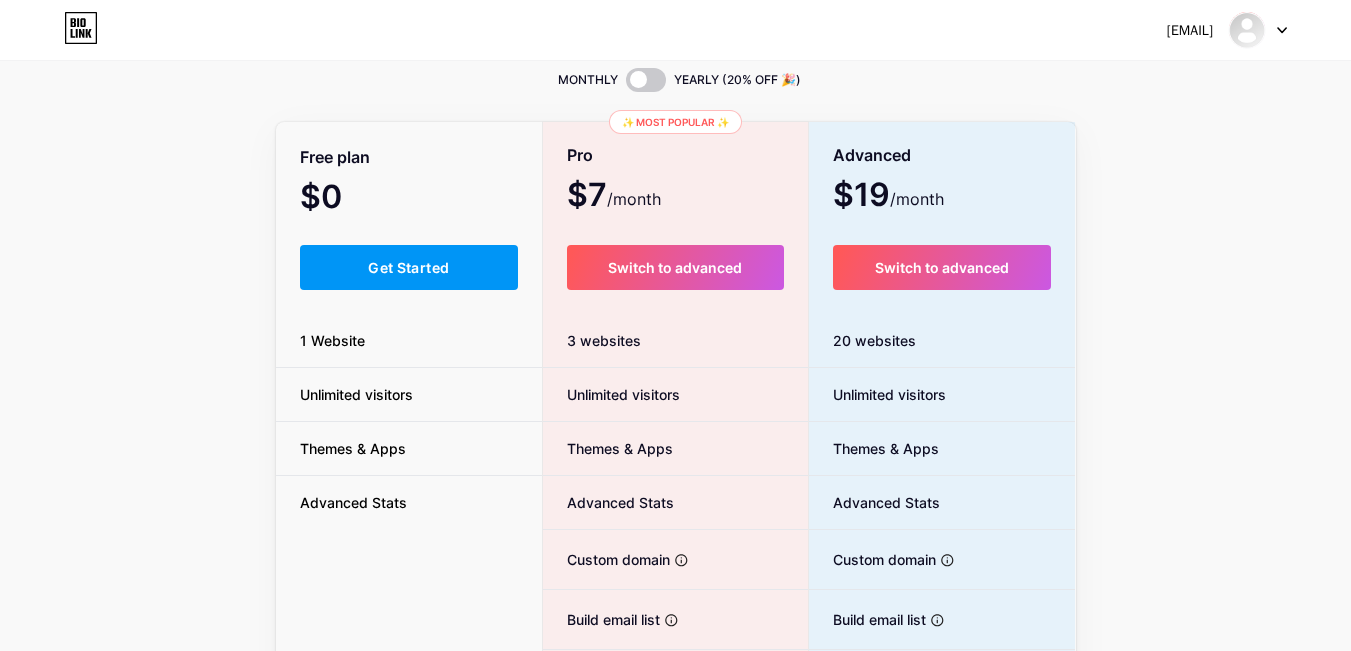 scroll, scrollTop: 0, scrollLeft: 0, axis: both 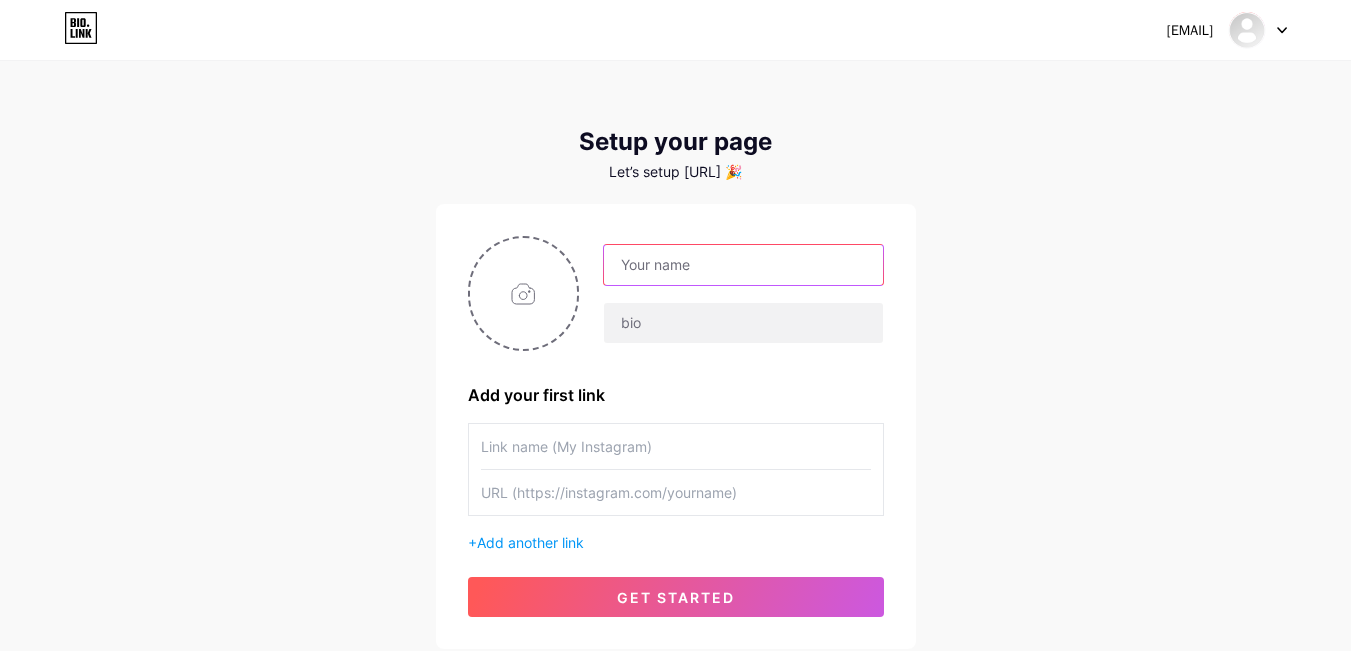 click at bounding box center [743, 265] 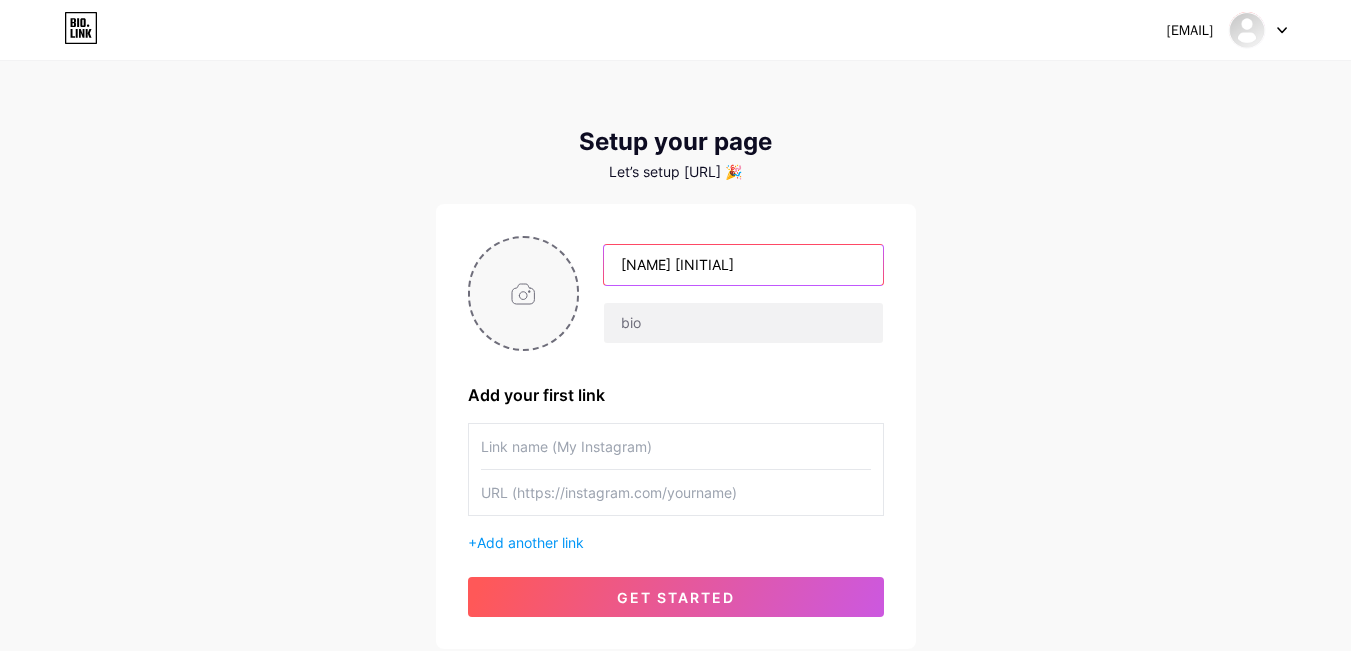 type on "[USERNAME] OFFICIAL" 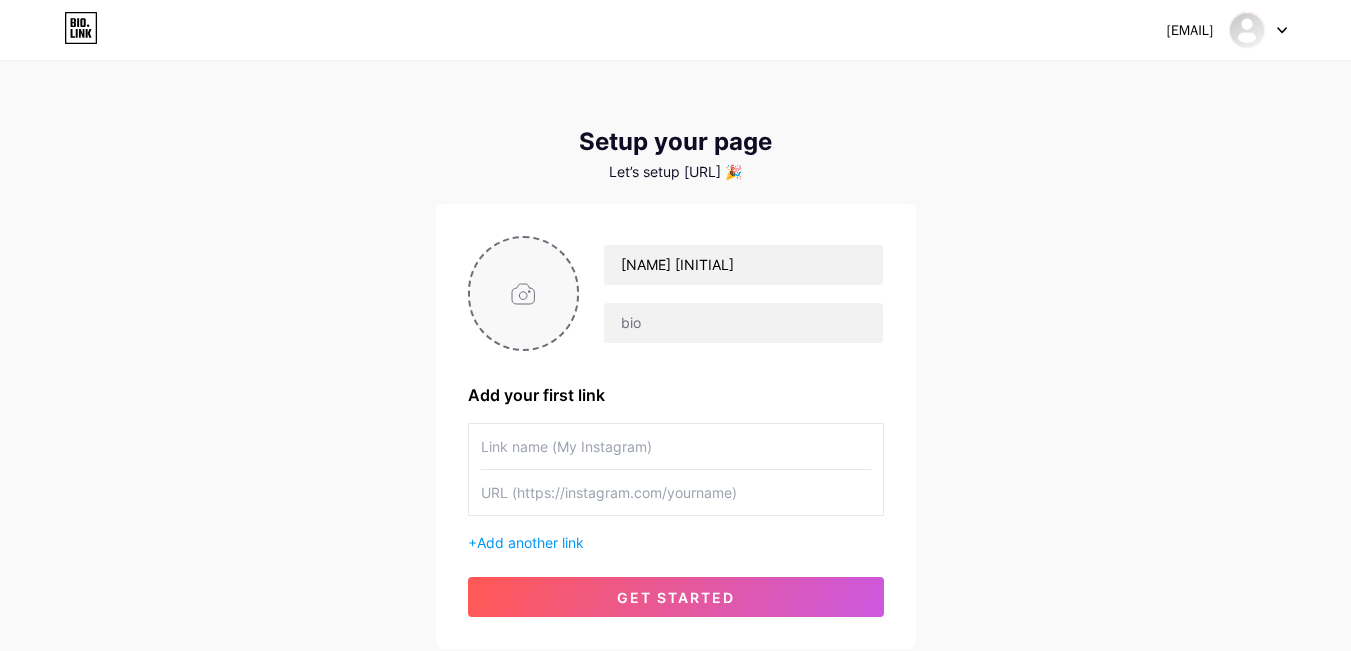 click at bounding box center [524, 293] 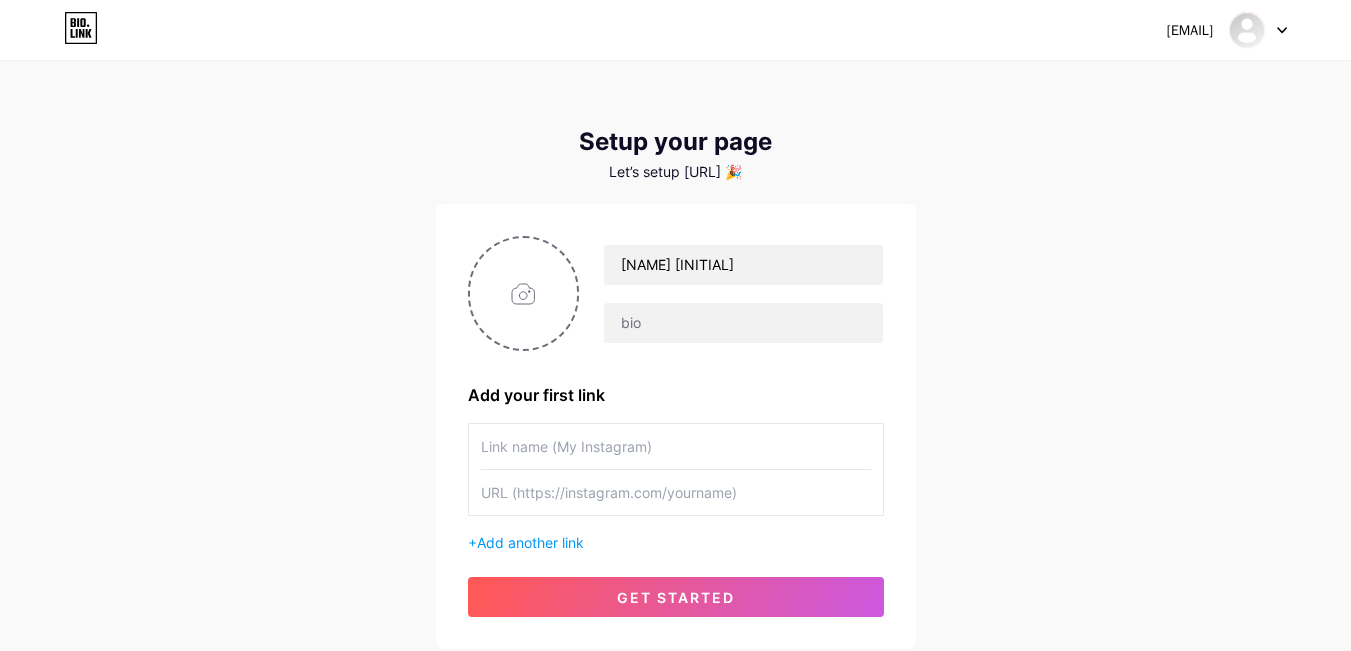 click on "PanzZ OFFICIAL         Add your first link
+  Add another link     get started" at bounding box center (676, 426) 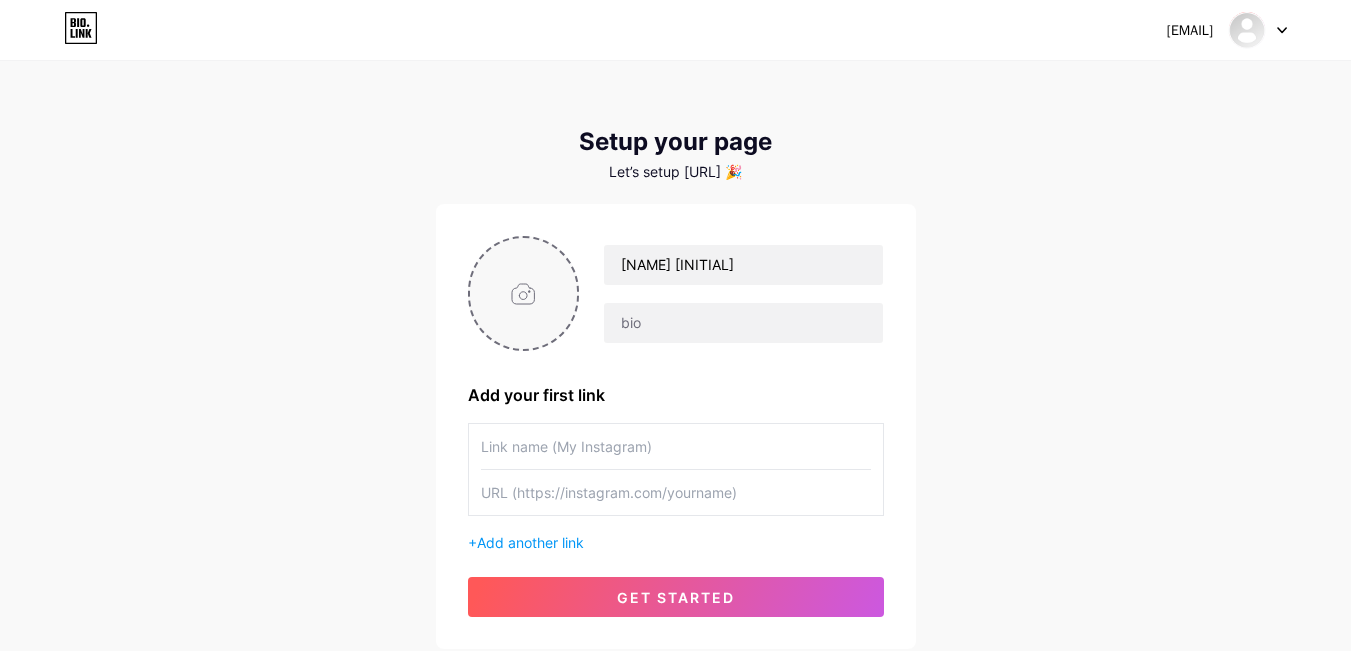 click at bounding box center [524, 293] 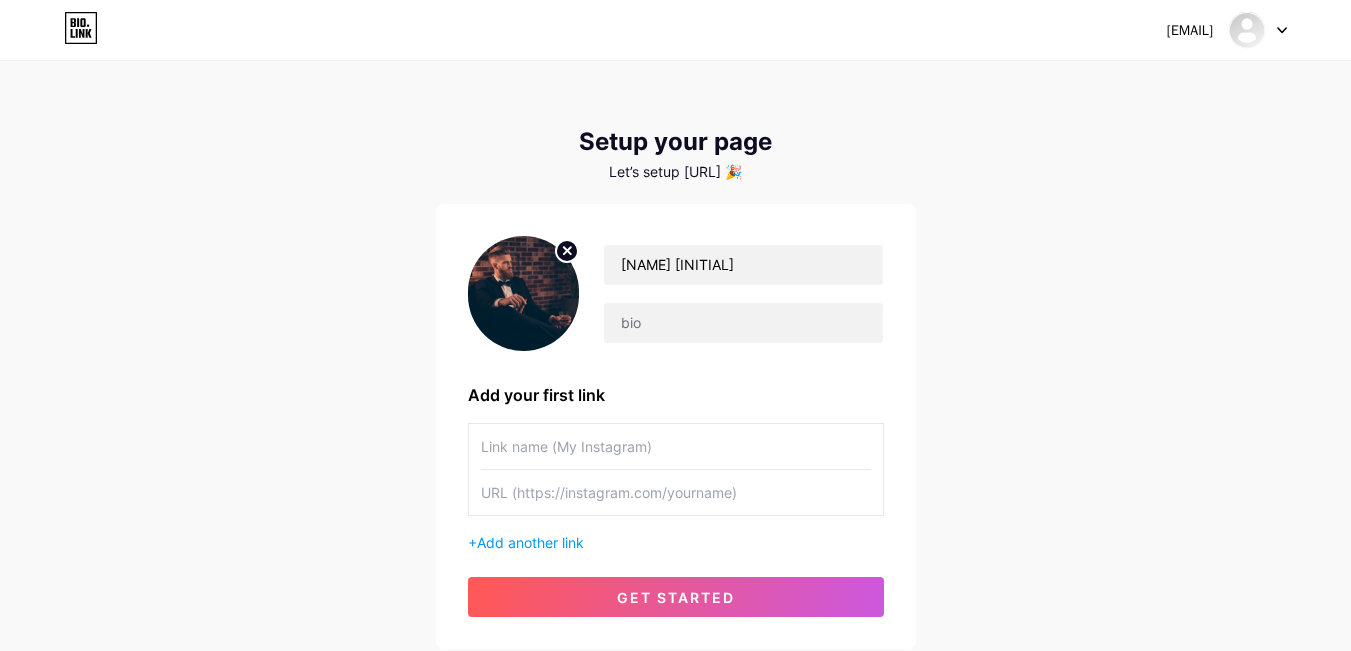 click at bounding box center (676, 446) 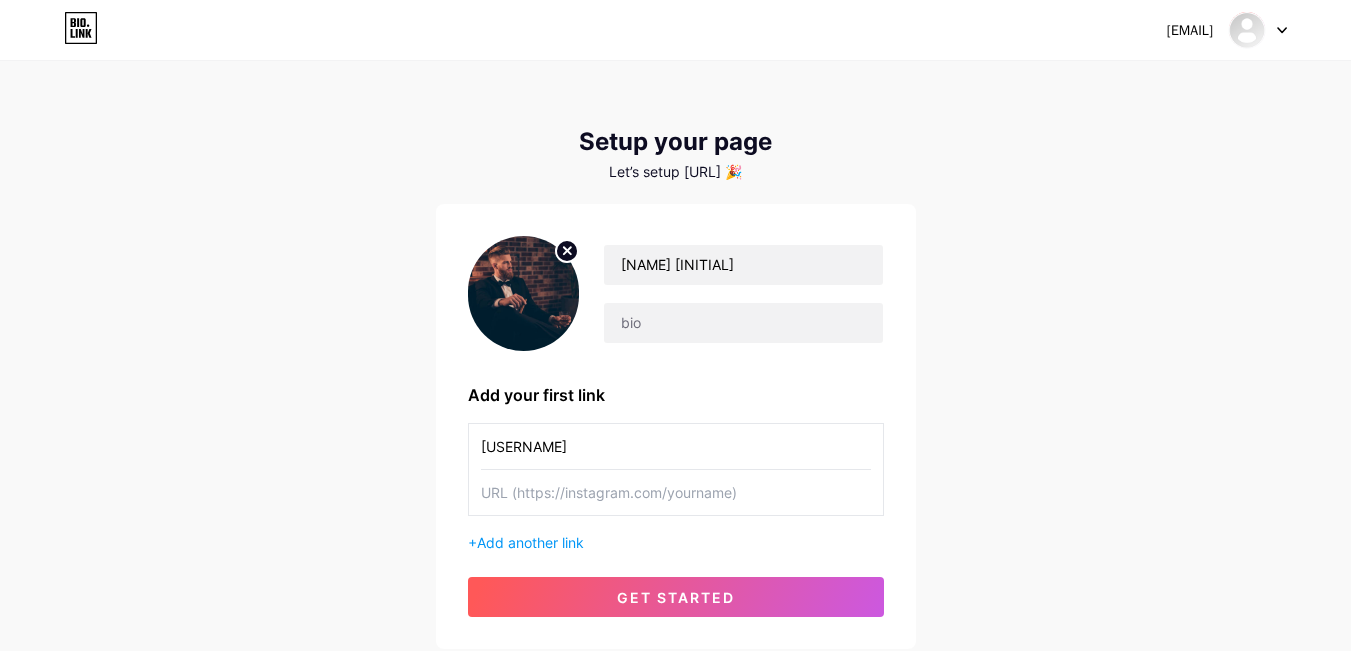 type on "@[USERNAME]" 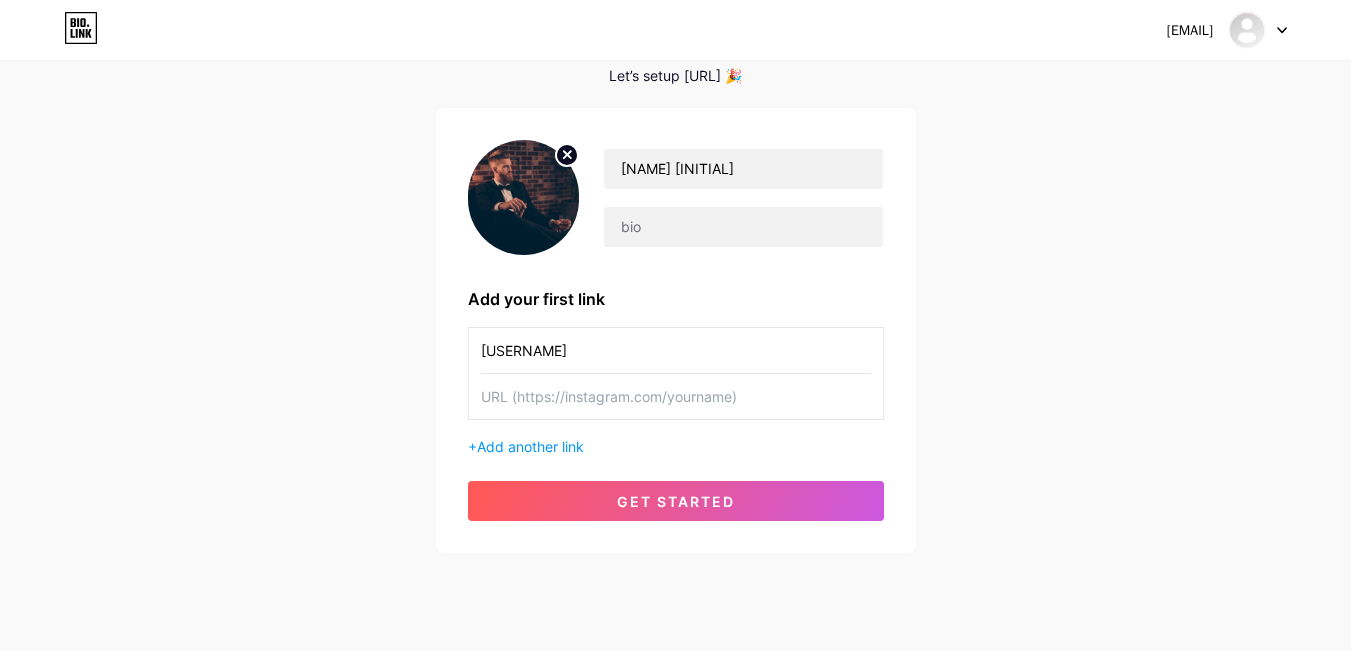 scroll, scrollTop: 142, scrollLeft: 0, axis: vertical 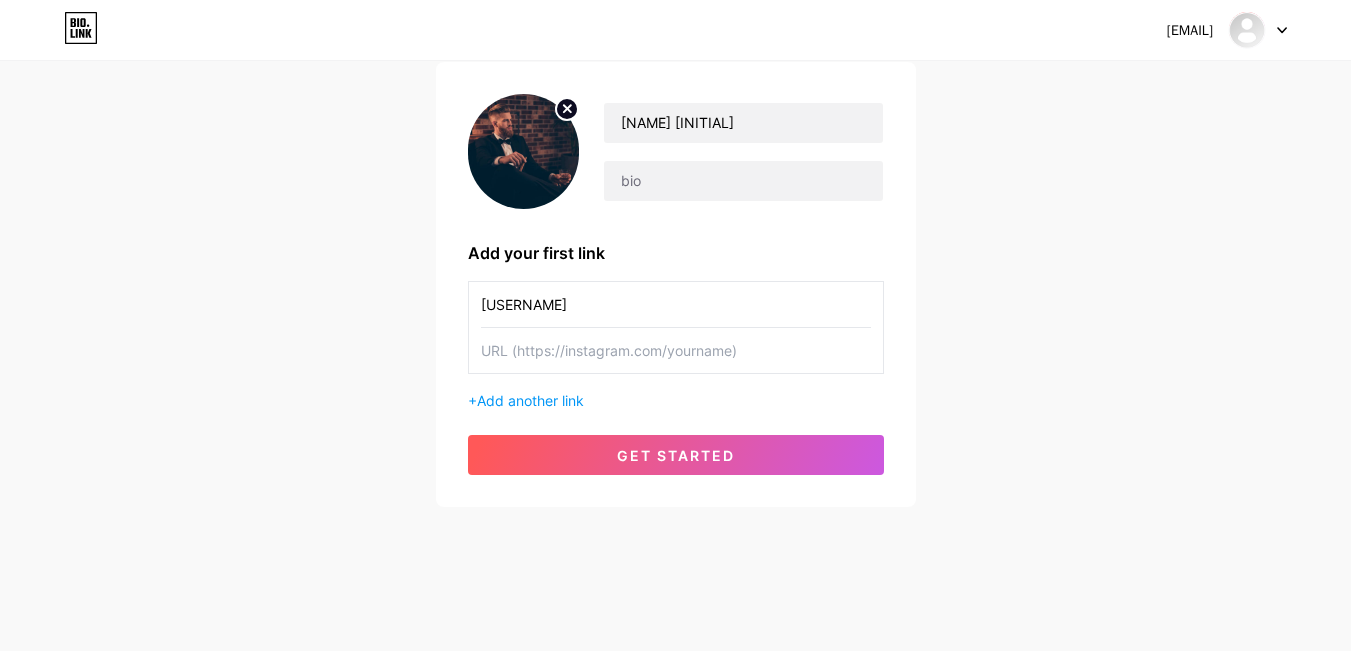 click at bounding box center [676, 350] 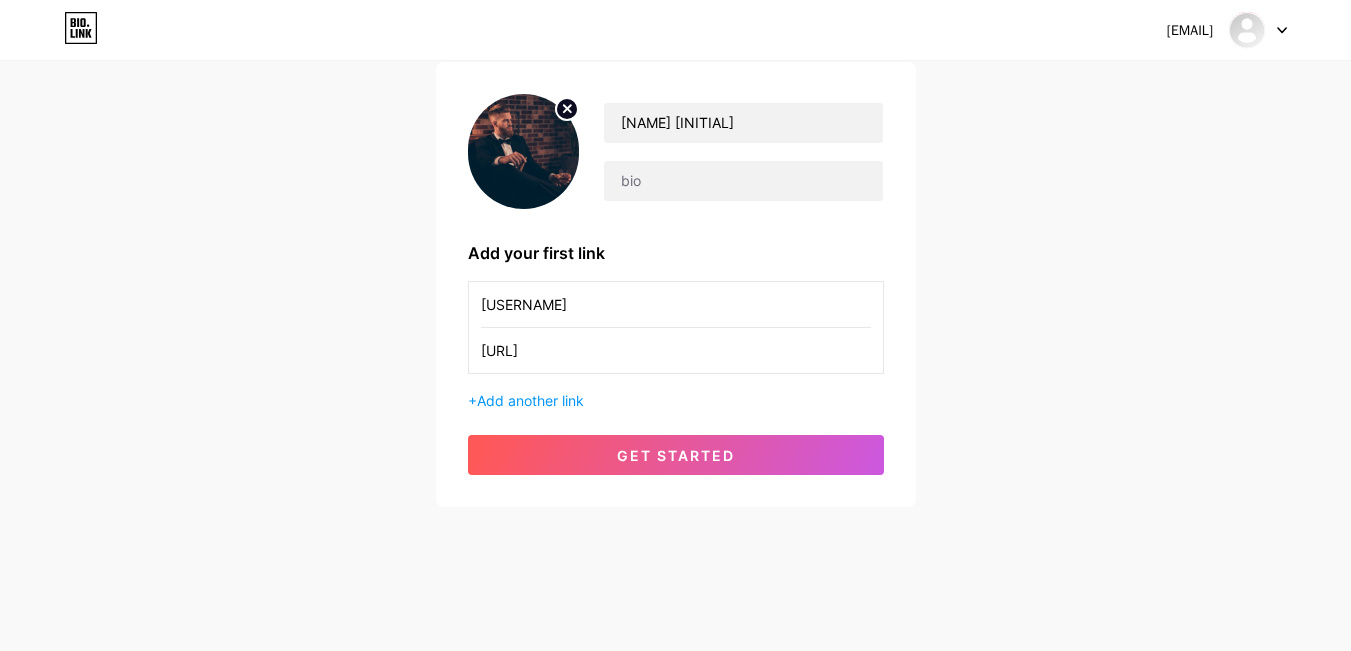 scroll, scrollTop: 0, scrollLeft: 99, axis: horizontal 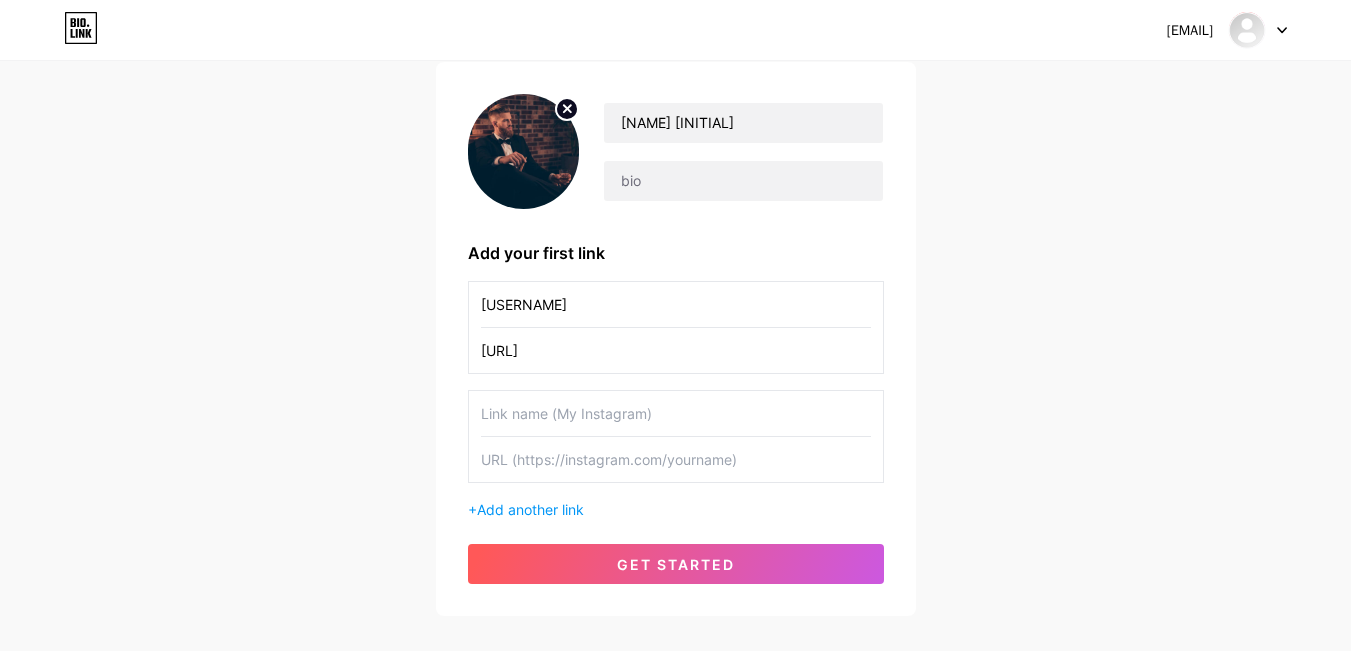 click at bounding box center [676, 413] 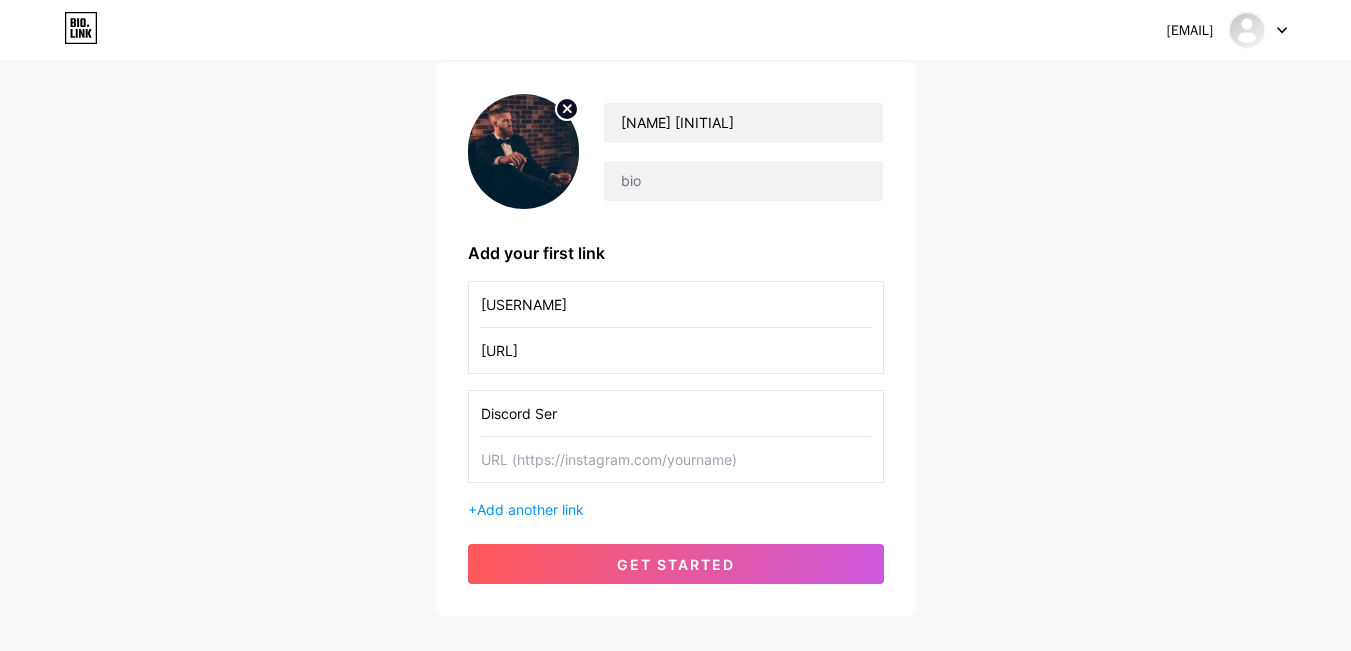 type on "Discord Se" 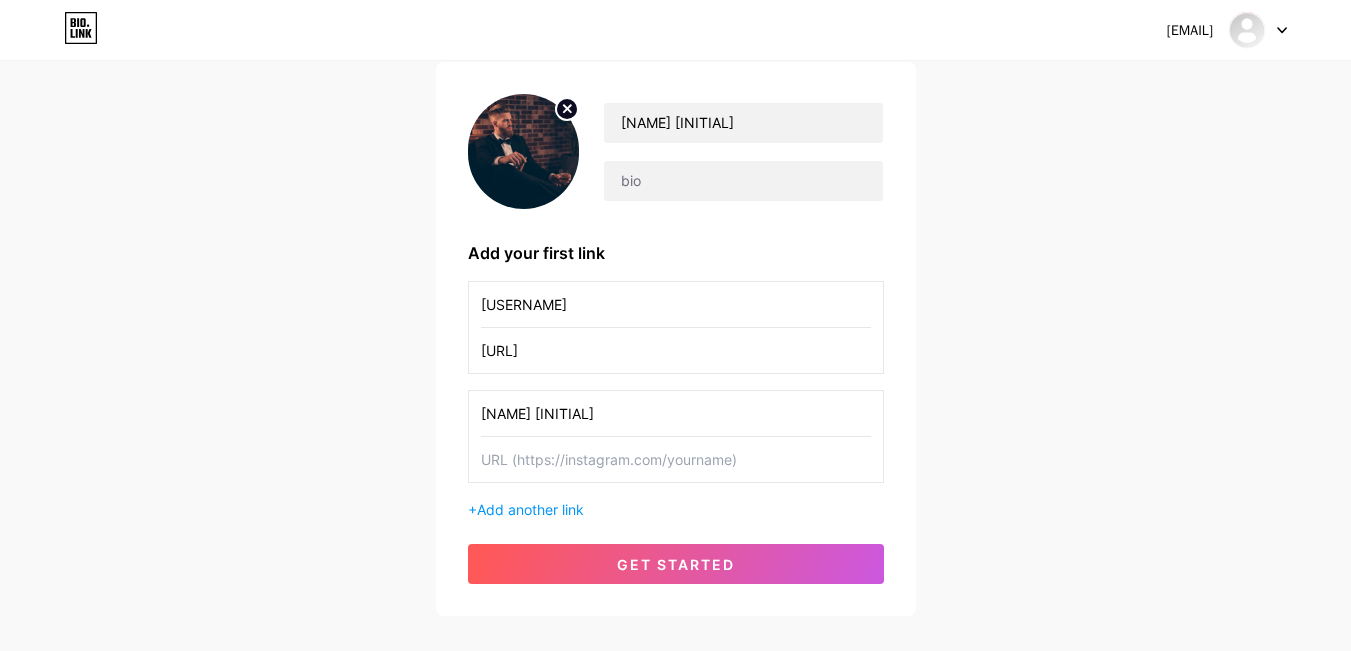 type on "MARGA CRR" 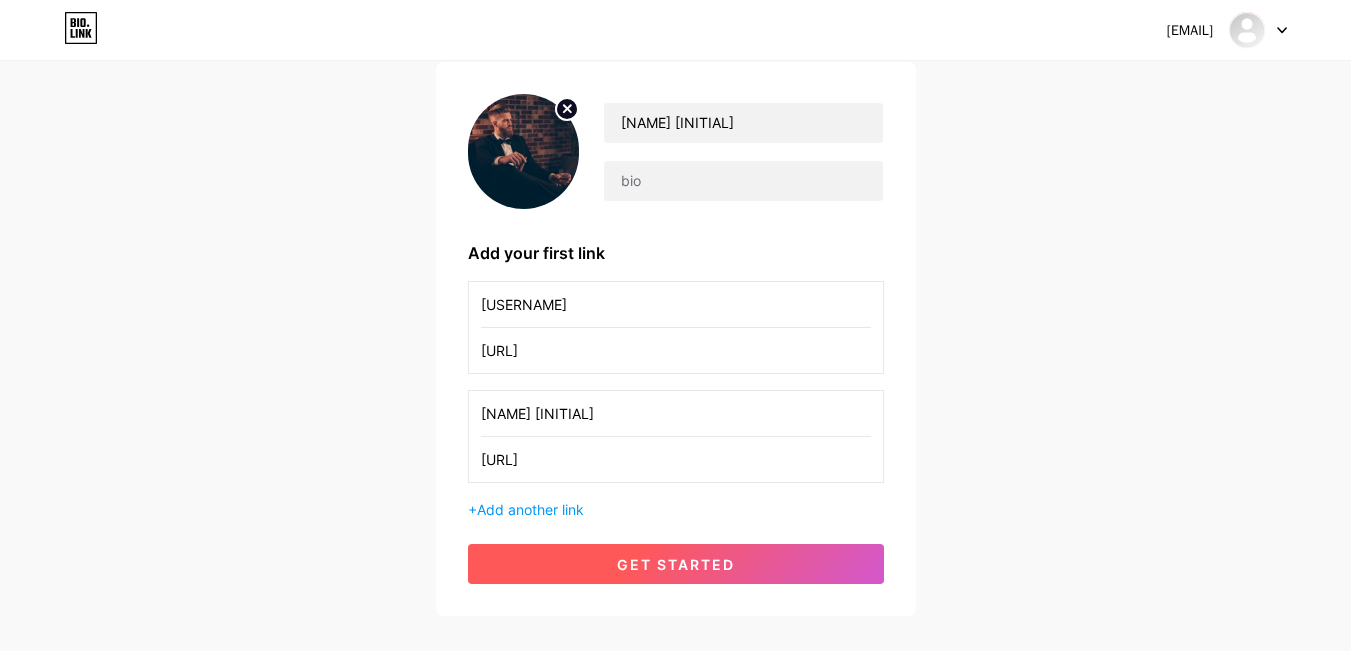 type on "https://discord.gg/[DISCORD_ID]" 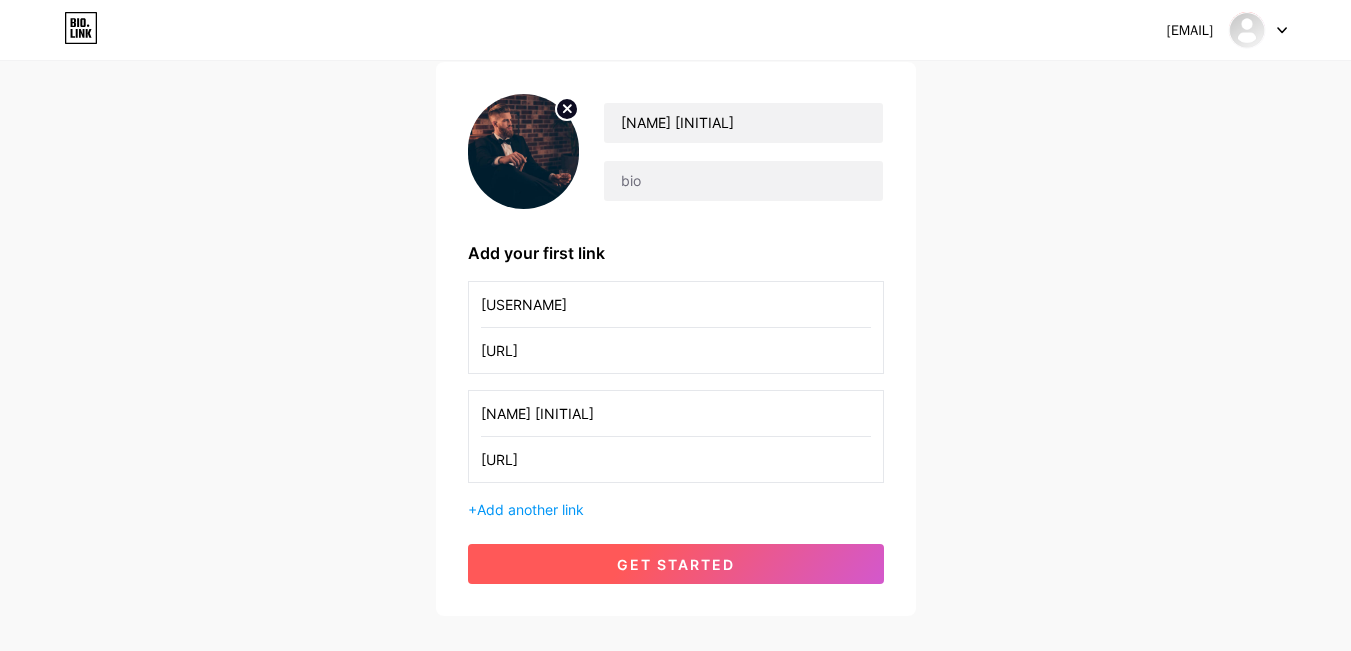 click on "get started" at bounding box center [676, 564] 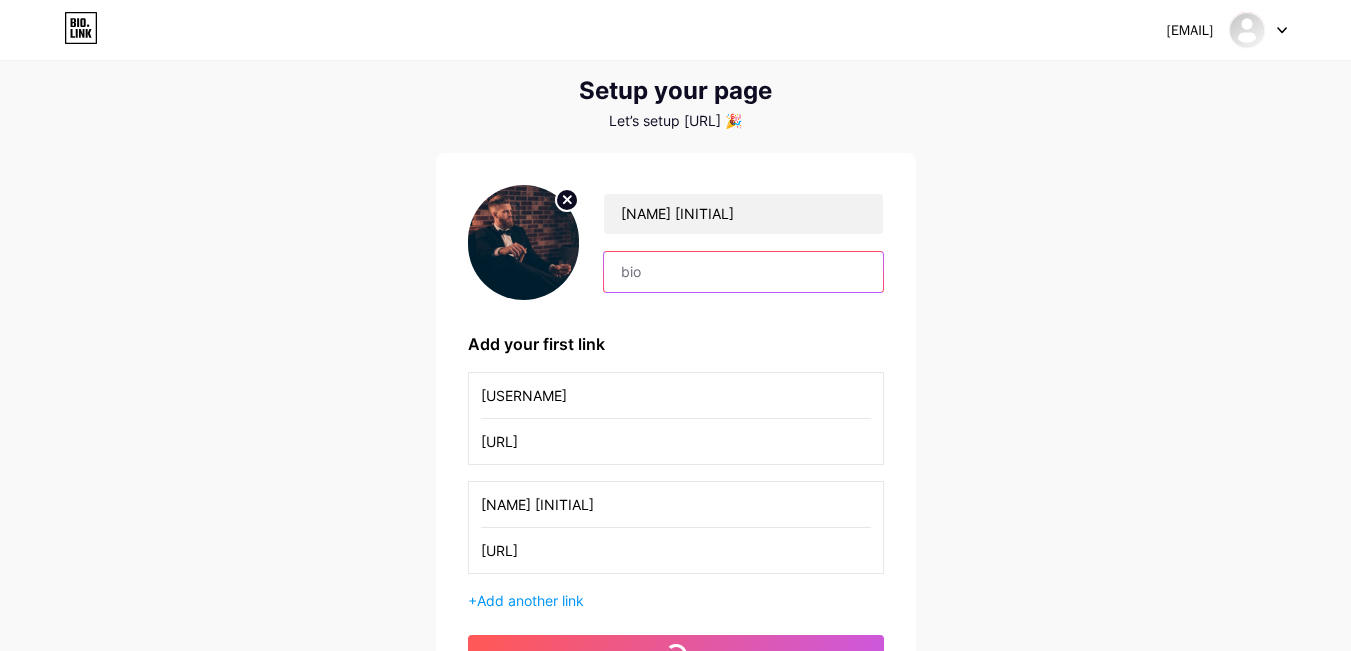 click at bounding box center (743, 272) 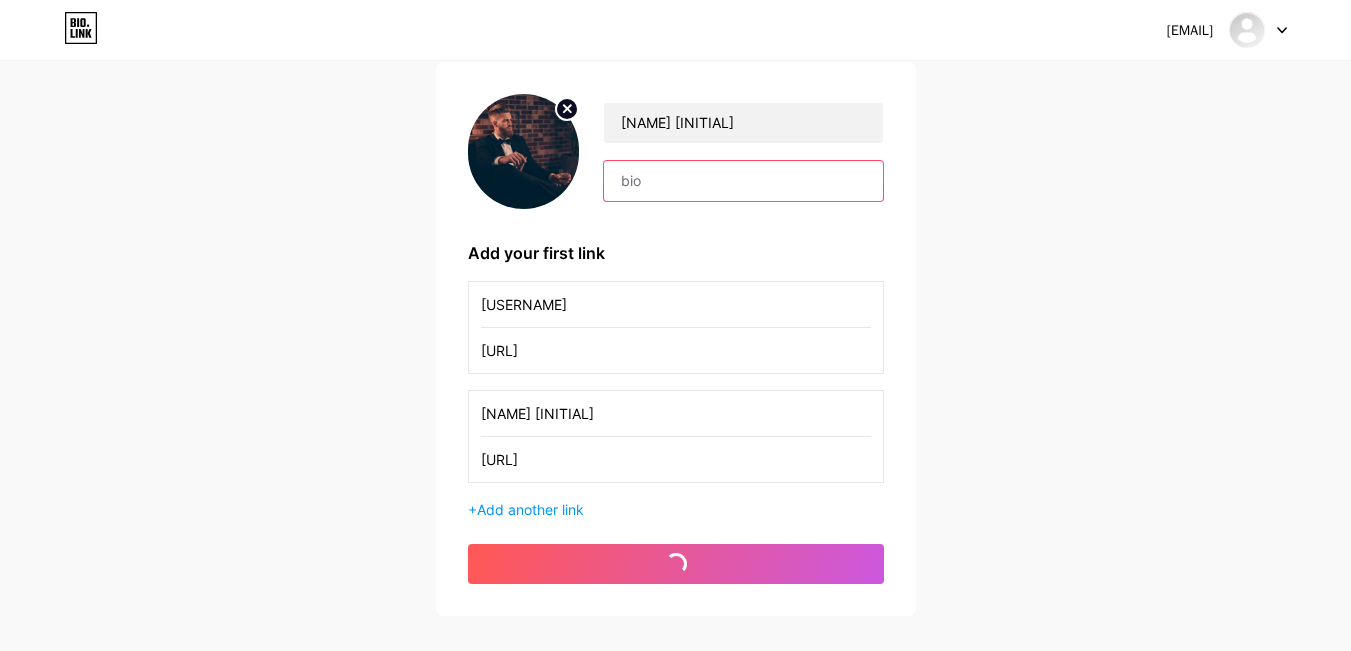 scroll, scrollTop: 251, scrollLeft: 0, axis: vertical 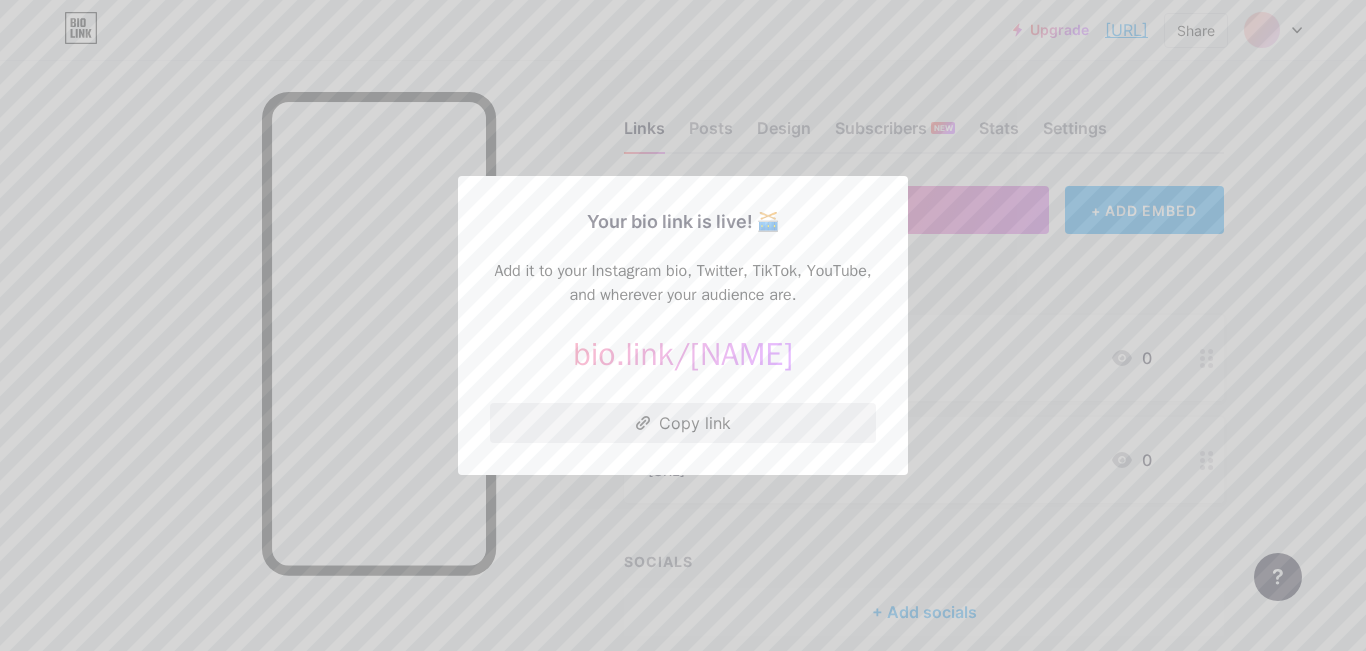 click on "Copy link" at bounding box center (683, 423) 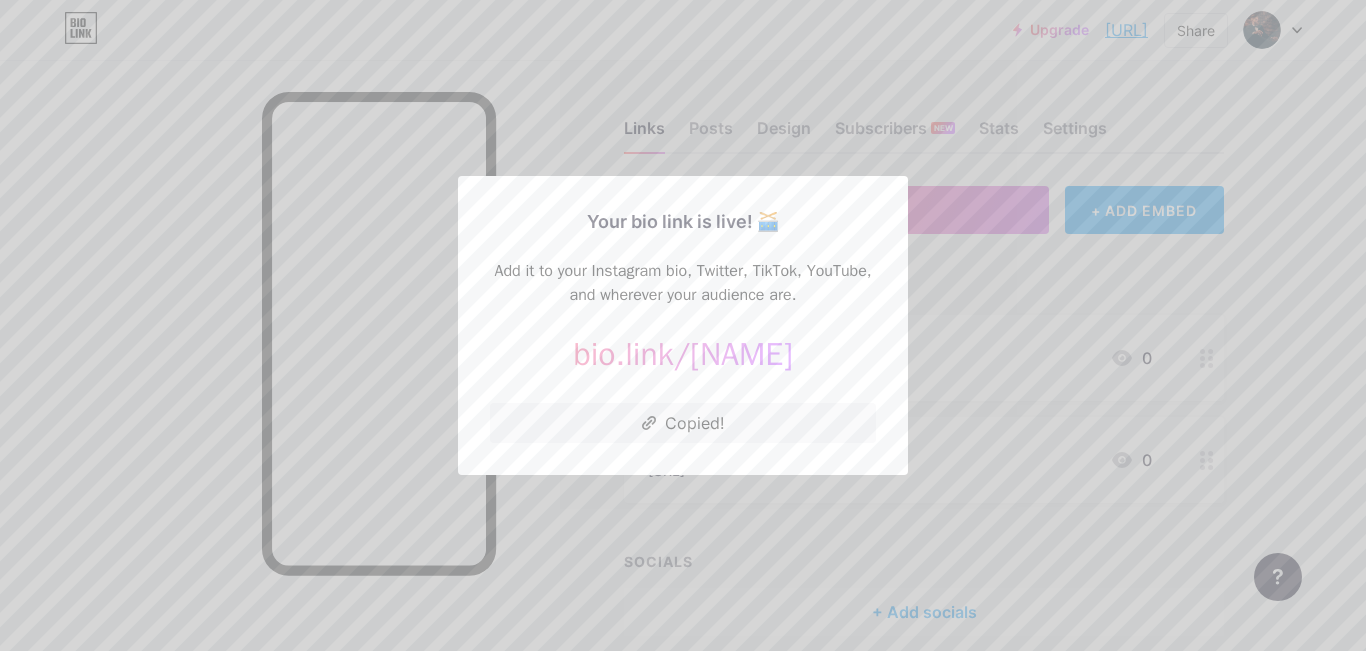click at bounding box center (683, 325) 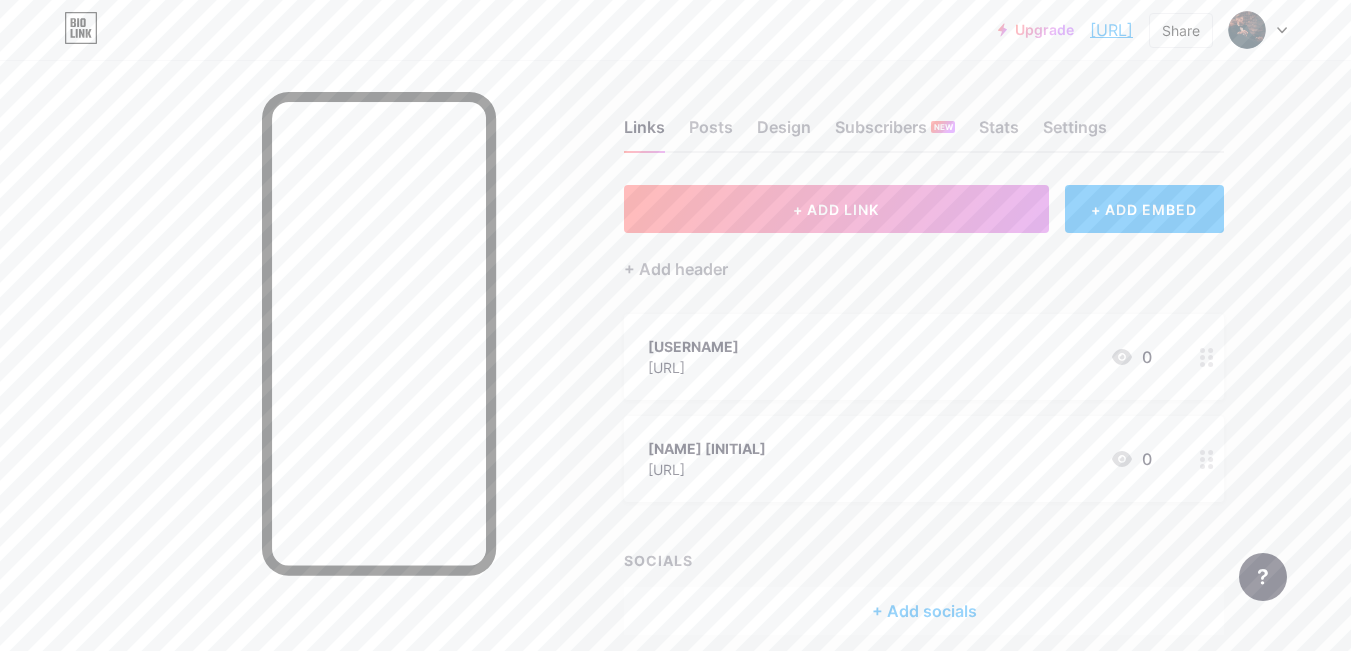scroll, scrollTop: 0, scrollLeft: 0, axis: both 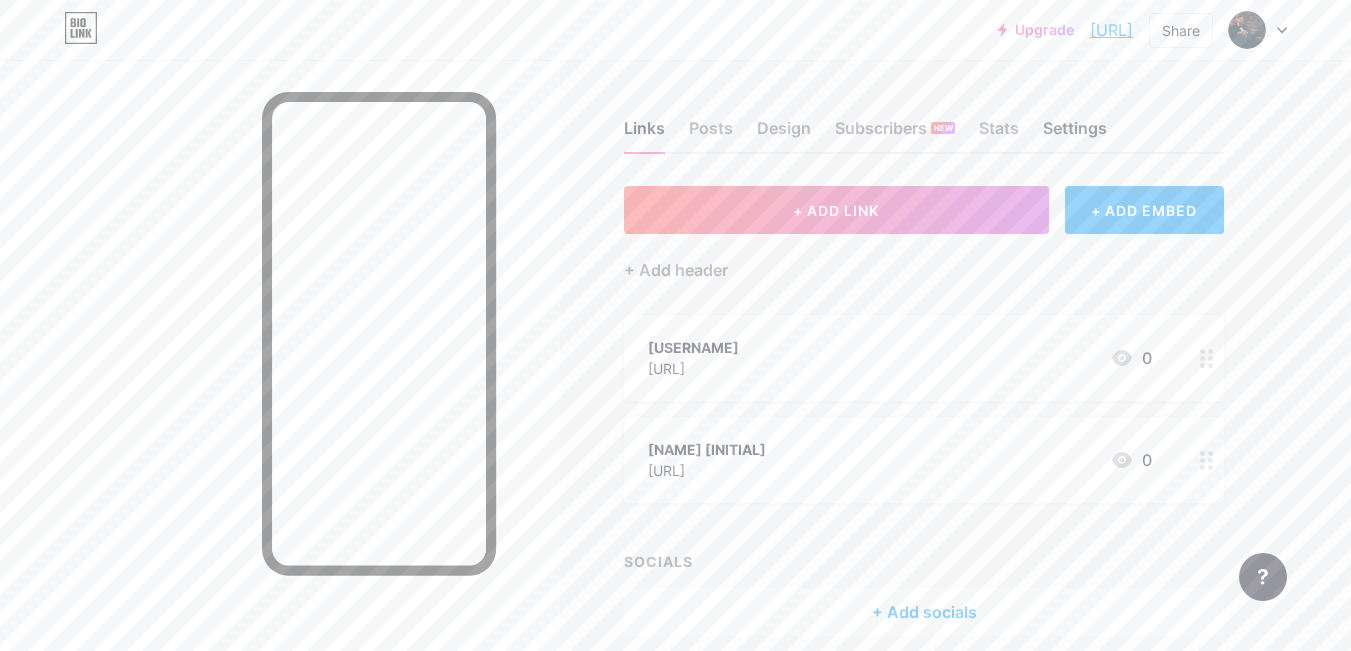 click on "Settings" at bounding box center (1075, 134) 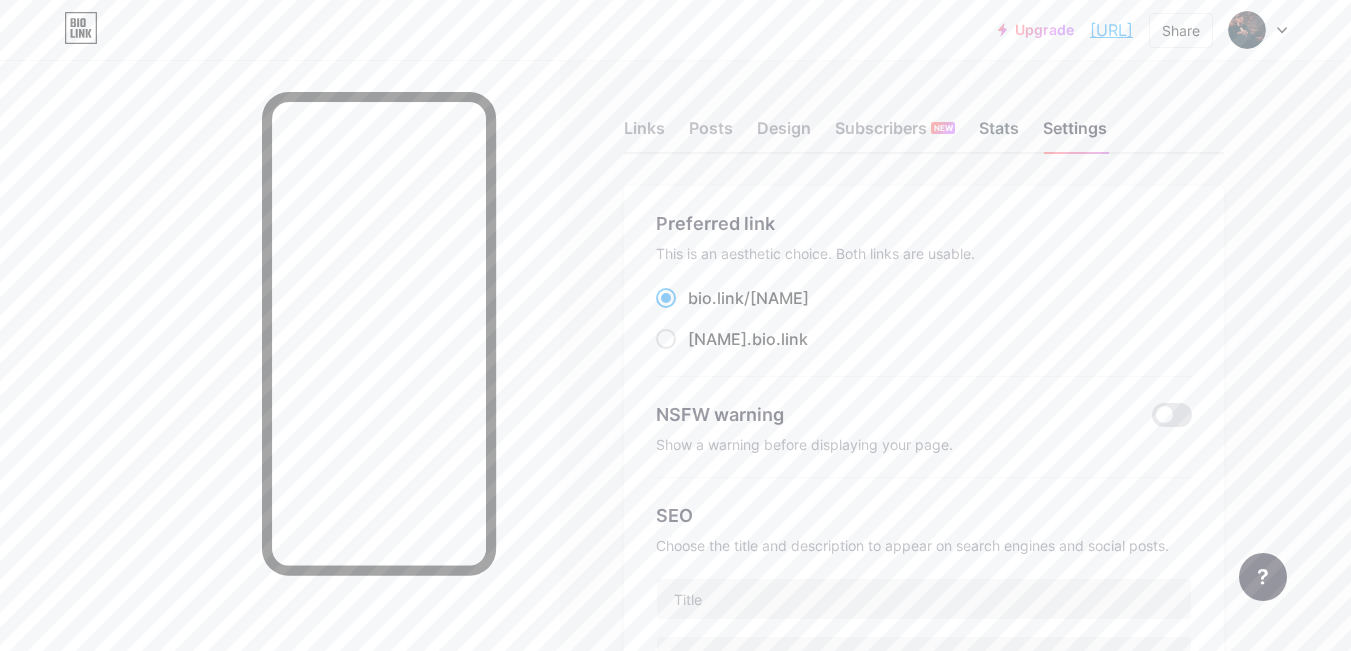 click on "Stats" at bounding box center (999, 134) 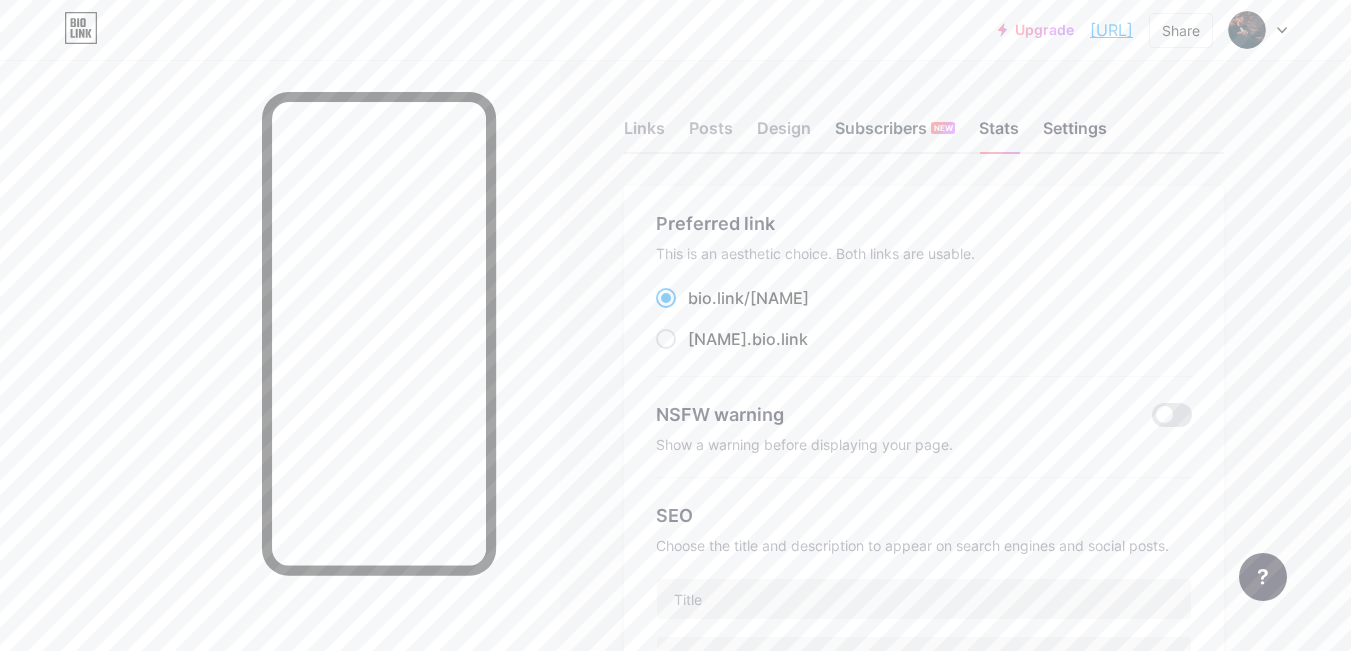 click on "Subscribers
NEW" at bounding box center [895, 134] 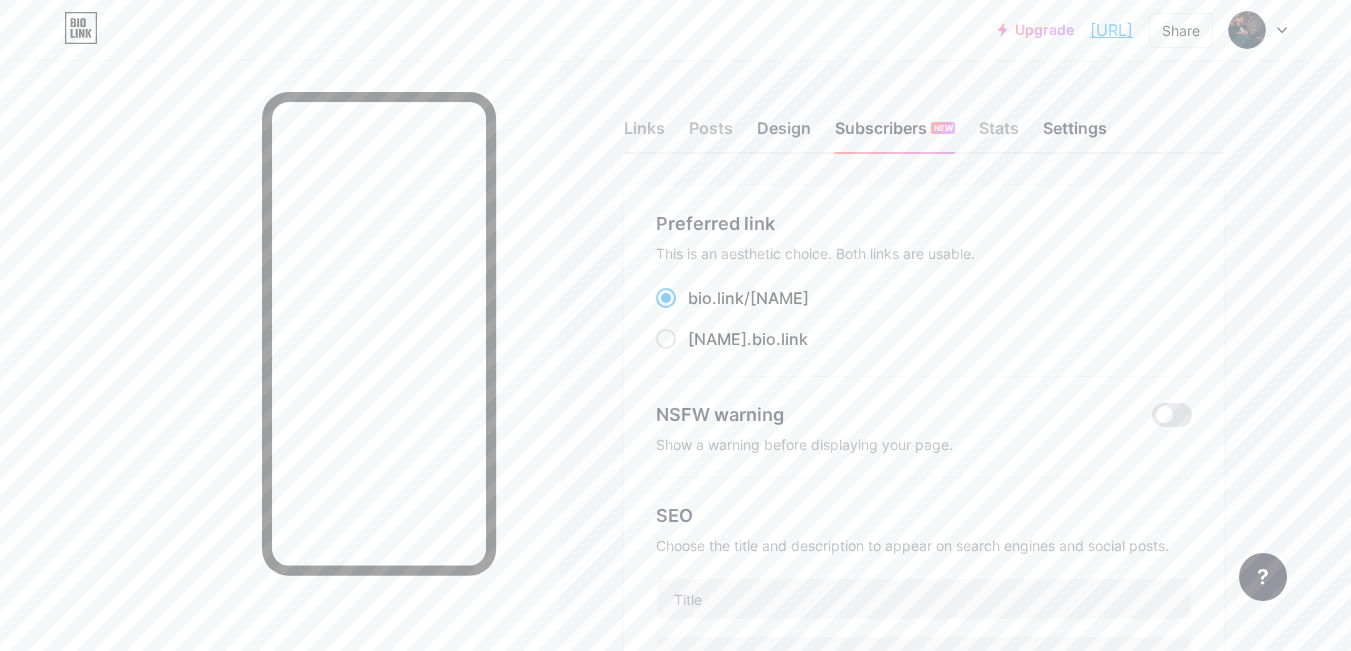 click on "Design" at bounding box center [784, 134] 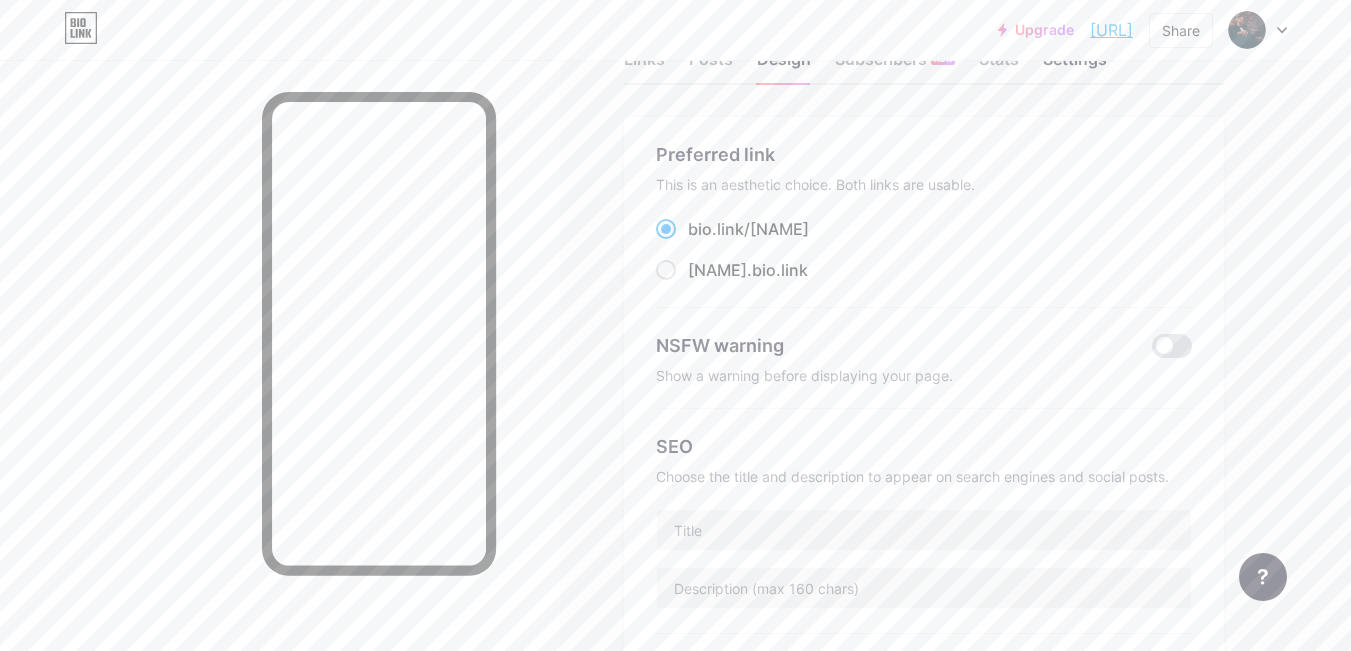 scroll, scrollTop: 0, scrollLeft: 0, axis: both 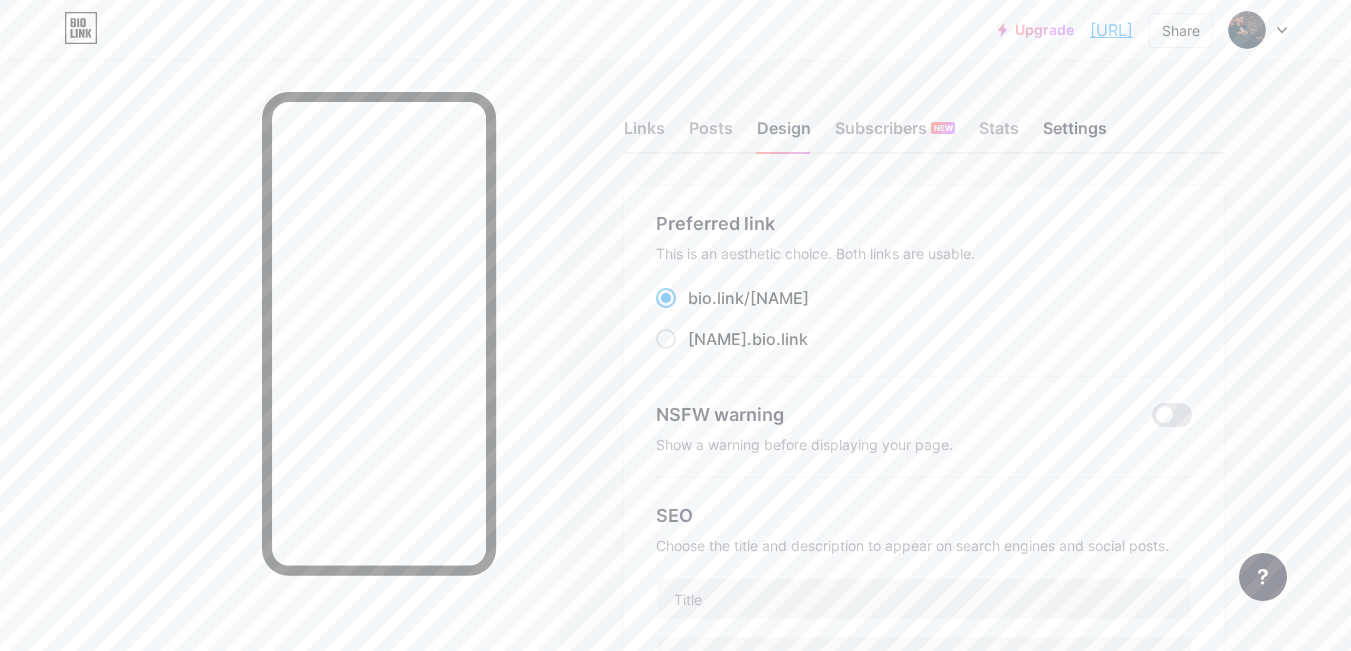 click on "Design" at bounding box center (784, 134) 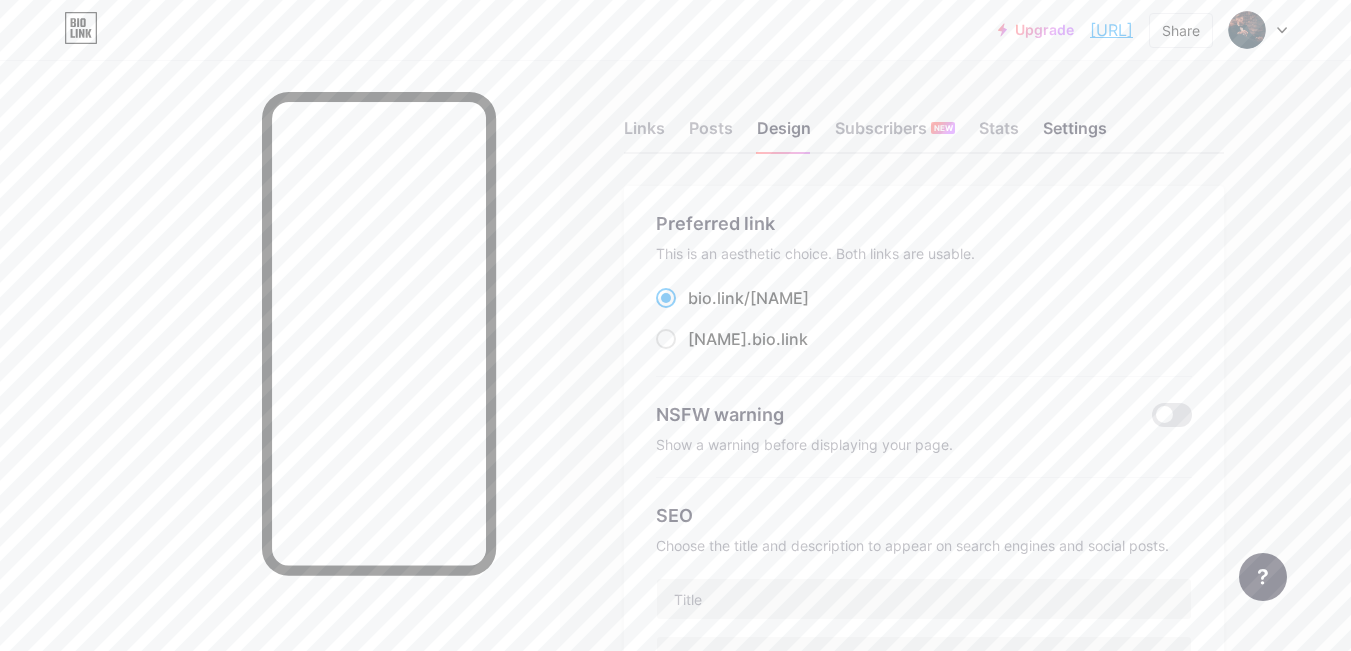 click on "Links
Posts
Design
Subscribers
NEW
Stats
Settings" at bounding box center (924, 119) 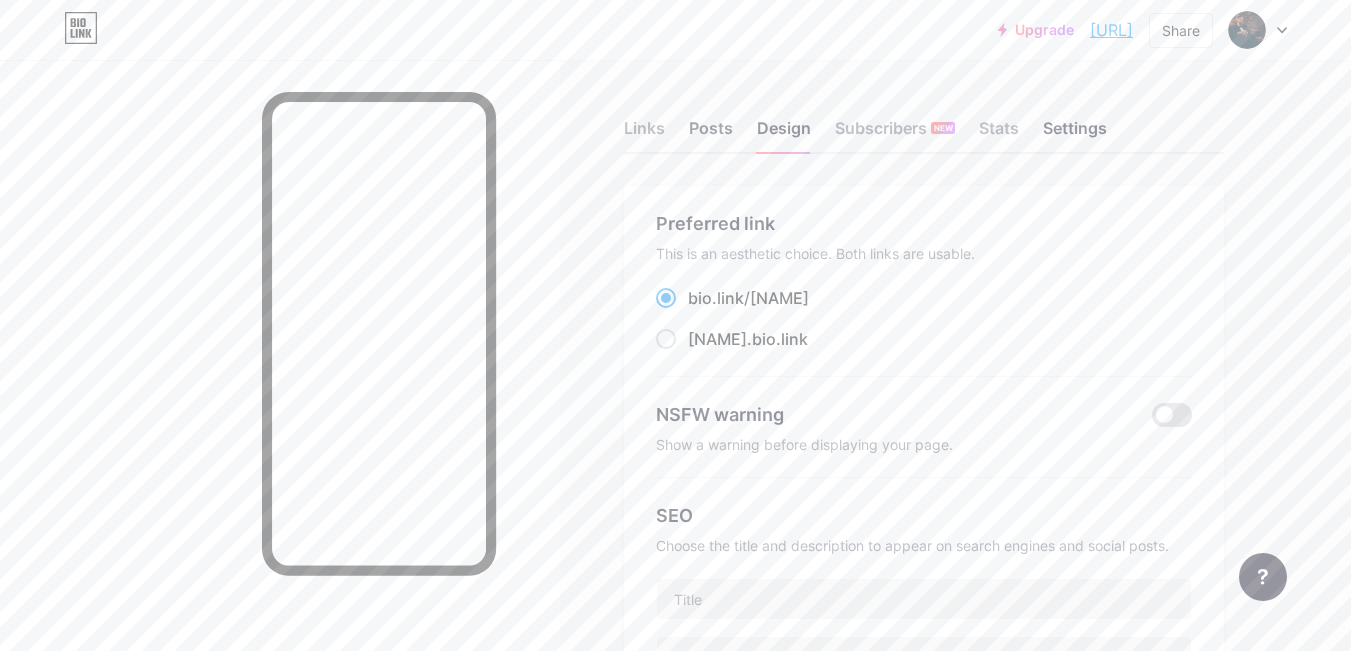 click on "Posts" at bounding box center [711, 134] 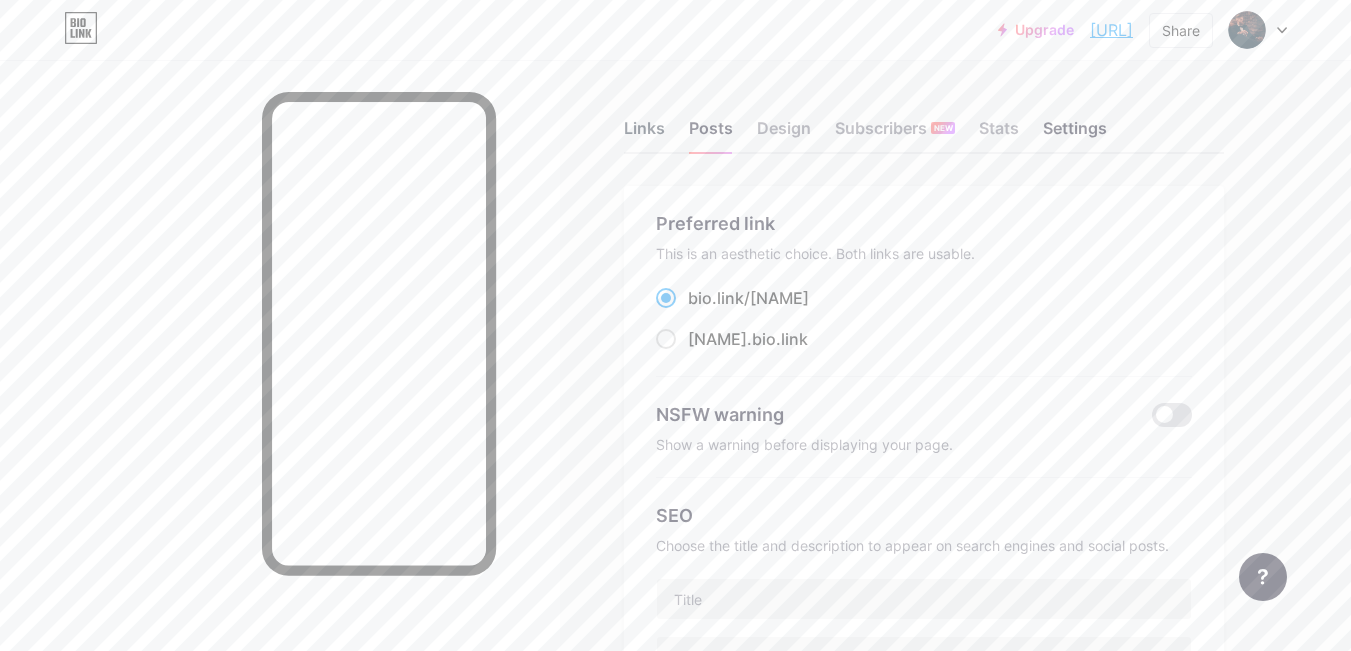 click on "Links" at bounding box center (644, 134) 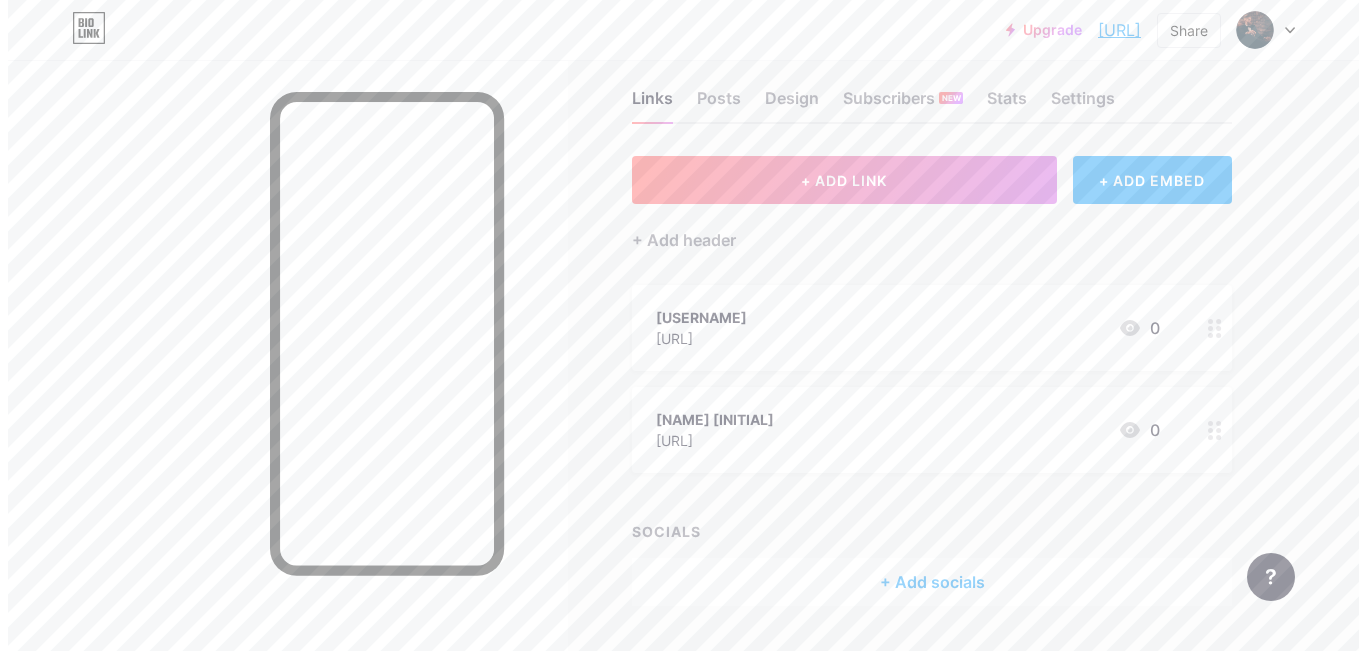 scroll, scrollTop: 0, scrollLeft: 0, axis: both 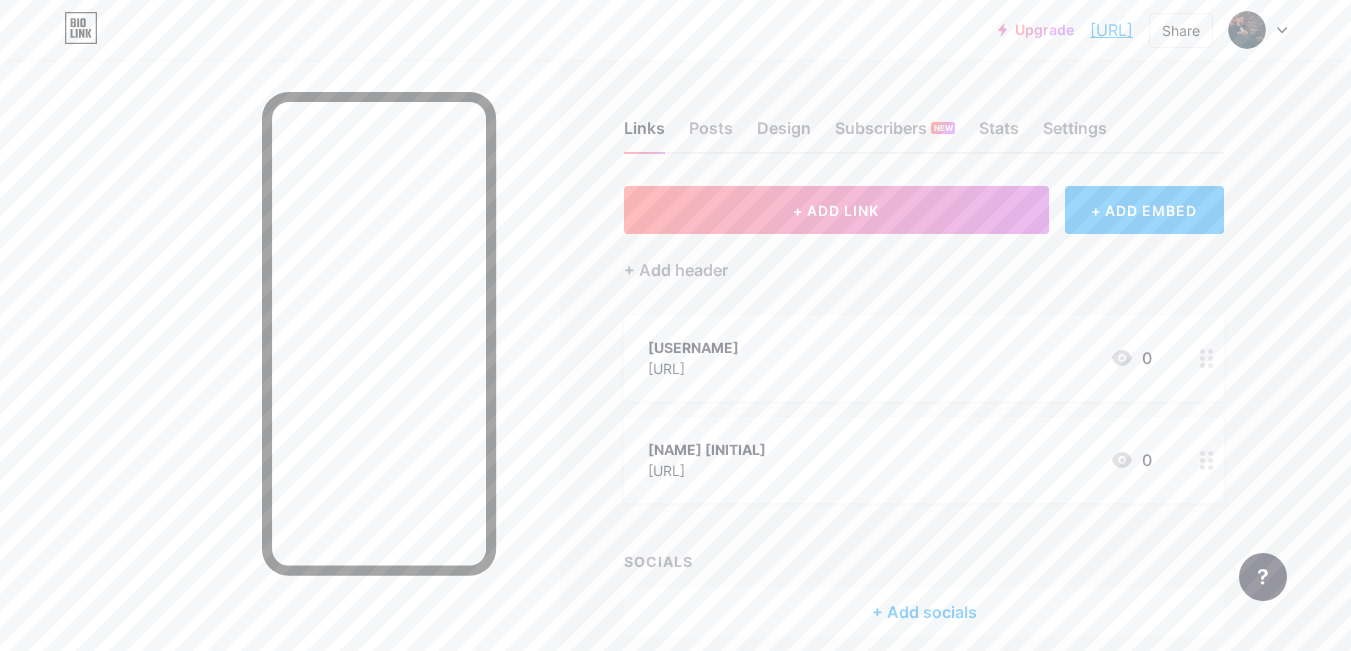 click on "+ ADD EMBED" at bounding box center [1144, 210] 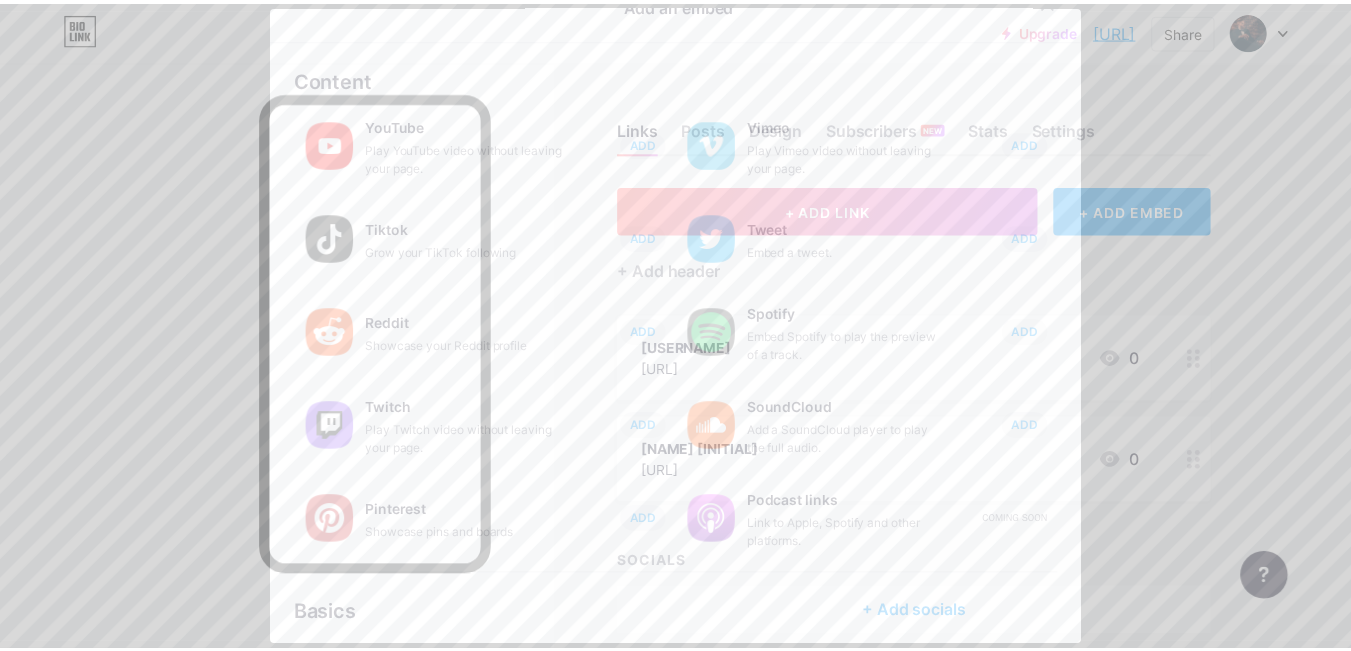 scroll, scrollTop: 0, scrollLeft: 0, axis: both 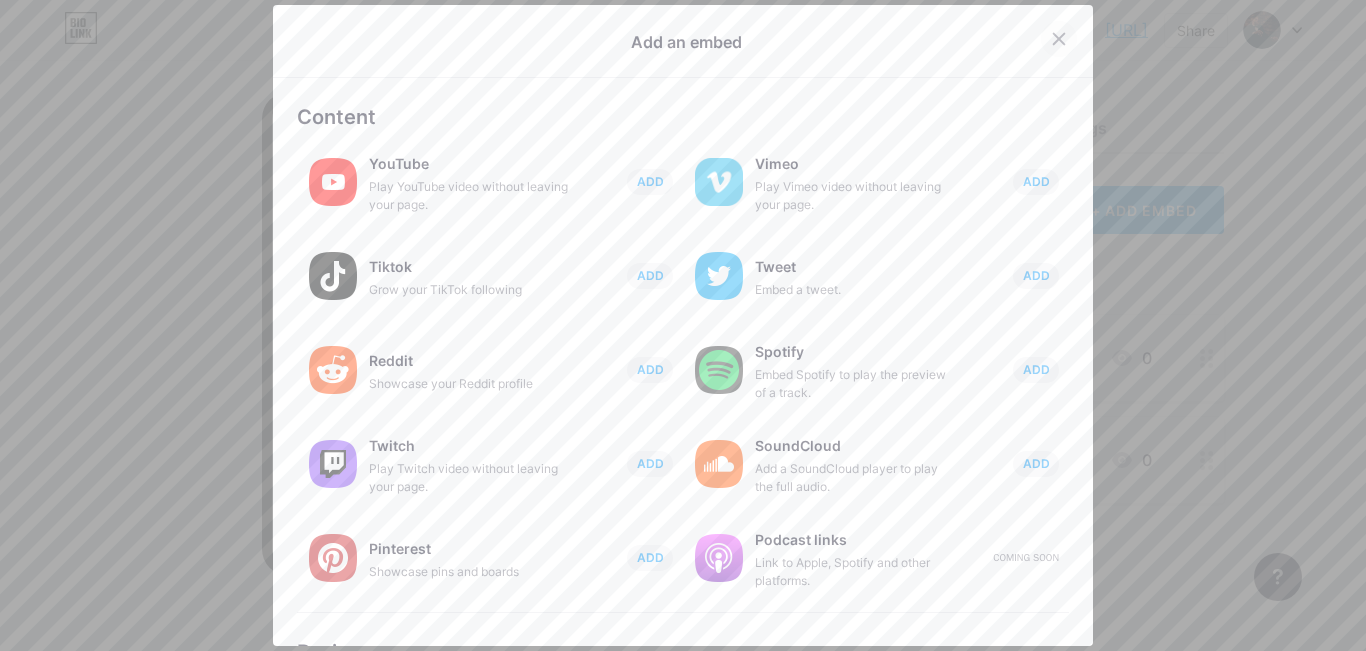 click 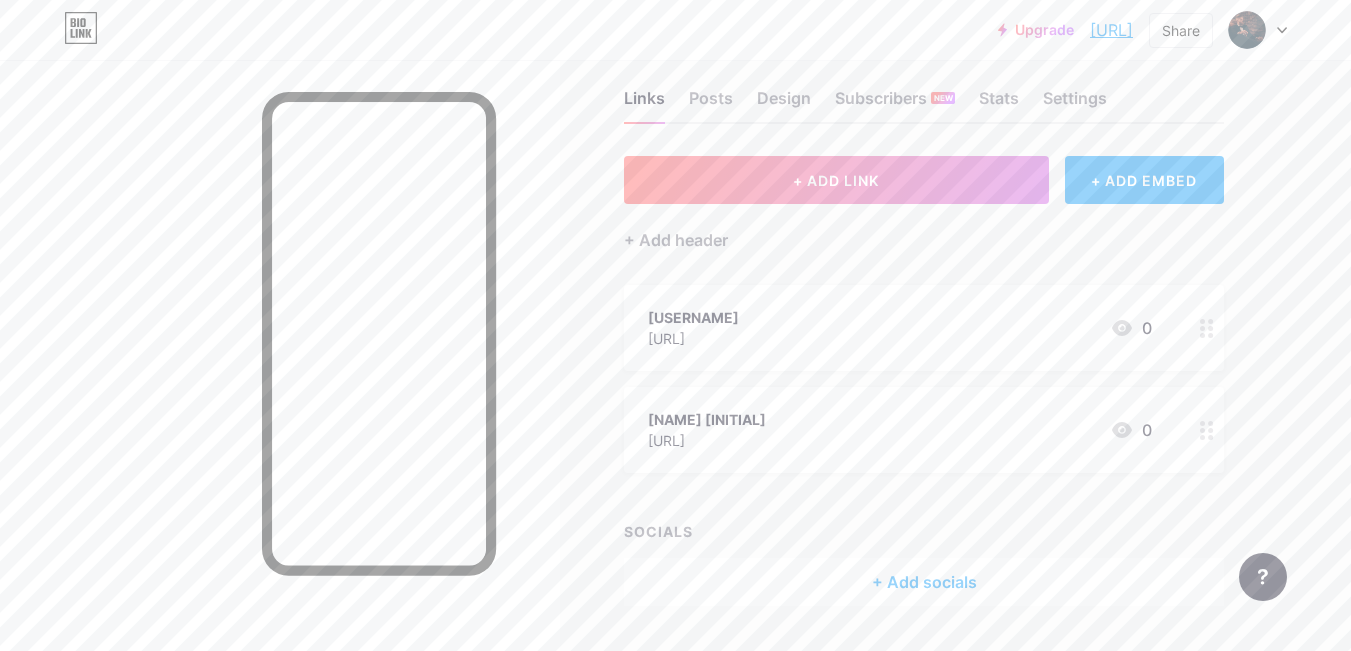 scroll, scrollTop: 0, scrollLeft: 0, axis: both 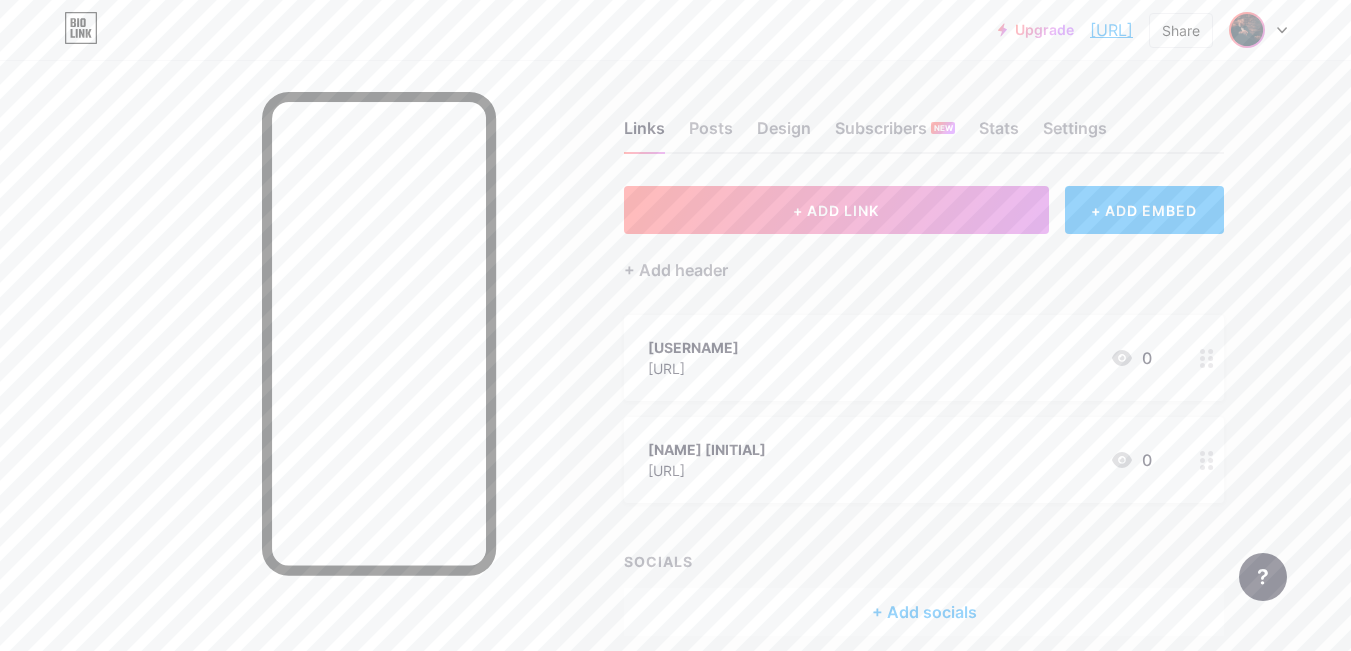 click at bounding box center [1247, 30] 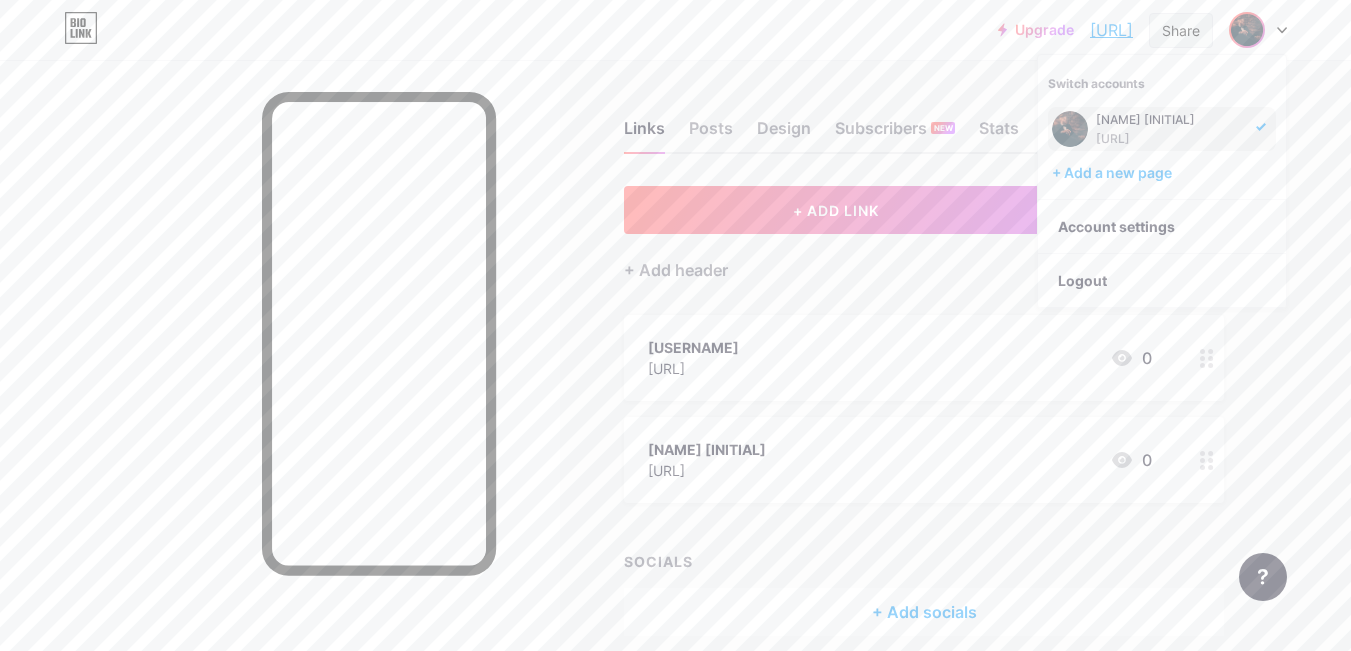 click on "Share" at bounding box center [1181, 30] 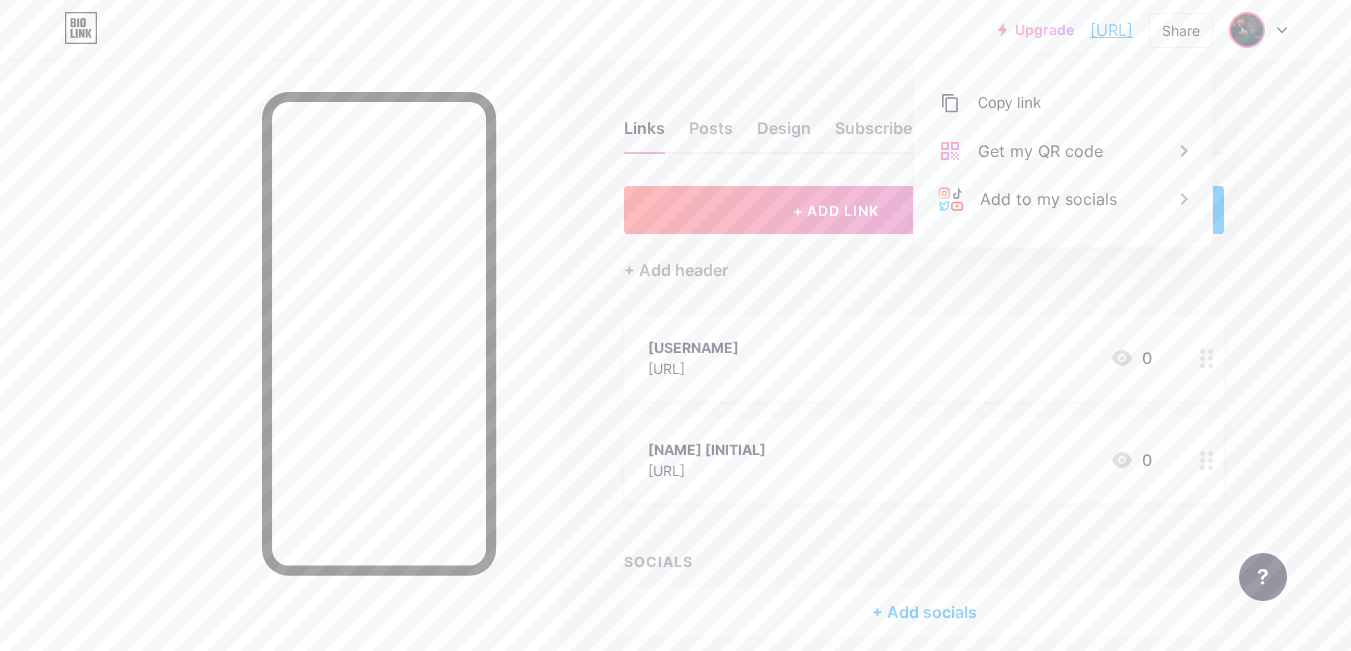 click at bounding box center [1247, 30] 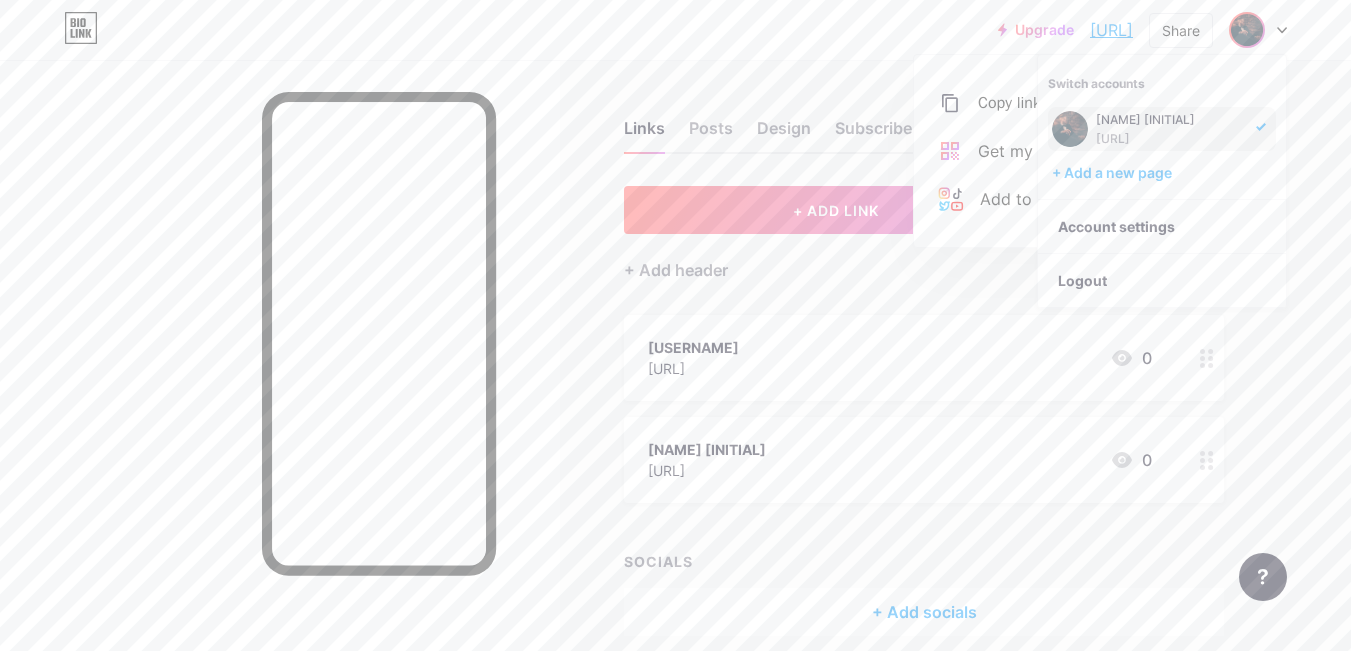 click on "bio.link/[USERNAME]" at bounding box center (1111, 30) 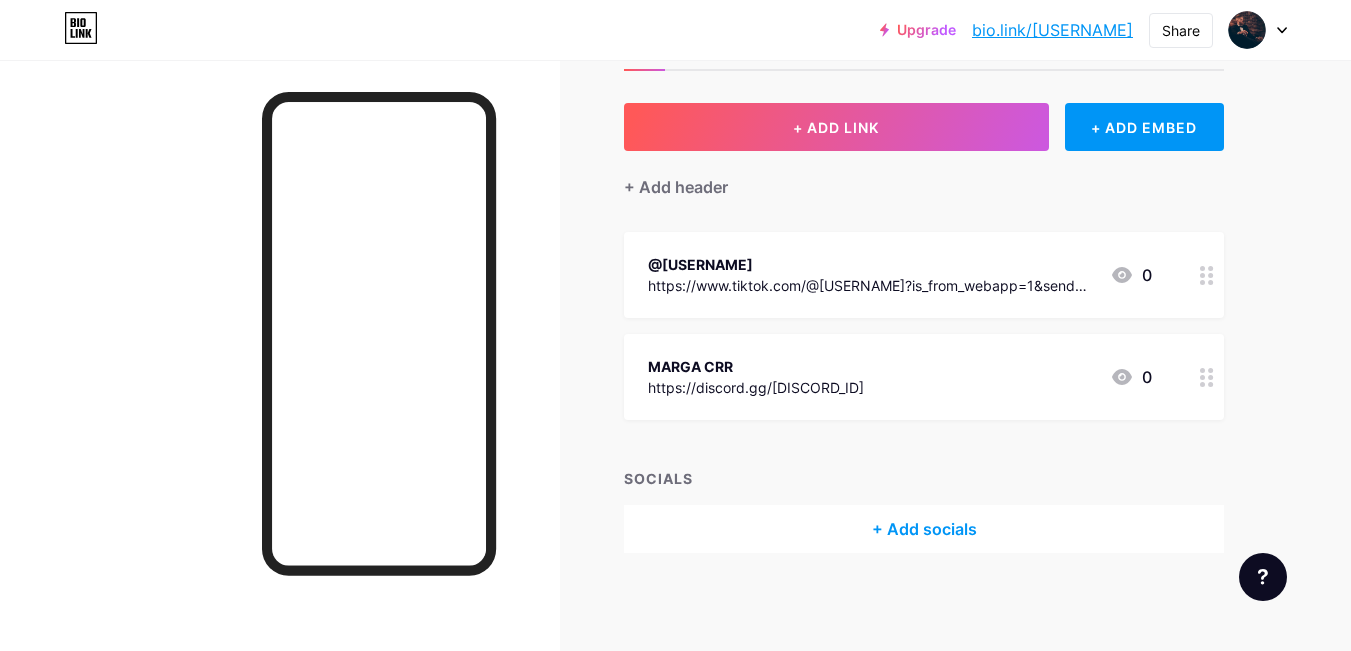 scroll, scrollTop: 84, scrollLeft: 0, axis: vertical 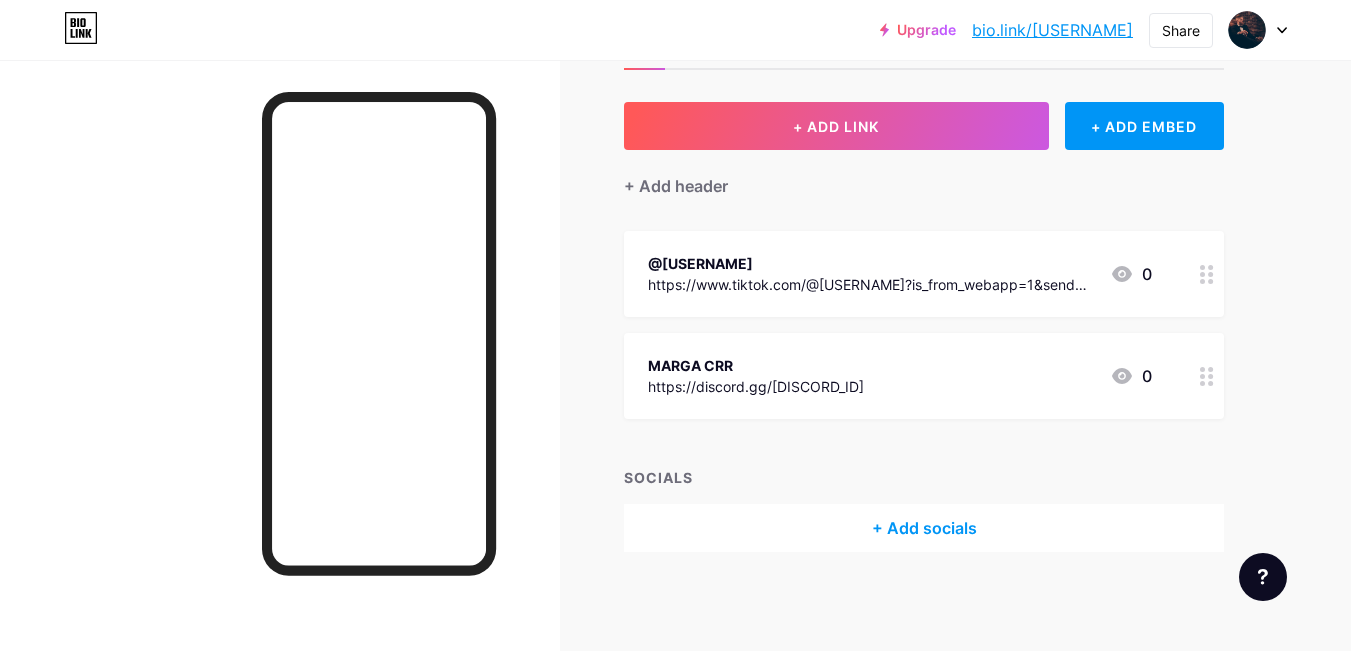 click at bounding box center (1207, 376) 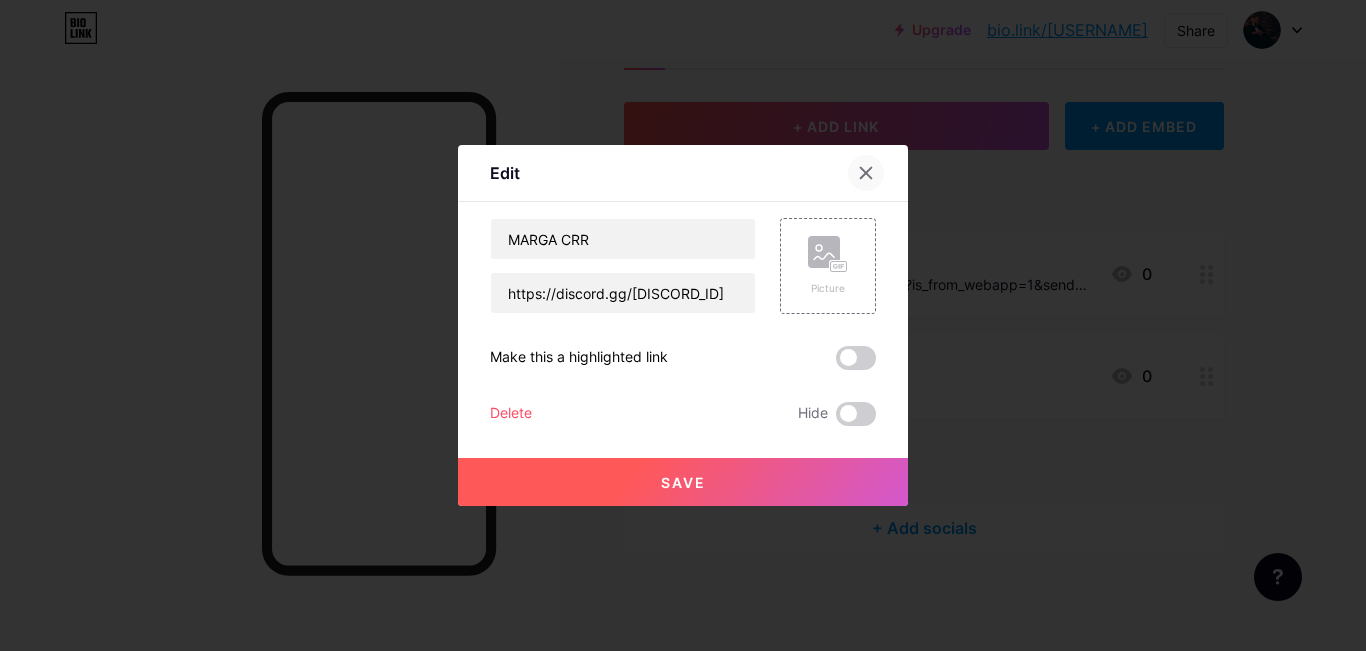 click 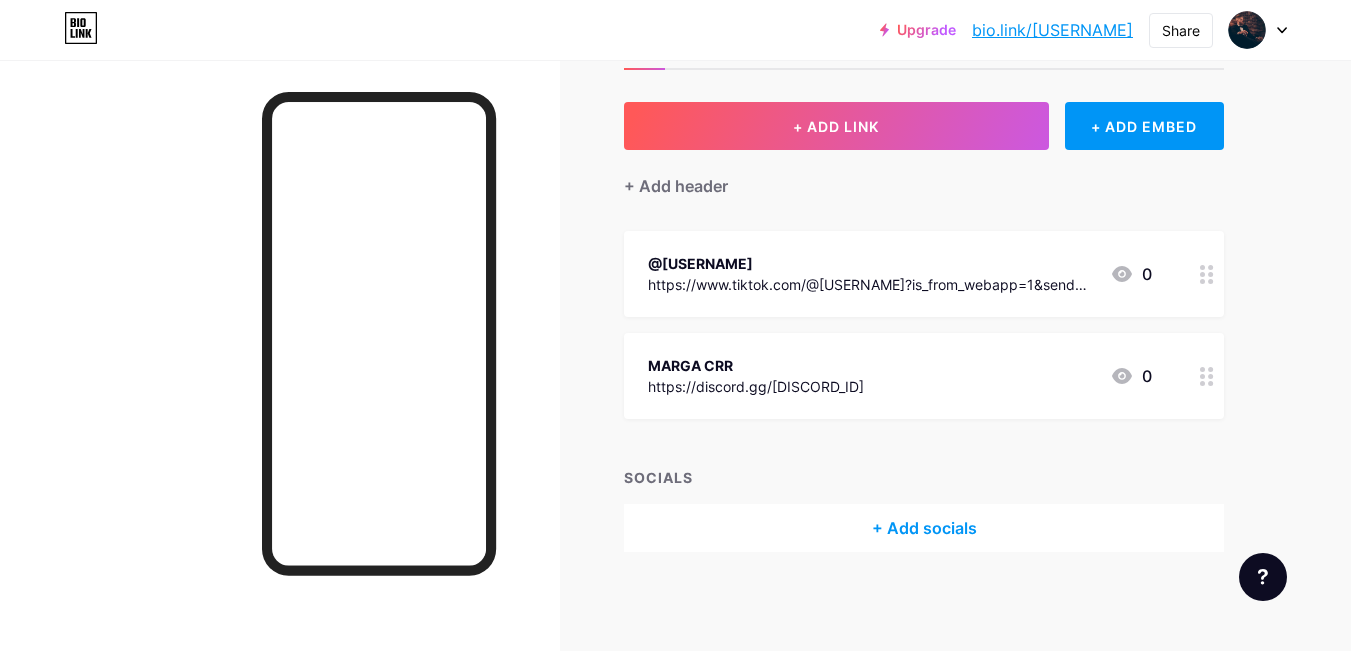 type 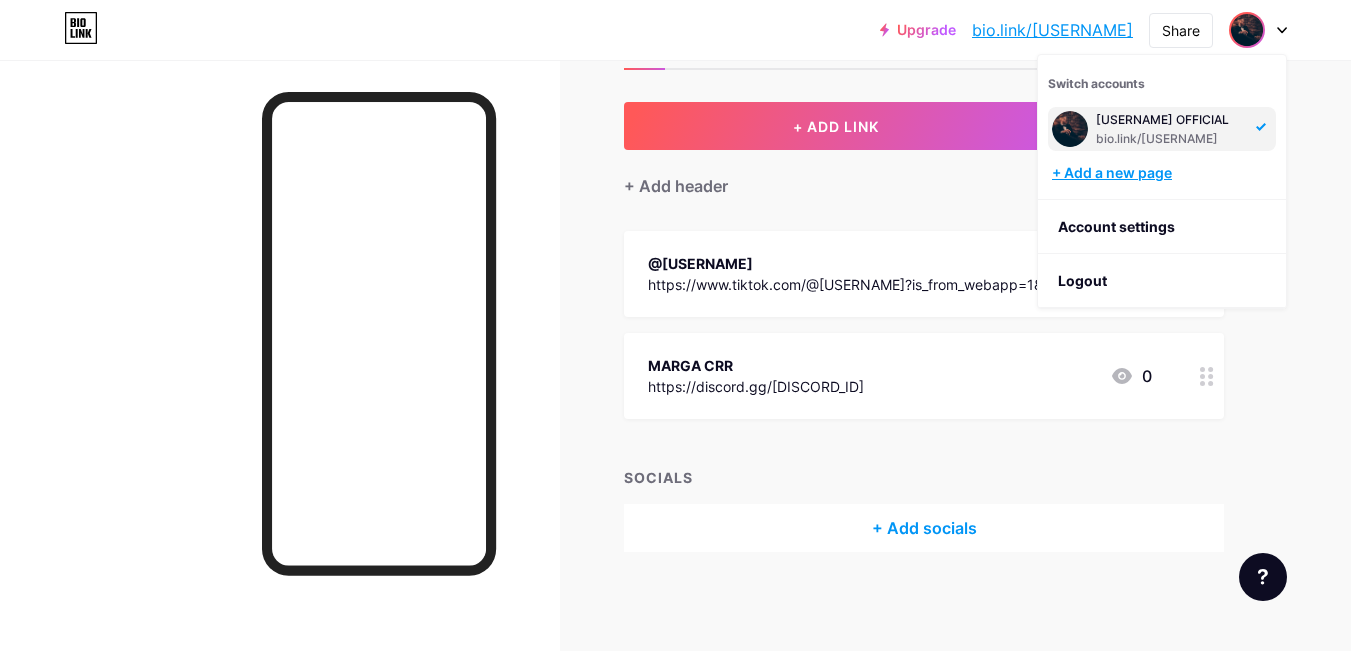click on "+ Add a new page" at bounding box center [1164, 173] 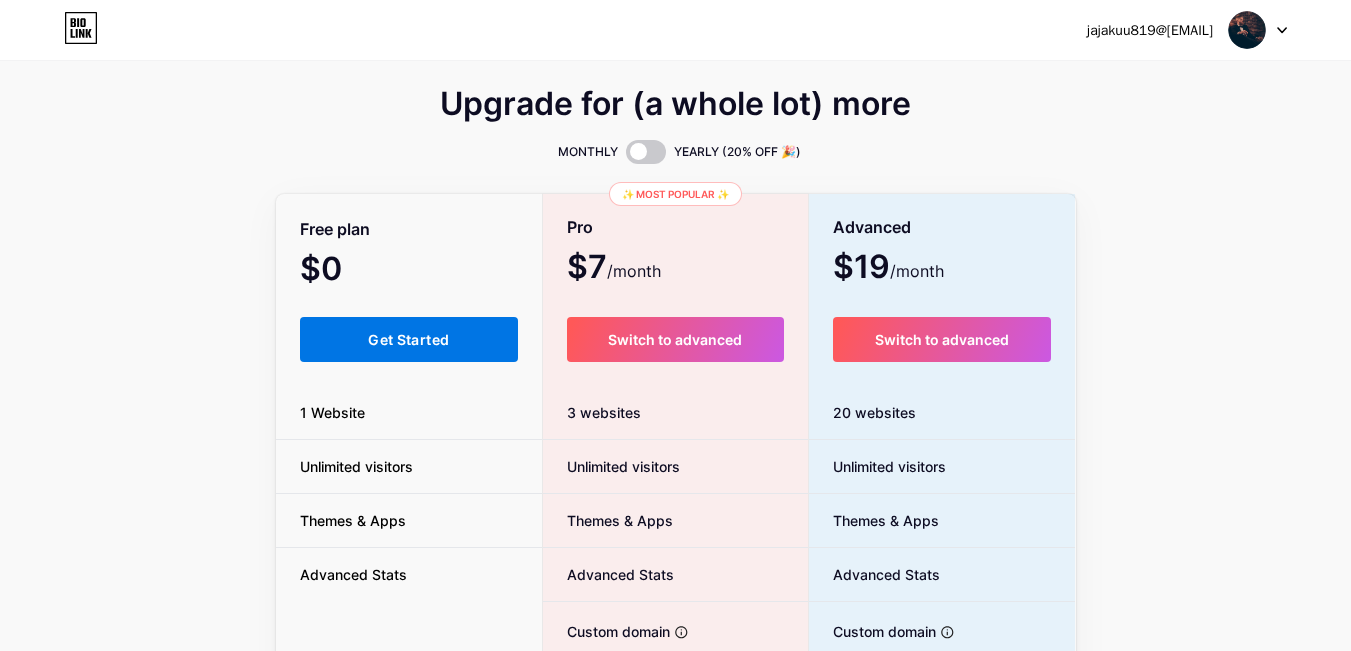 click on "Get Started" at bounding box center (409, 339) 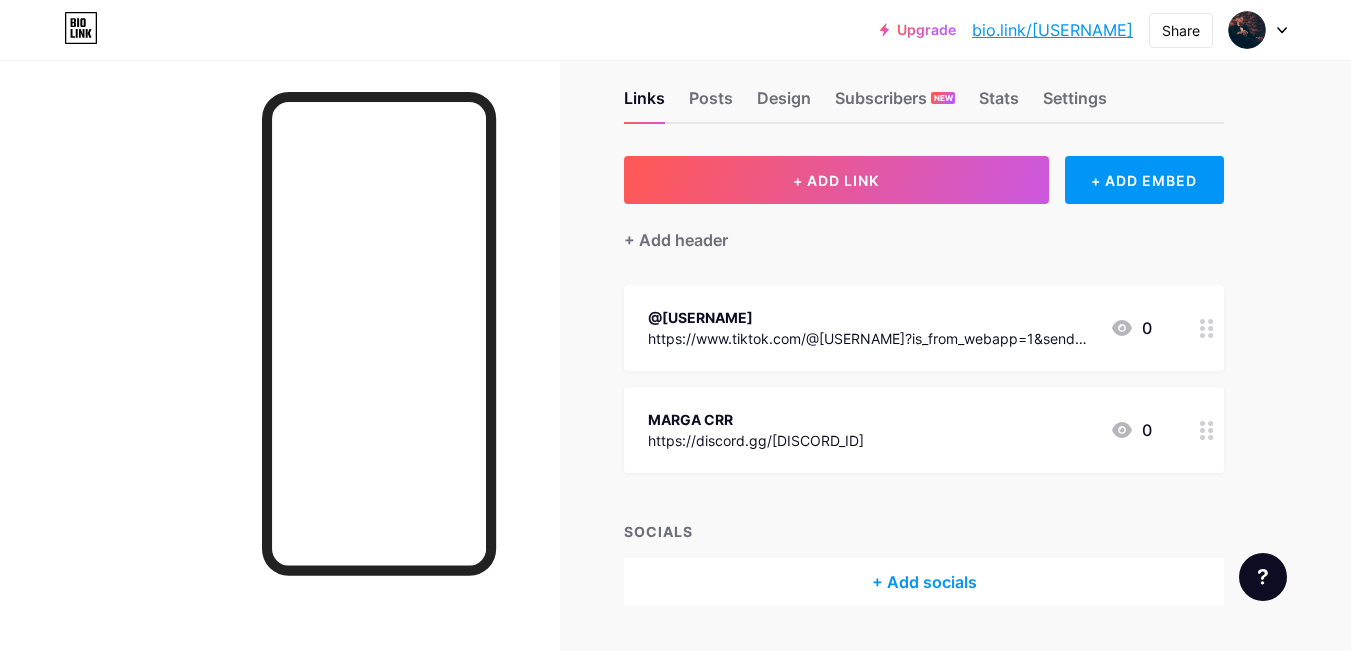 scroll, scrollTop: 0, scrollLeft: 0, axis: both 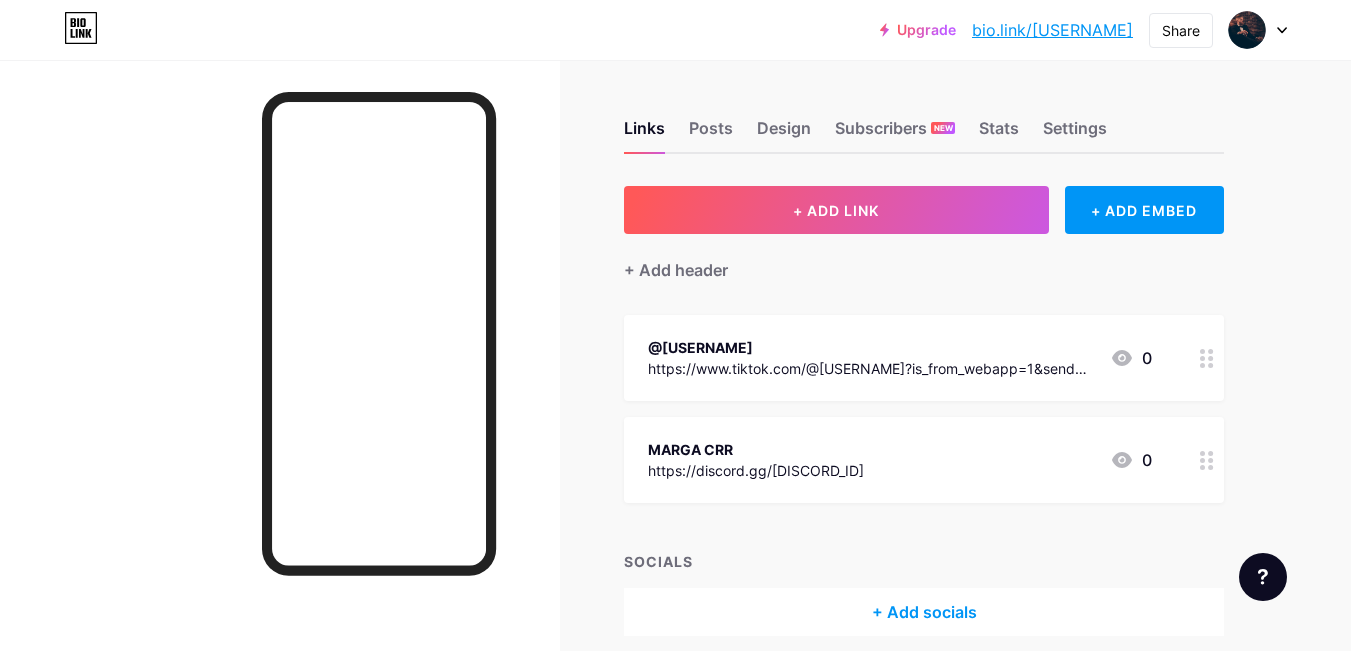 click on "0" at bounding box center [1131, 460] 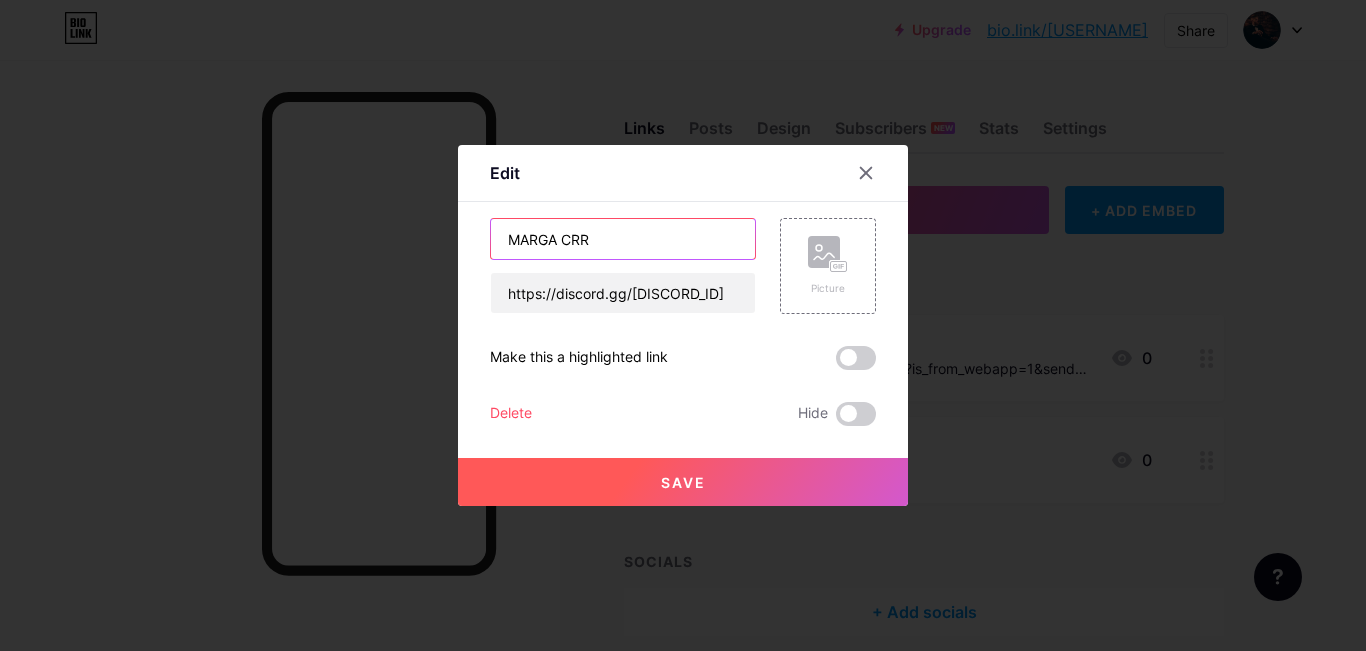 click on "MARGA CRR" at bounding box center [623, 239] 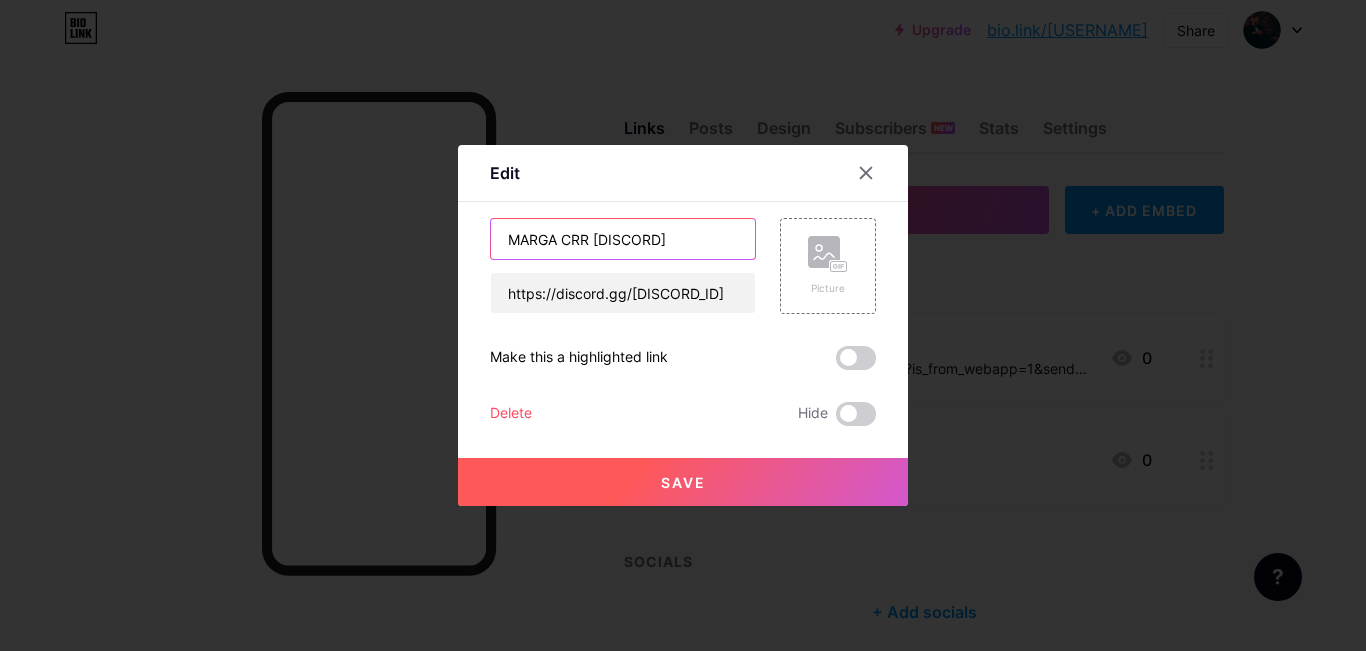 type on "MARGA CRR [DISCORD]" 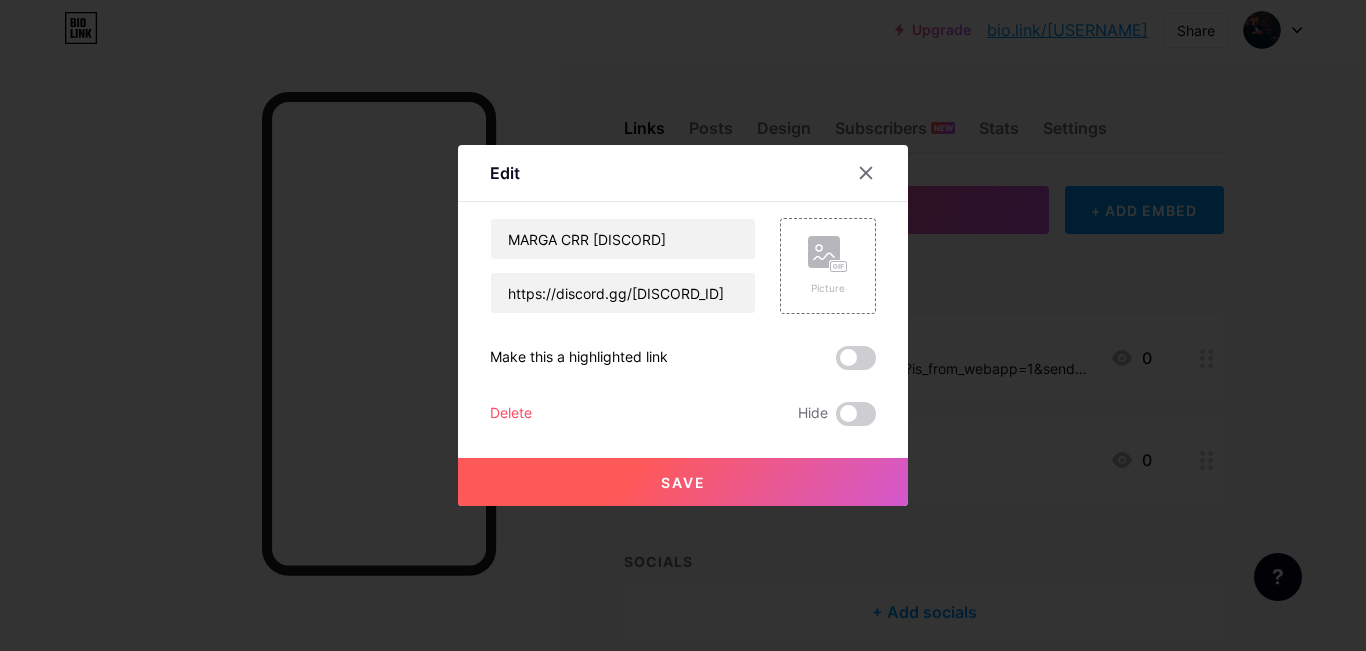 click on "Save" at bounding box center (683, 482) 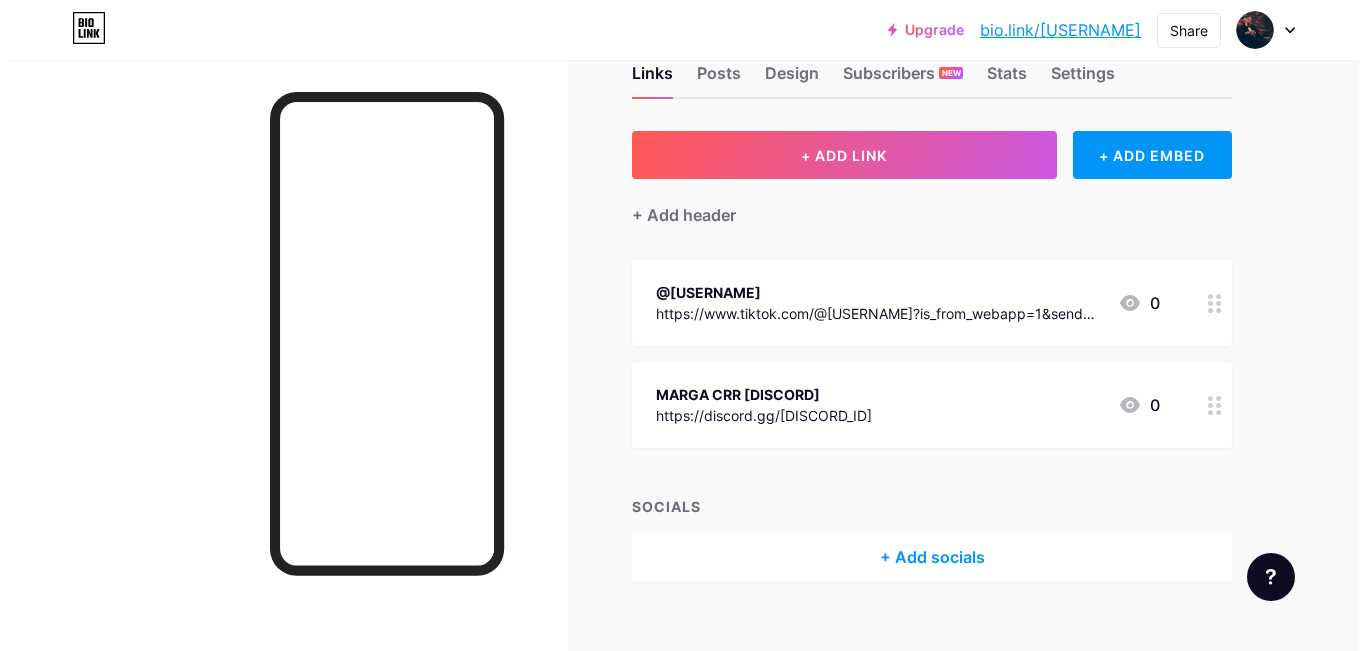 scroll, scrollTop: 84, scrollLeft: 0, axis: vertical 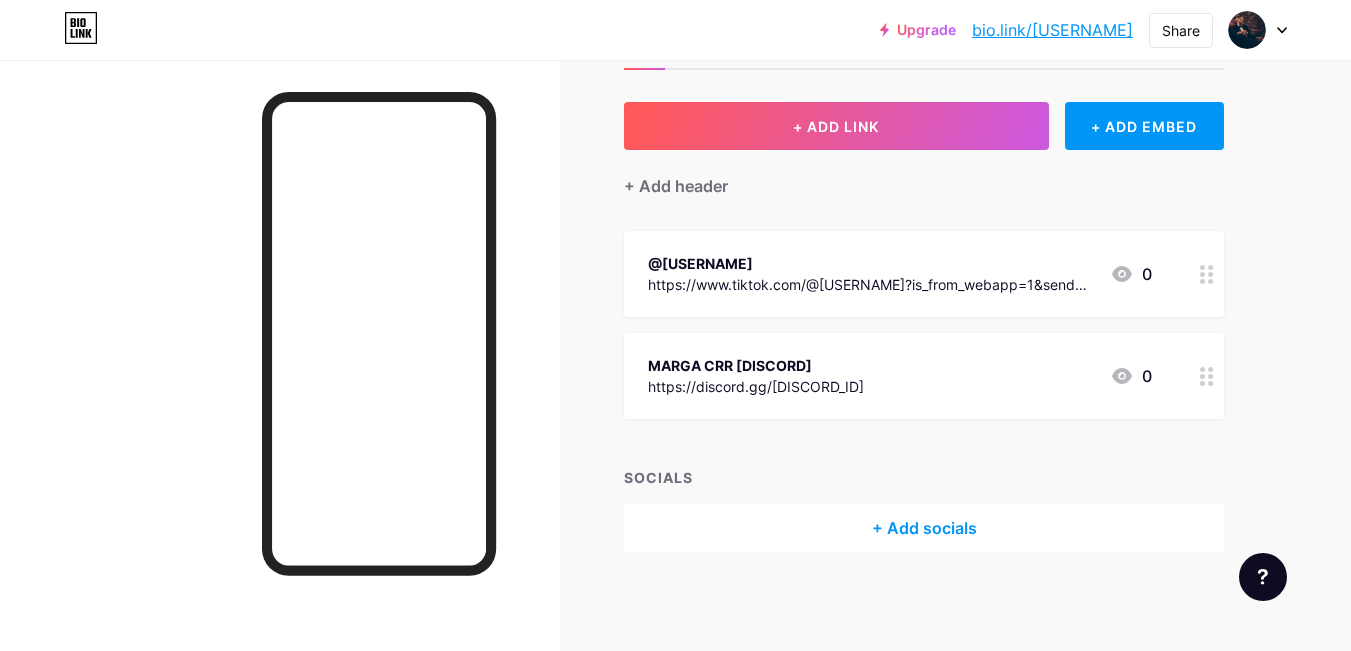 click on "+ Add socials" at bounding box center [924, 528] 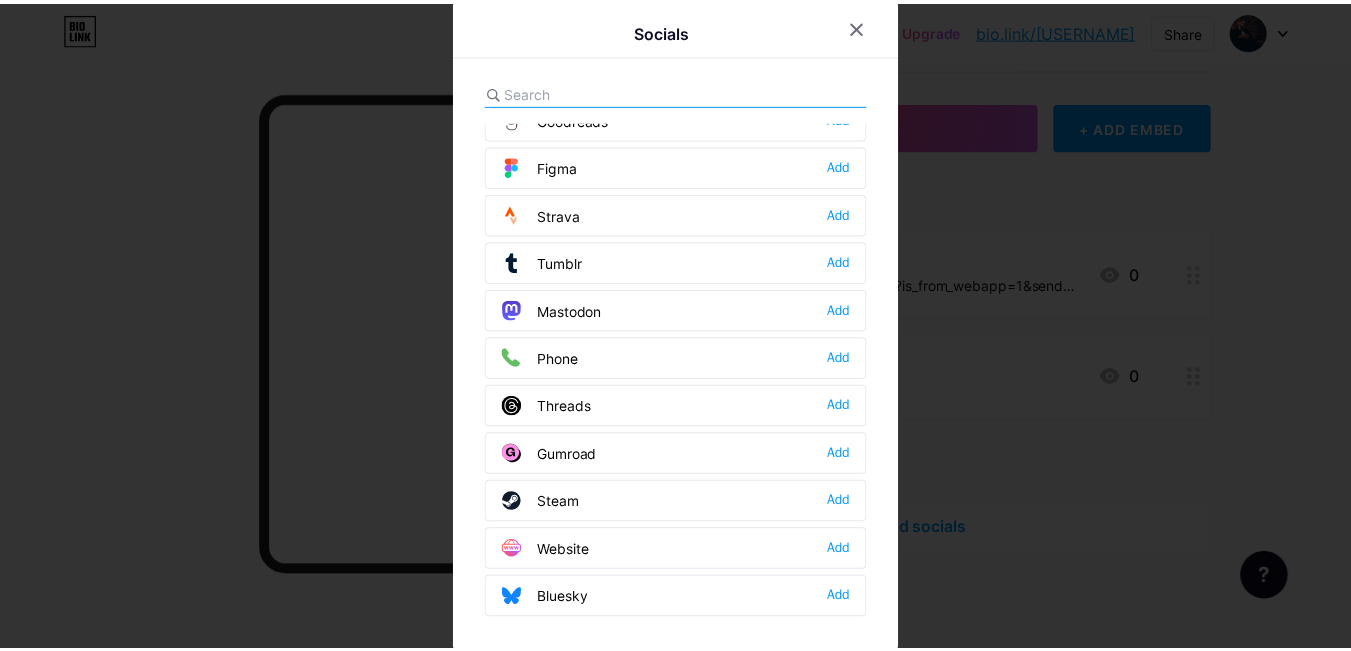 scroll, scrollTop: 1804, scrollLeft: 0, axis: vertical 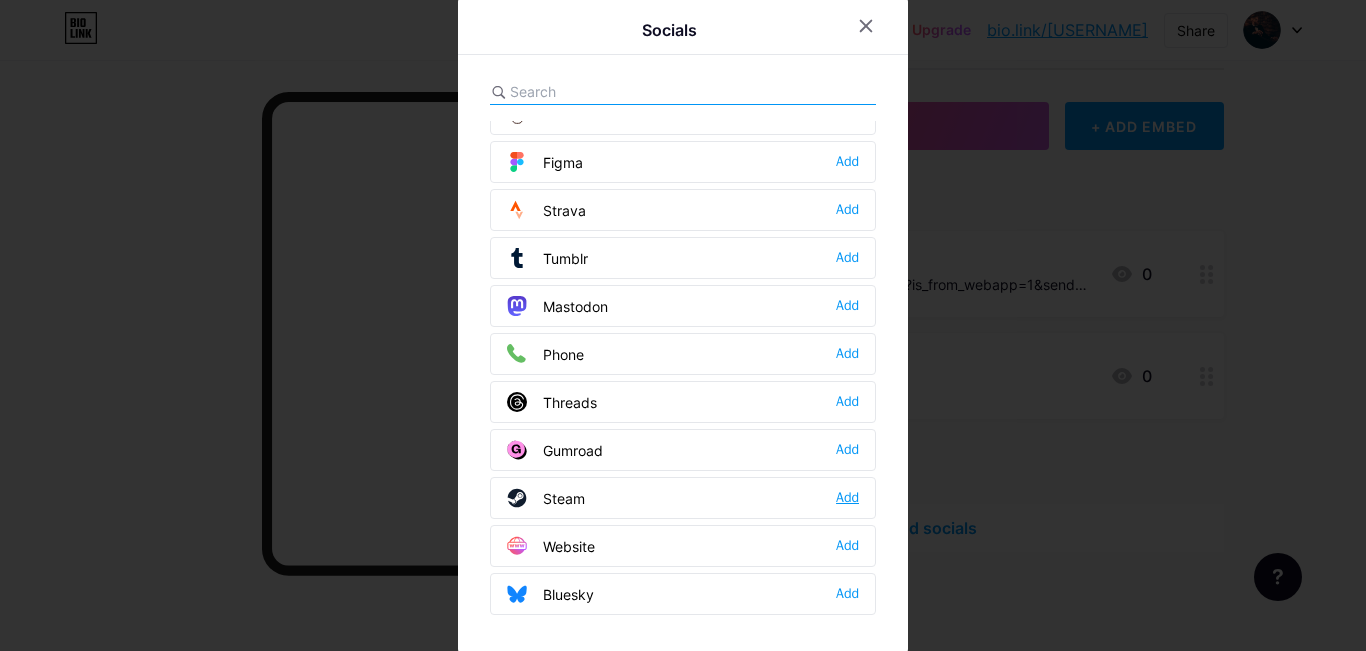 click on "Add" at bounding box center (847, 498) 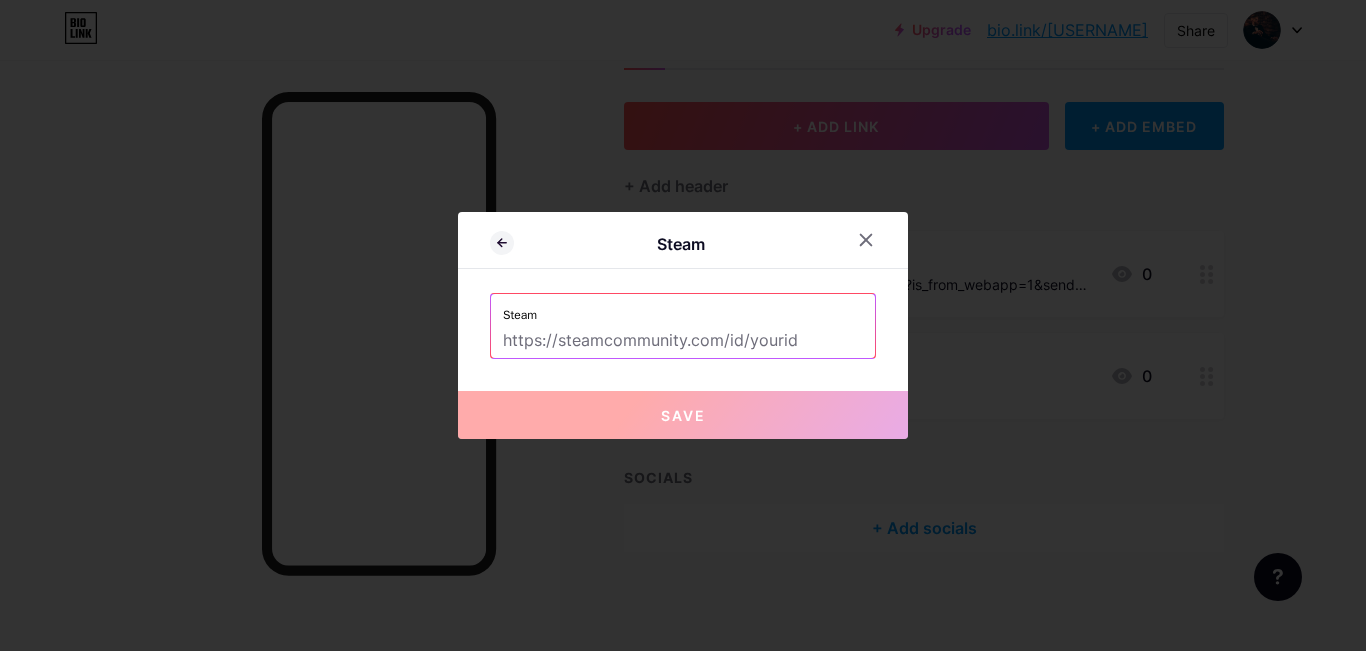click on "Steam Steam Save" at bounding box center (683, 325) 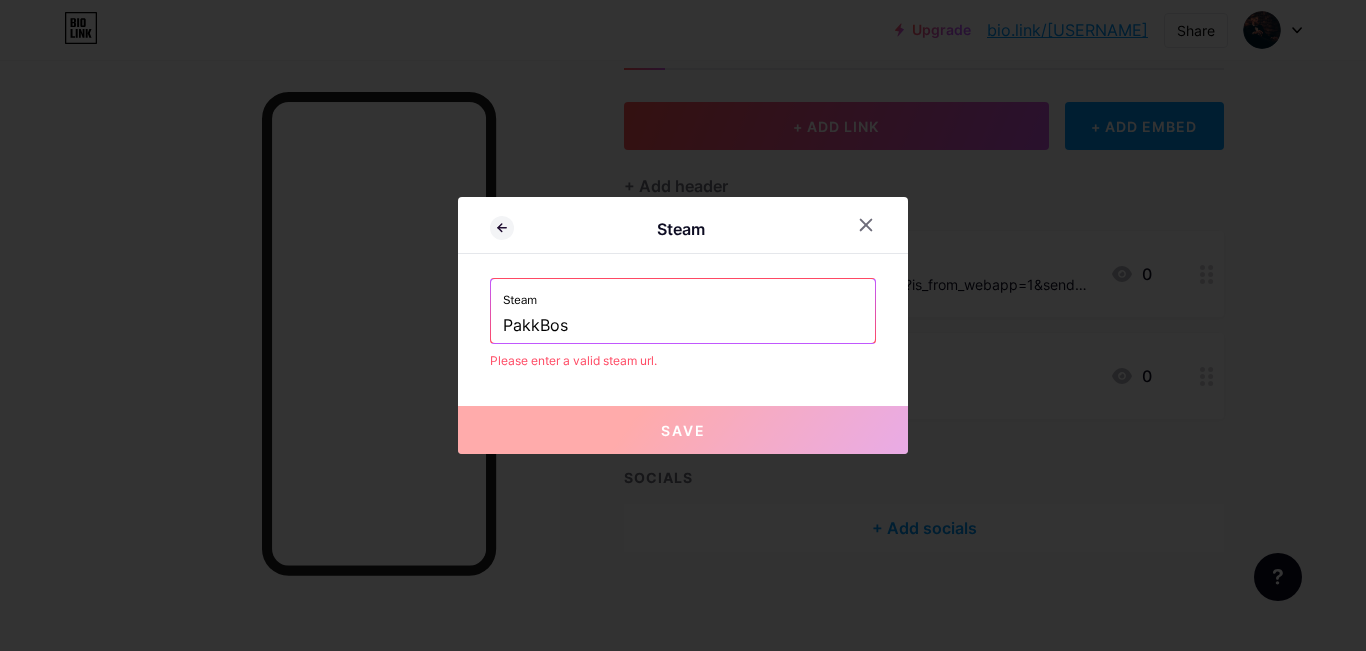 type on "PakkBoss" 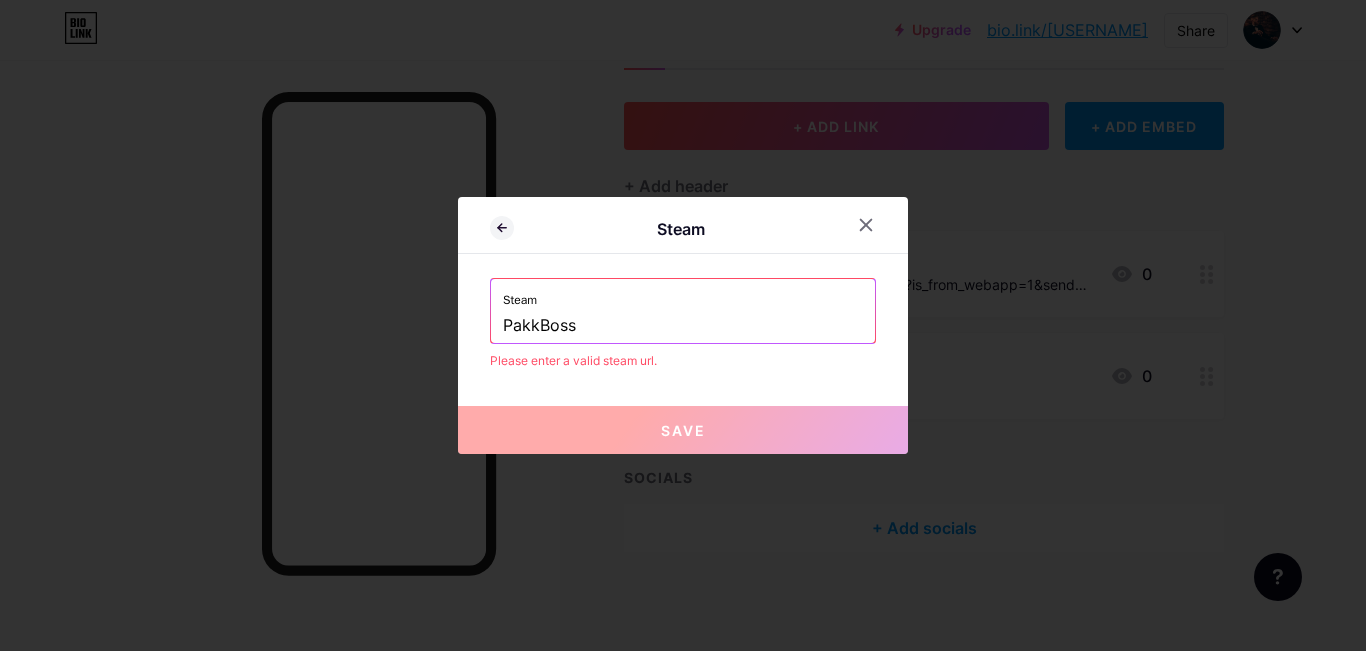 type 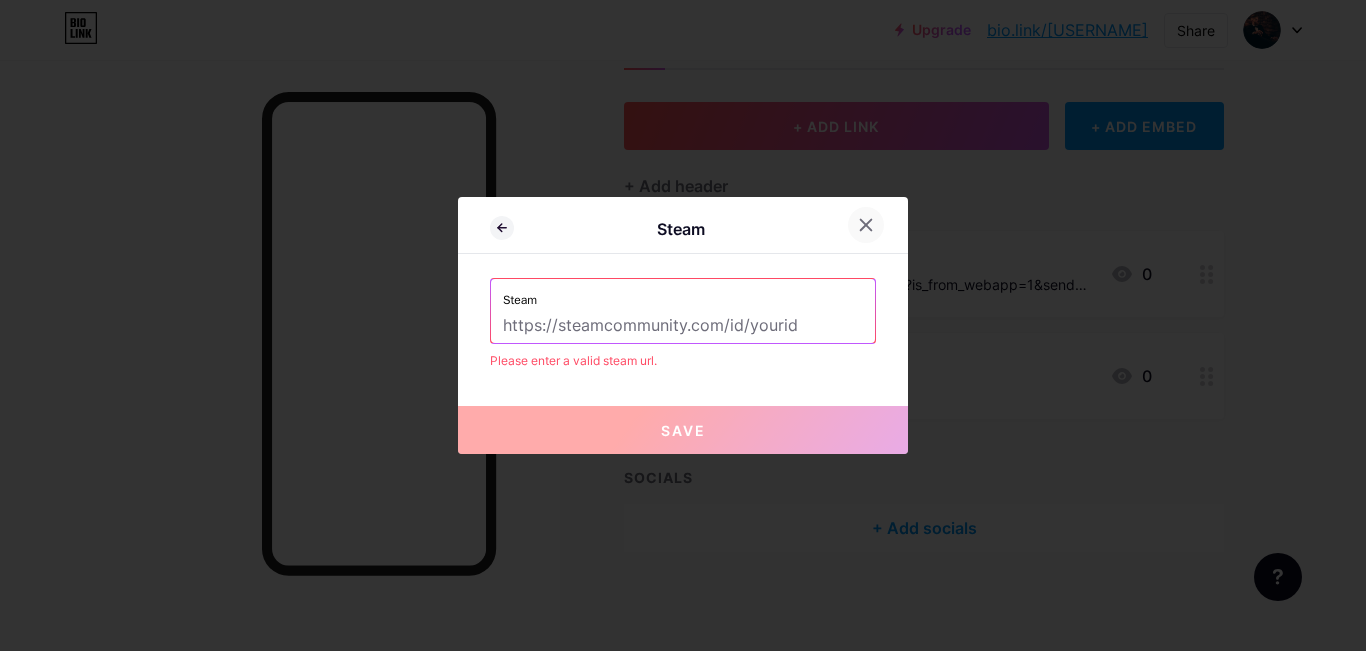 click 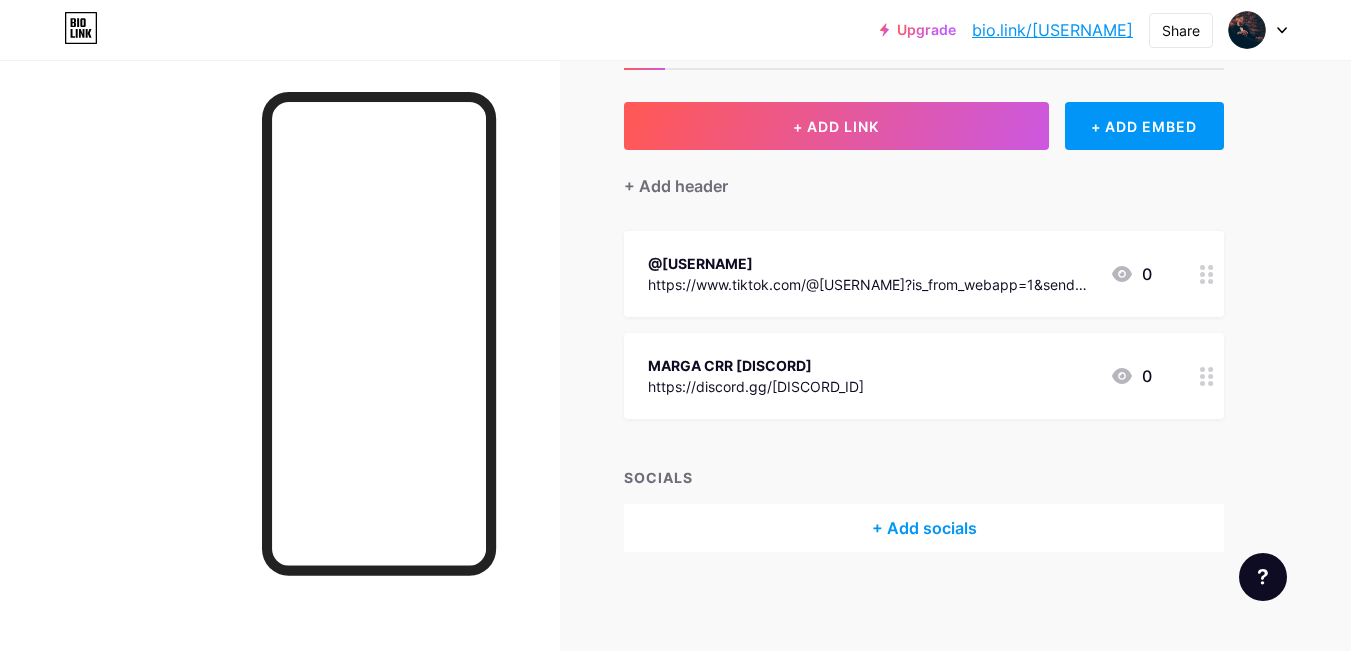 scroll, scrollTop: 0, scrollLeft: 0, axis: both 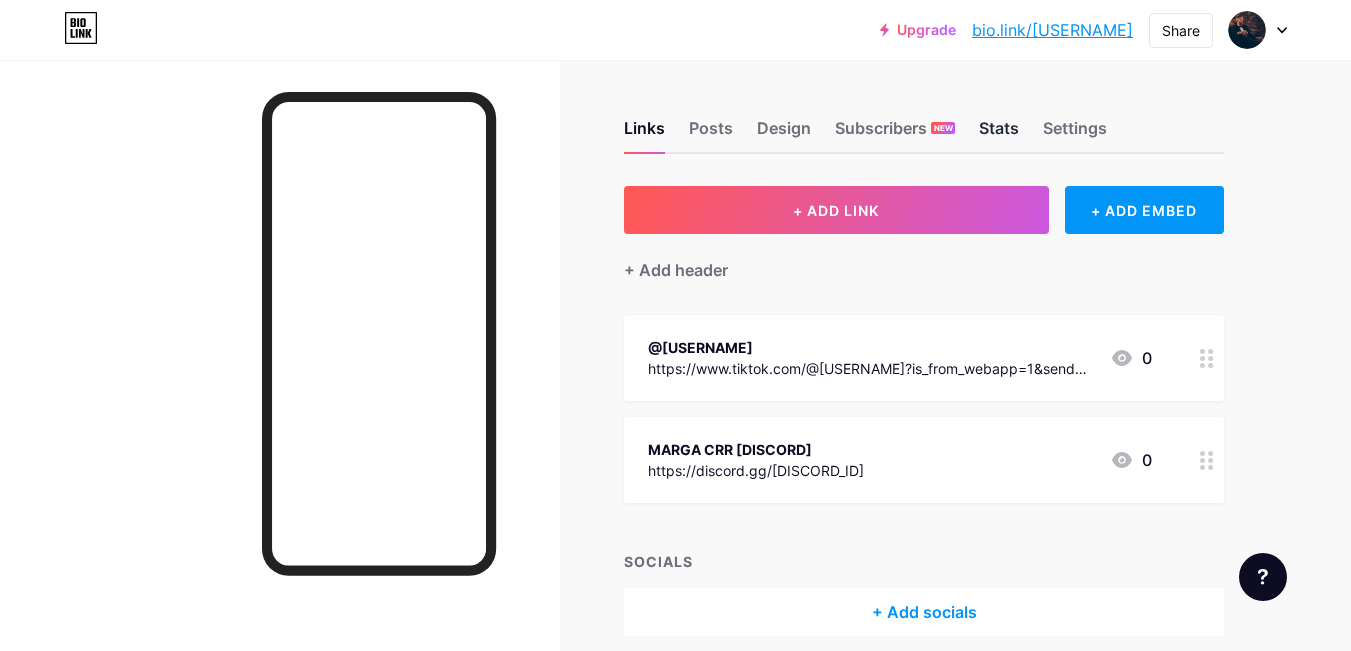click on "Stats" at bounding box center (999, 134) 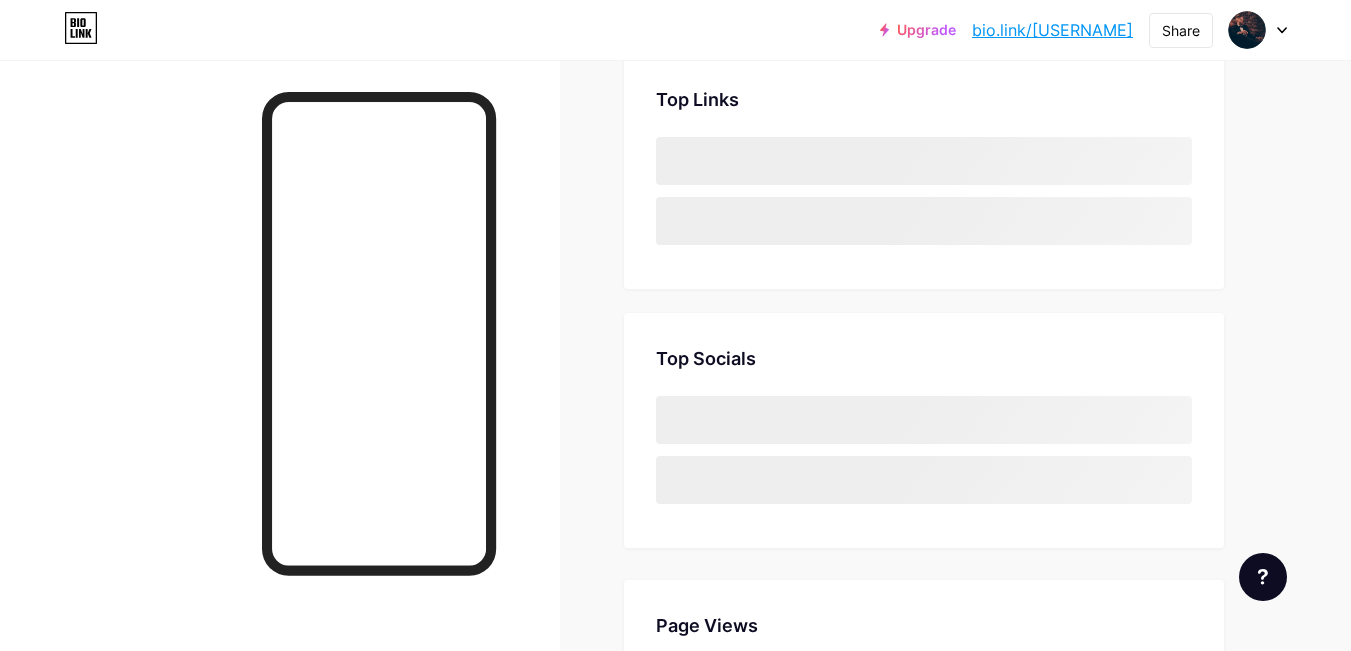 scroll, scrollTop: 0, scrollLeft: 0, axis: both 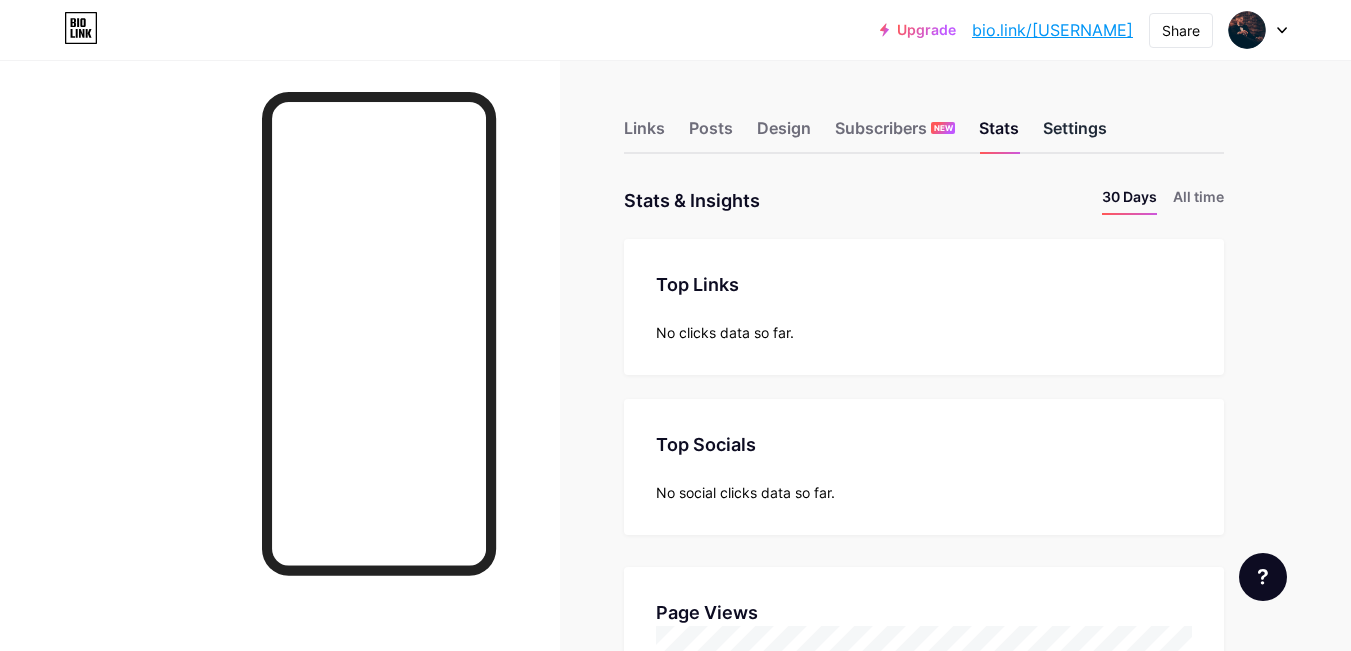 click on "Settings" at bounding box center (1075, 134) 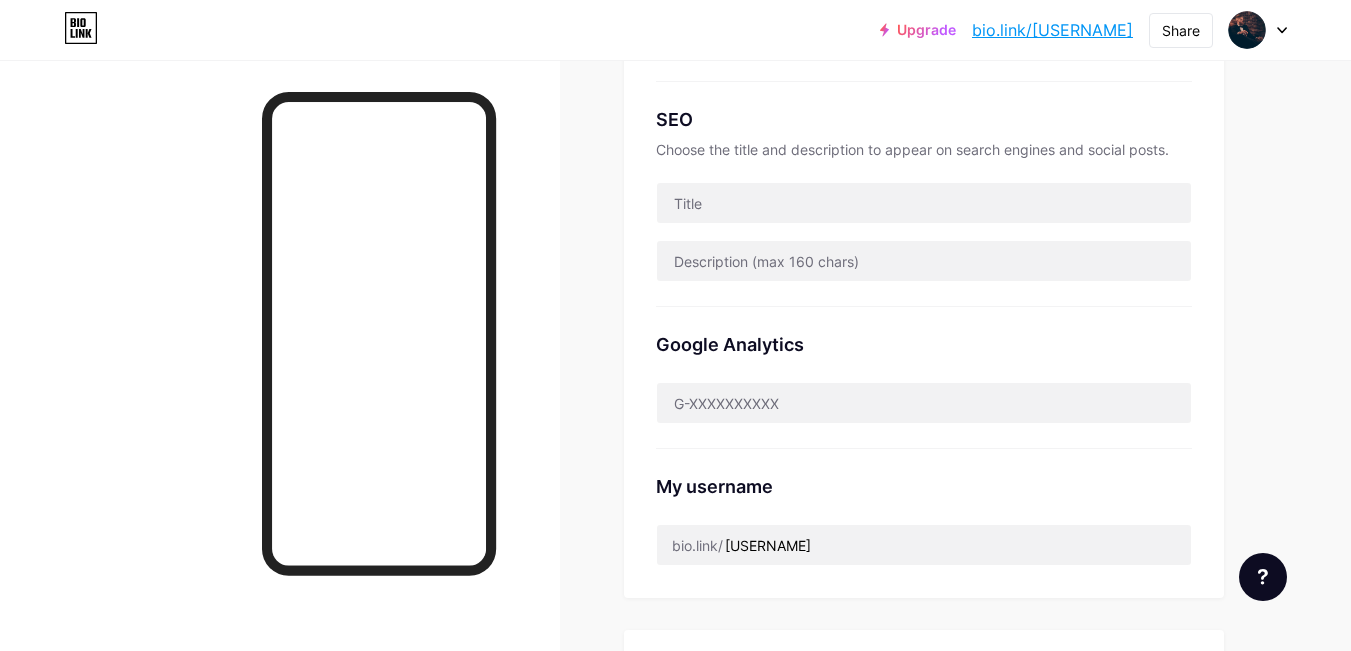 scroll, scrollTop: 0, scrollLeft: 0, axis: both 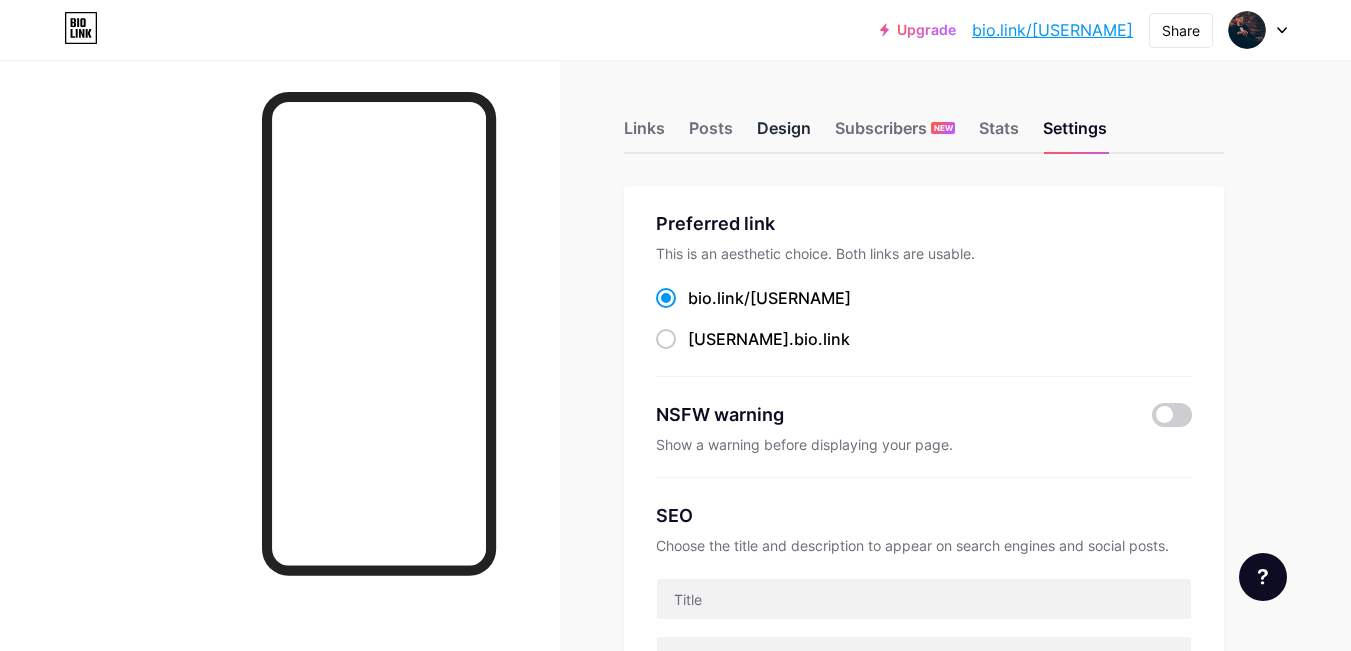 click on "Design" at bounding box center [784, 134] 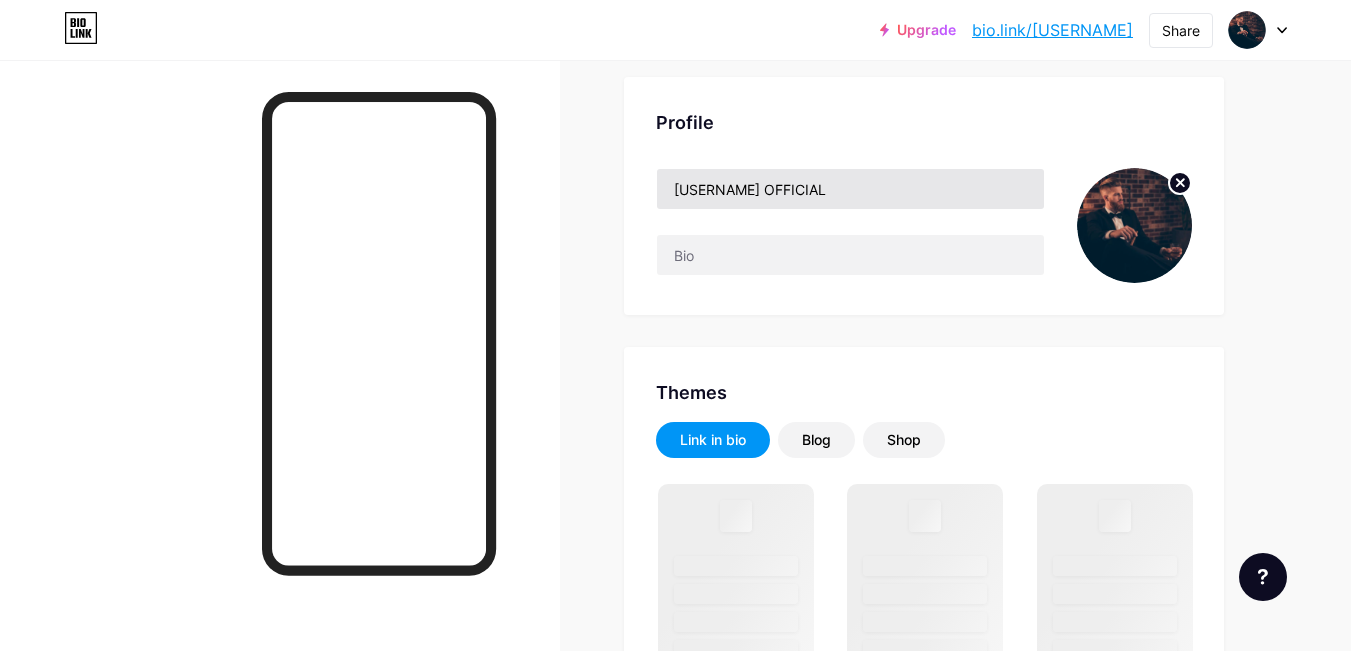 scroll, scrollTop: 0, scrollLeft: 0, axis: both 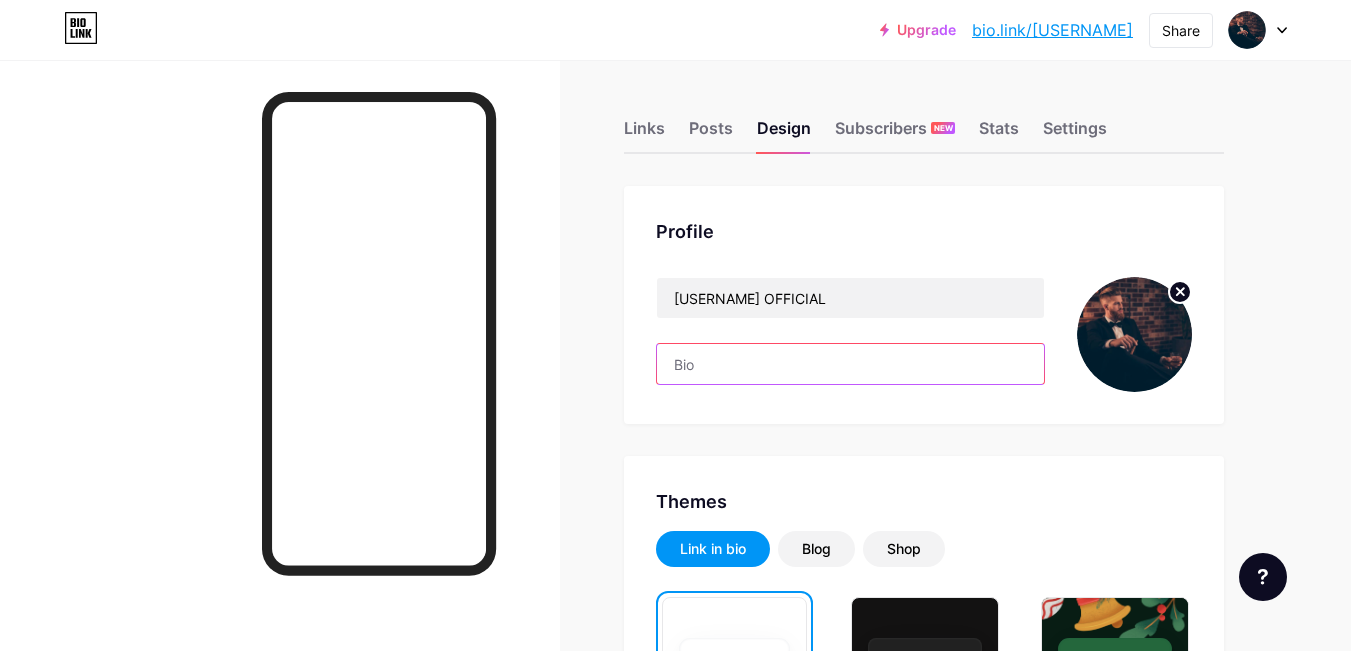 click at bounding box center (850, 364) 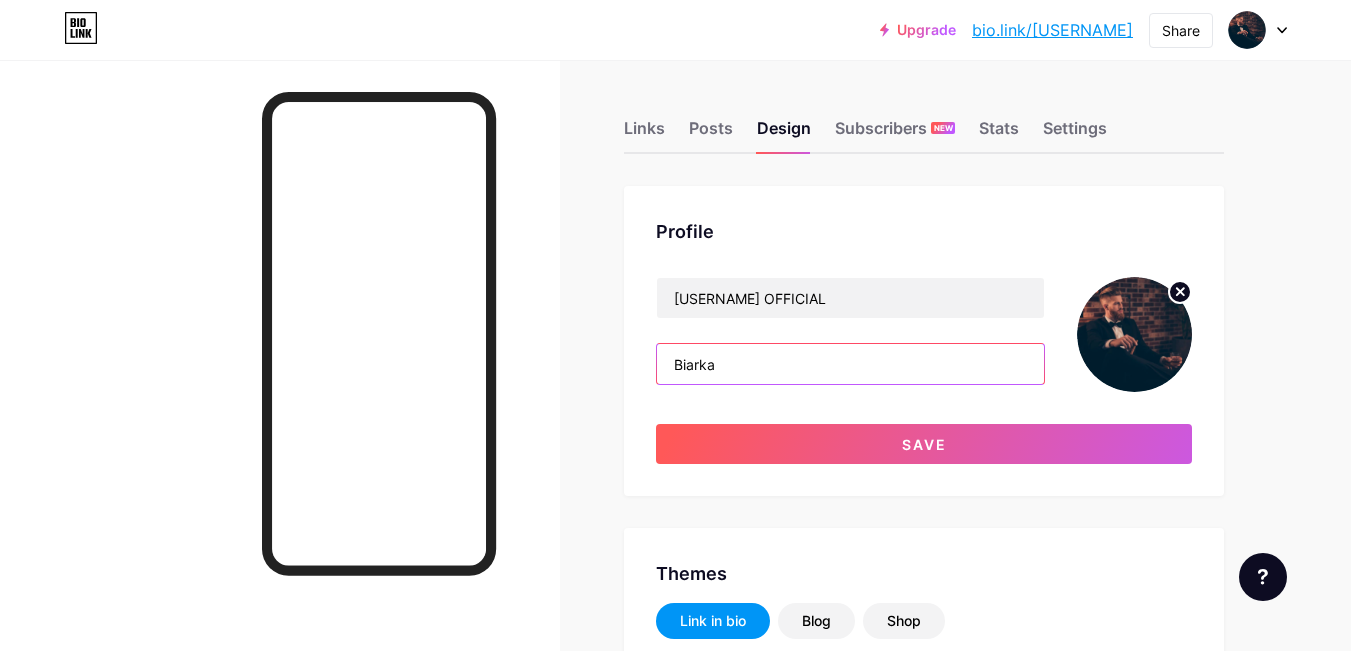 type on "Biarkan" 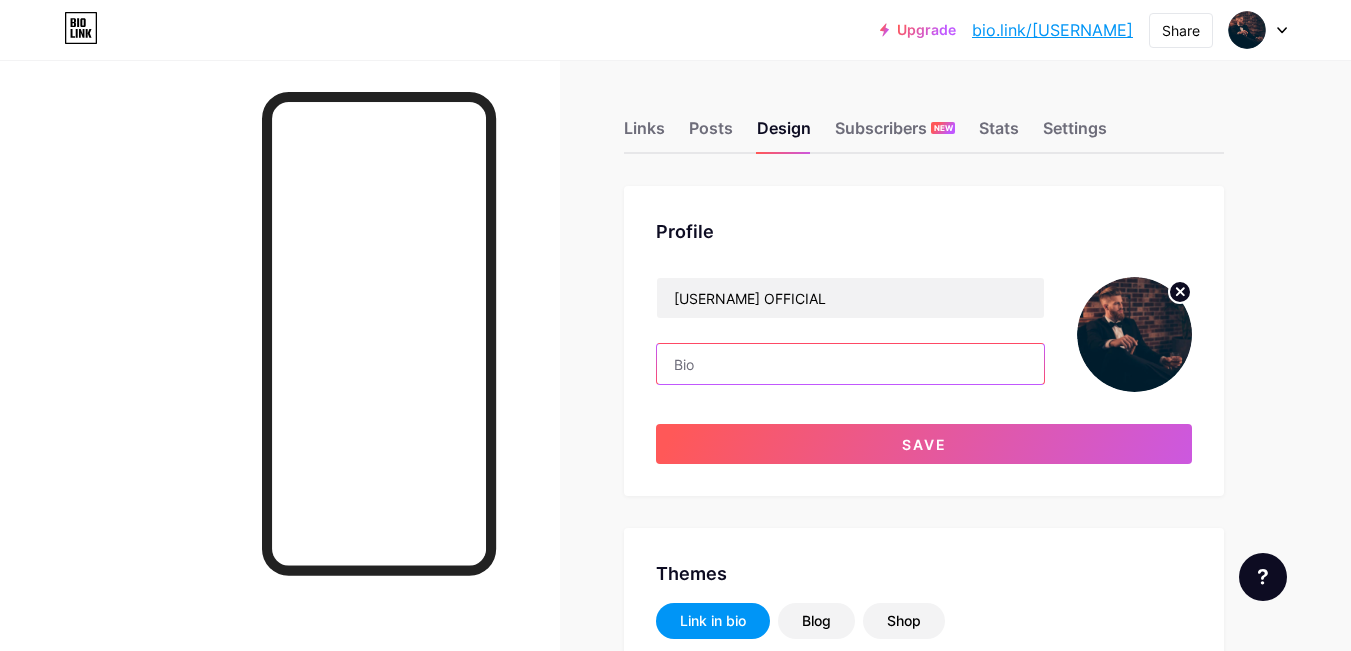 click at bounding box center [850, 364] 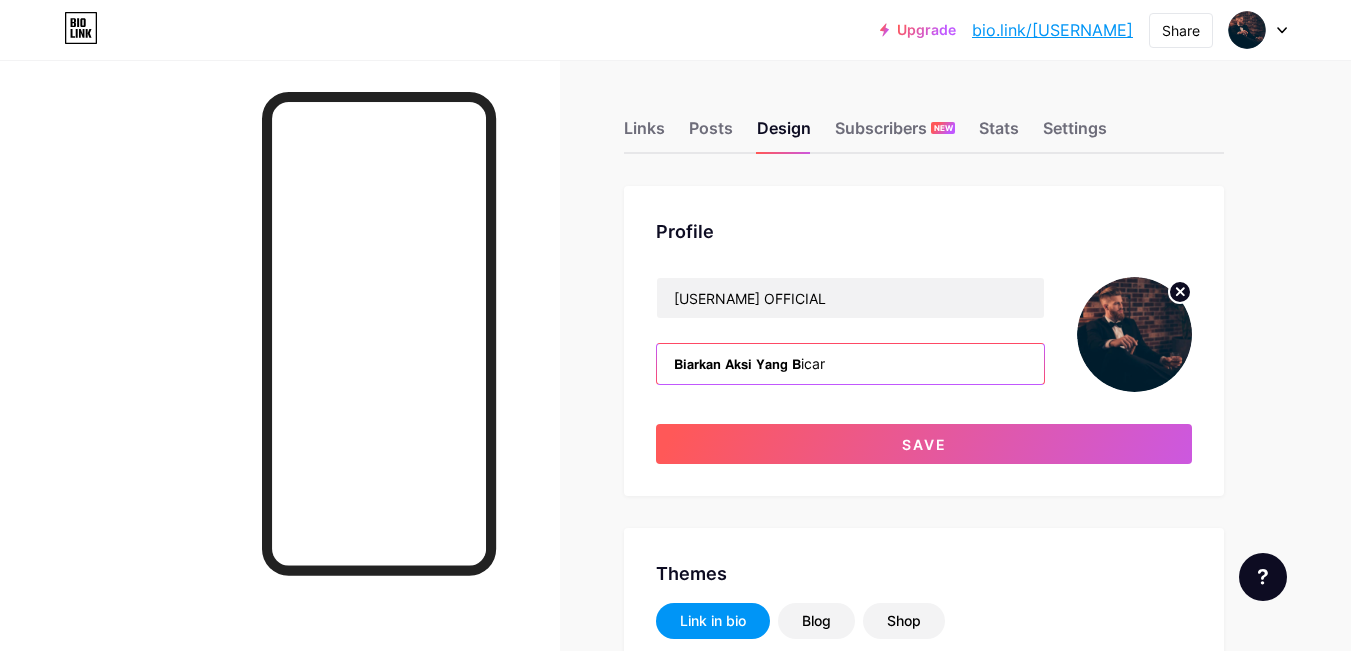 type on "𝗕𝗶𝗮𝗿𝗸𝗮𝗻 𝗔𝗸𝘀𝗶 𝗬𝗮𝗻𝗴 𝗕icara" 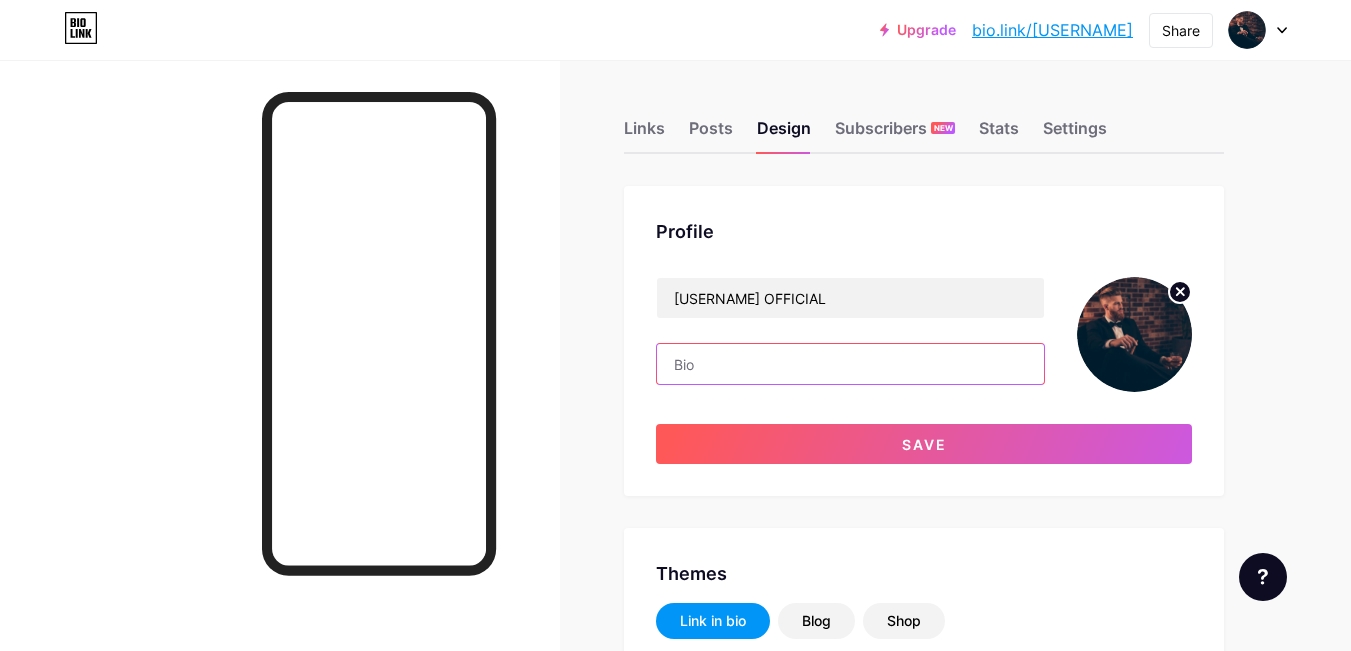 click at bounding box center [850, 364] 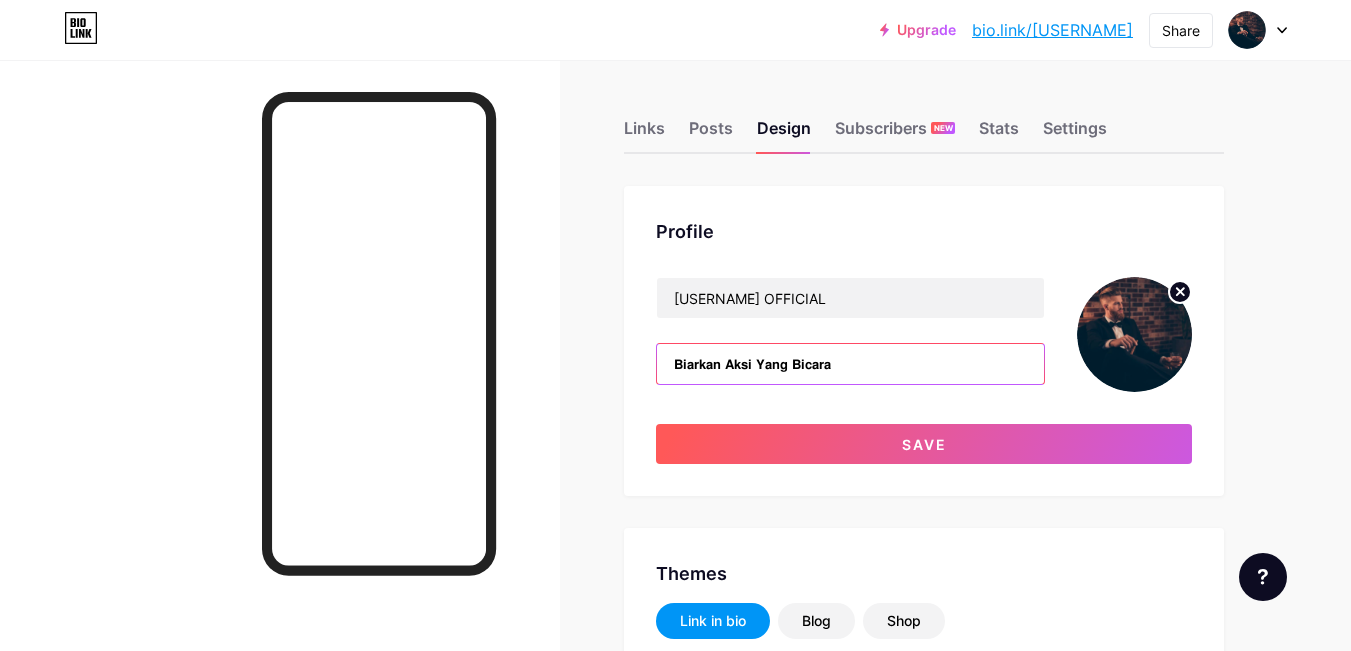 type on "𝗕𝗶𝗮𝗿𝗸𝗮𝗻 𝗔𝗸𝘀𝗶 𝗬𝗮𝗻𝗴 𝗕𝗶𝗰𝗮𝗿𝗮" 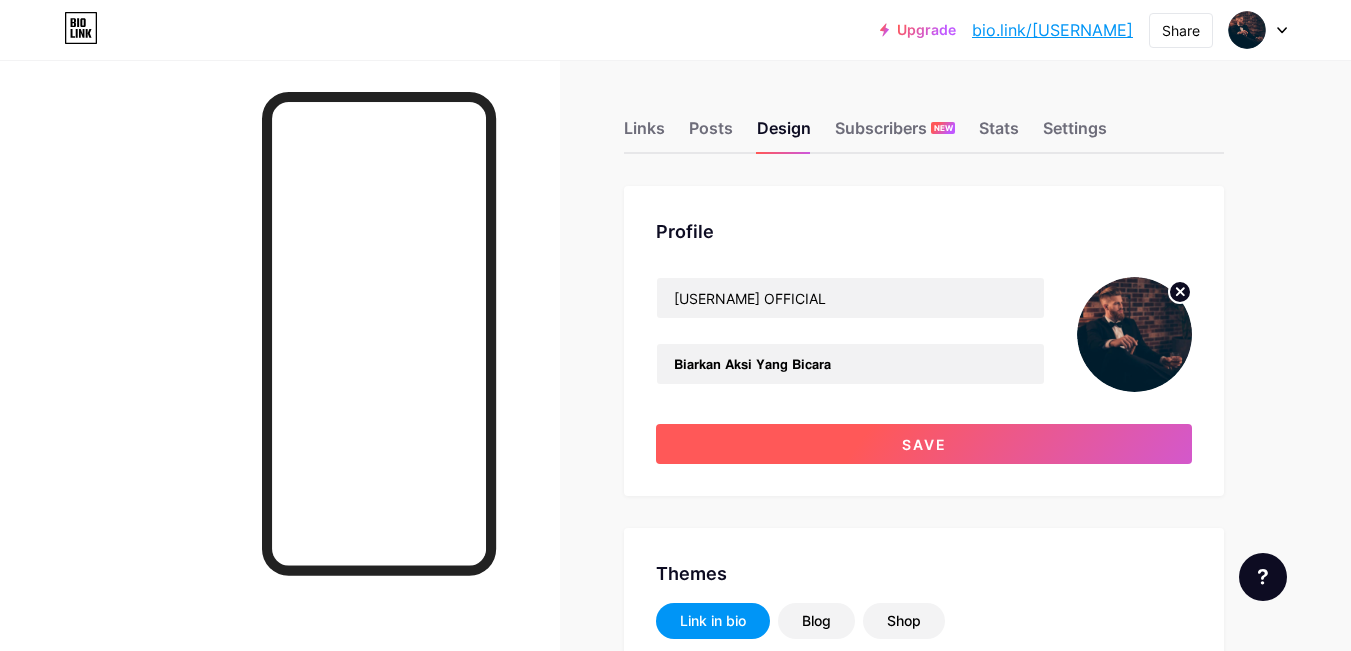 click on "Save" at bounding box center (924, 444) 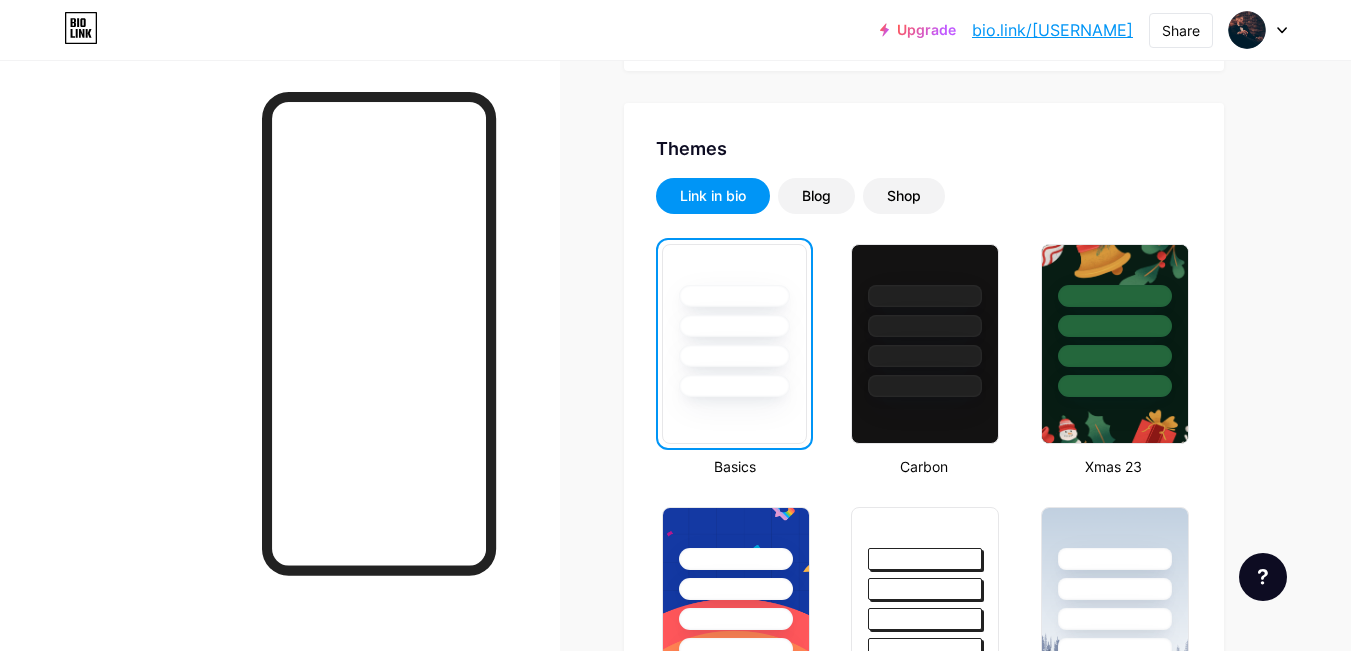 scroll, scrollTop: 400, scrollLeft: 0, axis: vertical 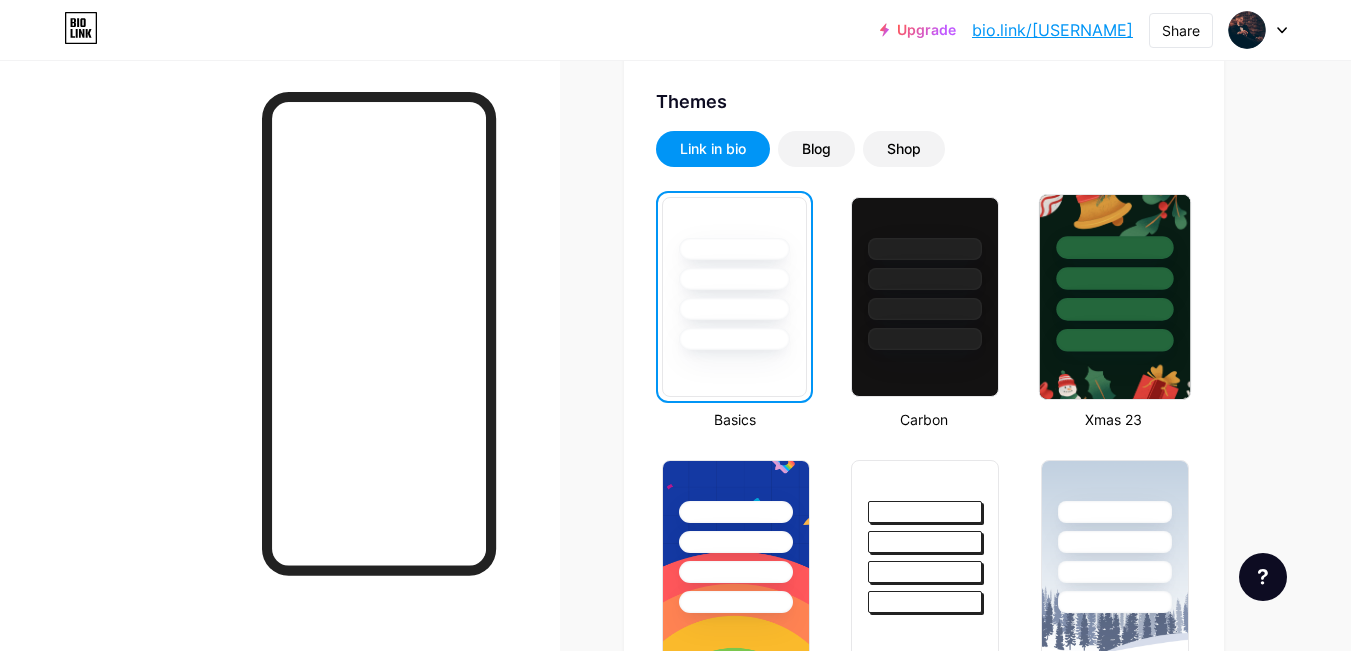 click at bounding box center (1114, 309) 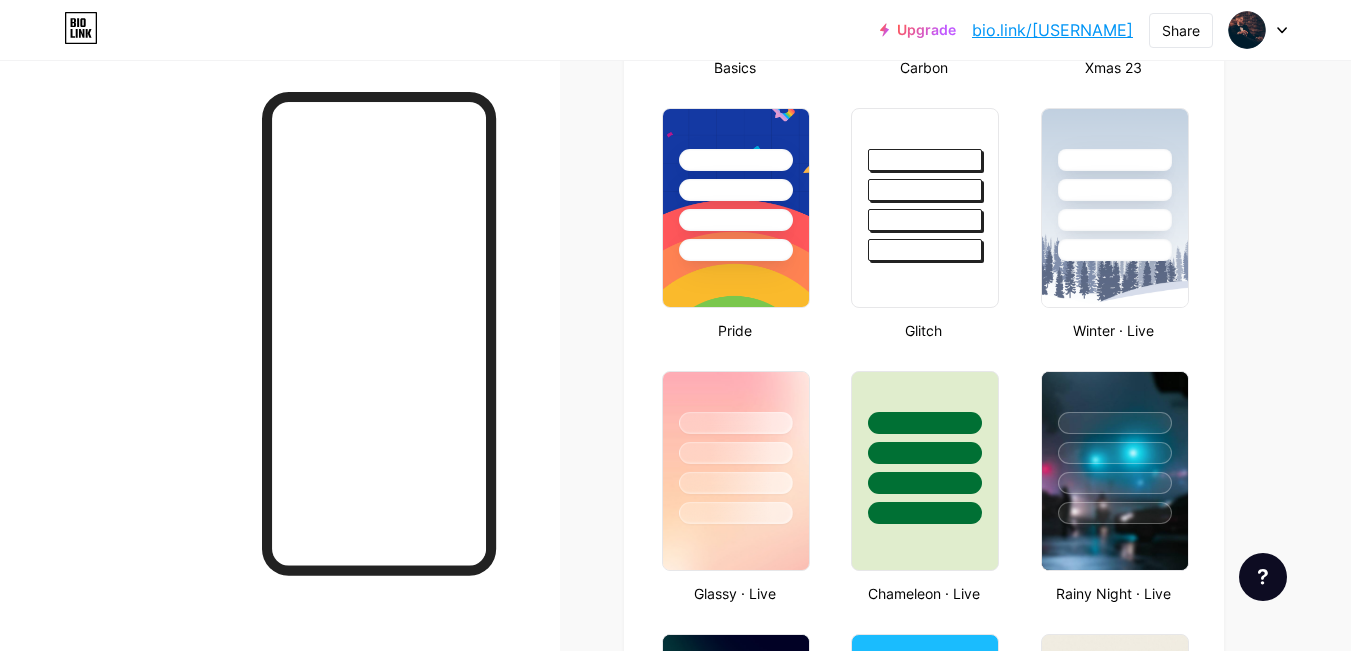 scroll, scrollTop: 800, scrollLeft: 0, axis: vertical 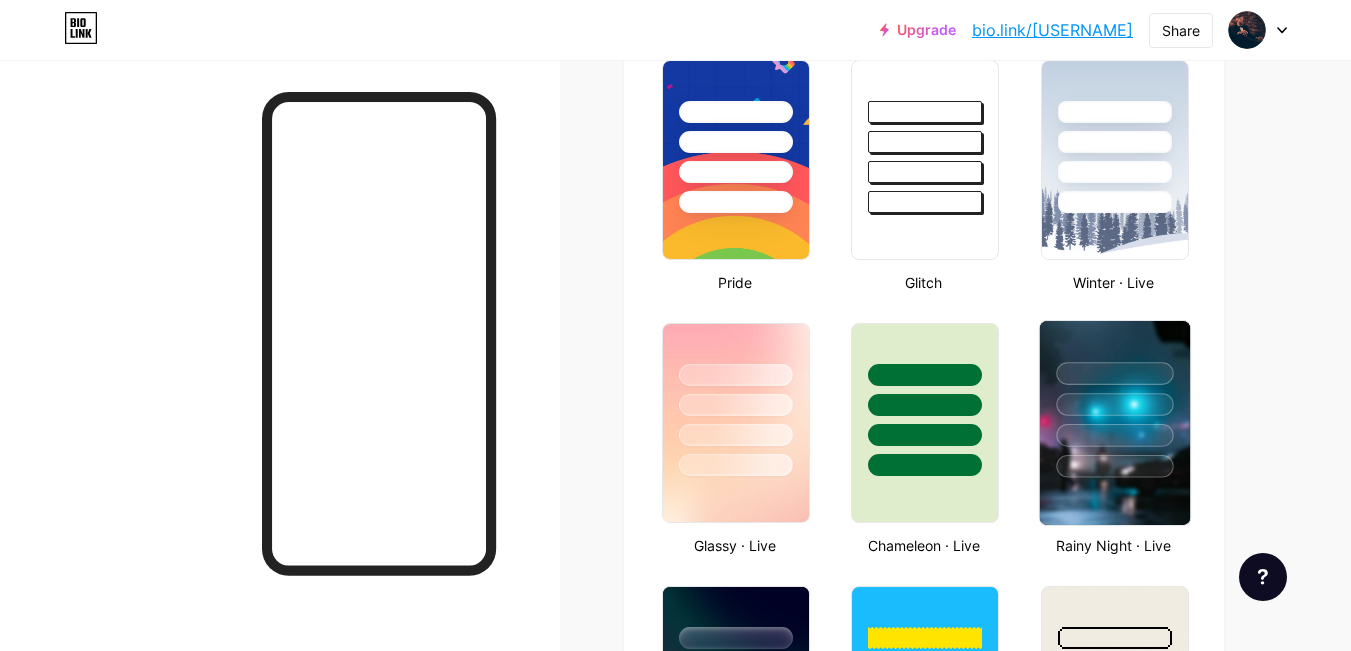 click at bounding box center [1114, 404] 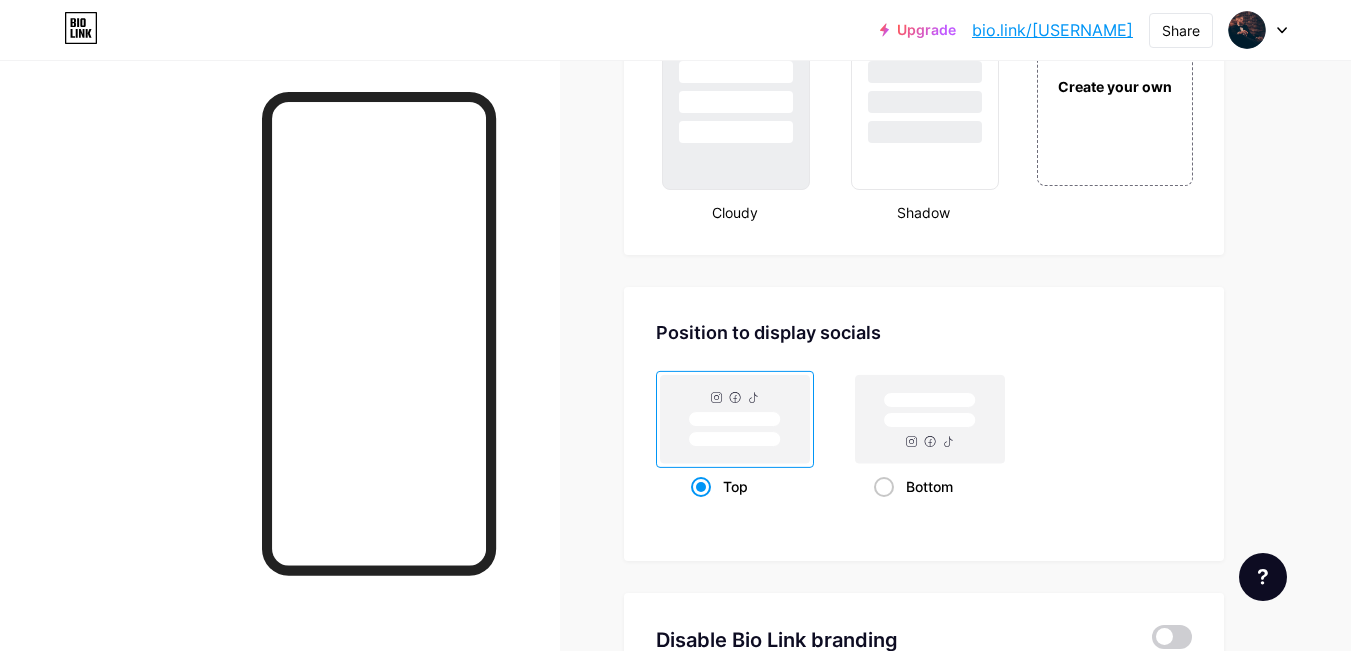 scroll, scrollTop: 2400, scrollLeft: 0, axis: vertical 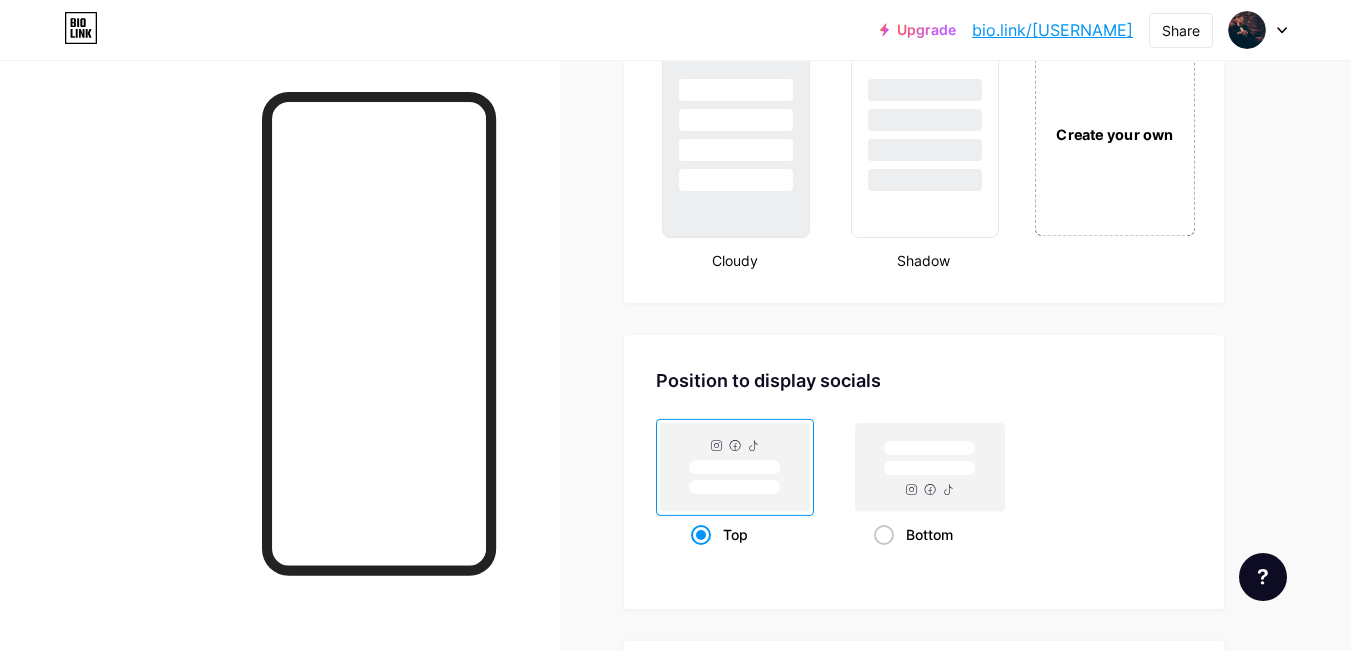click on "Create your own" at bounding box center (1114, 133) 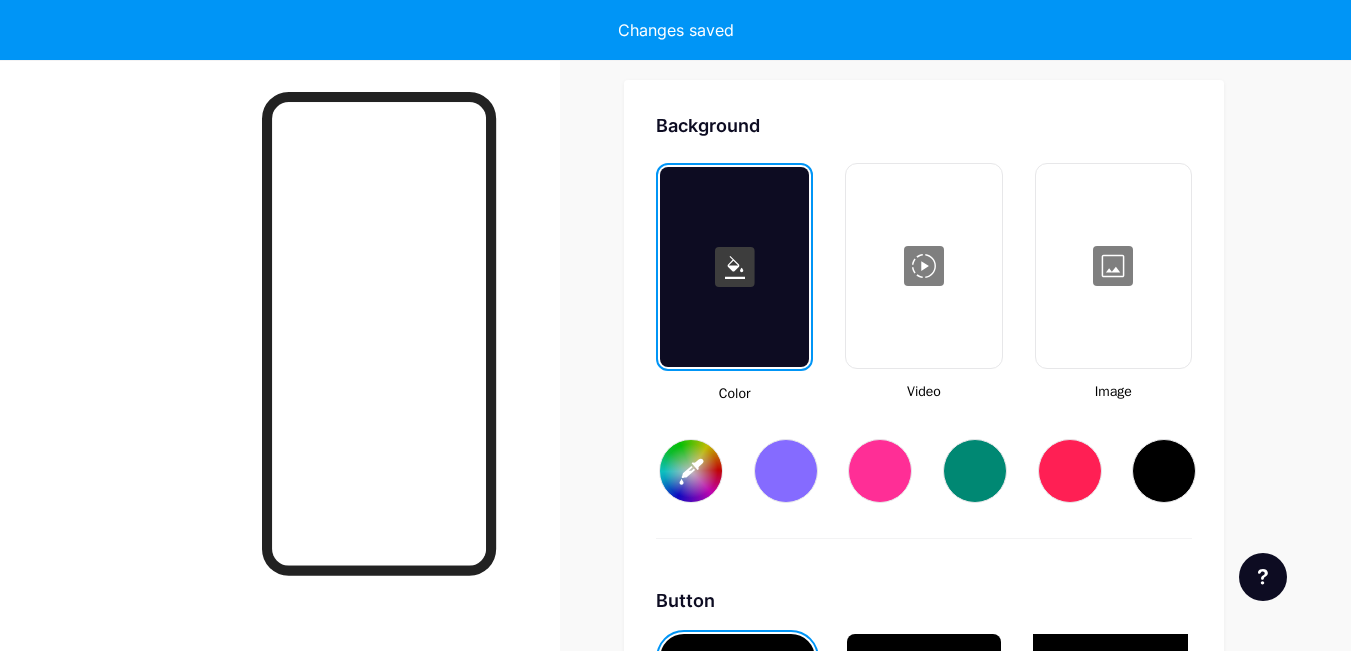 type on "#ffffff" 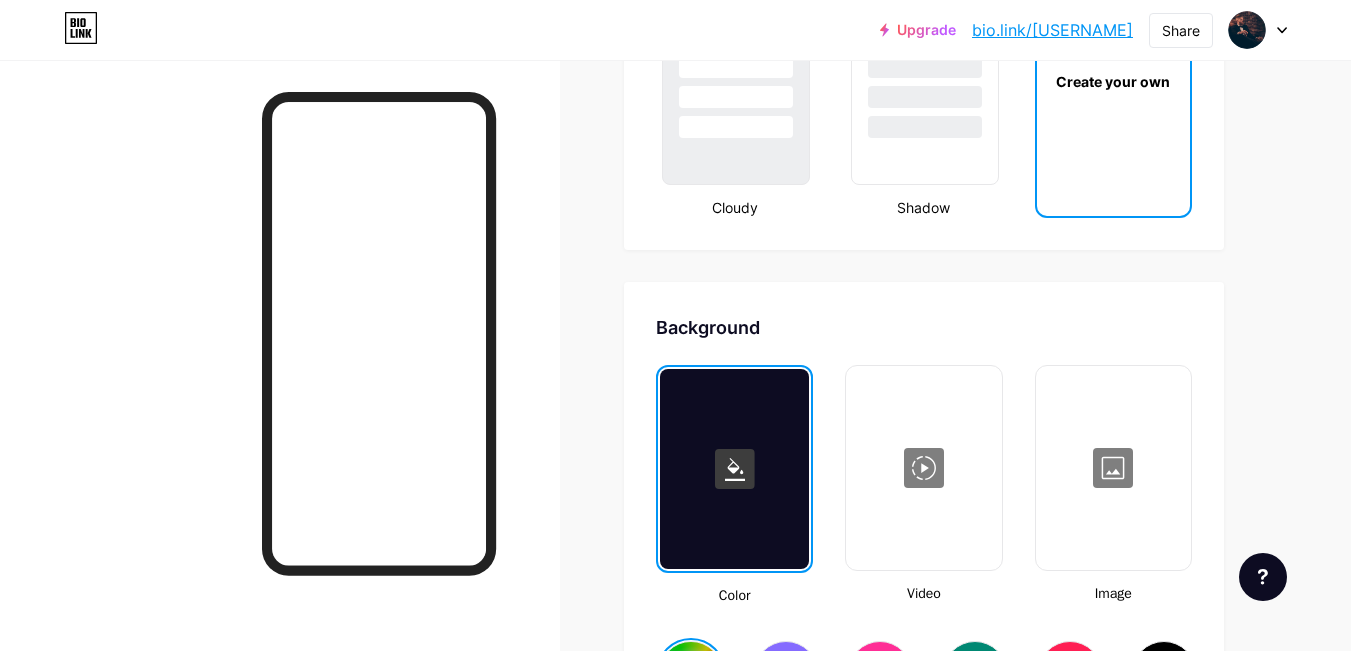 scroll, scrollTop: 2255, scrollLeft: 0, axis: vertical 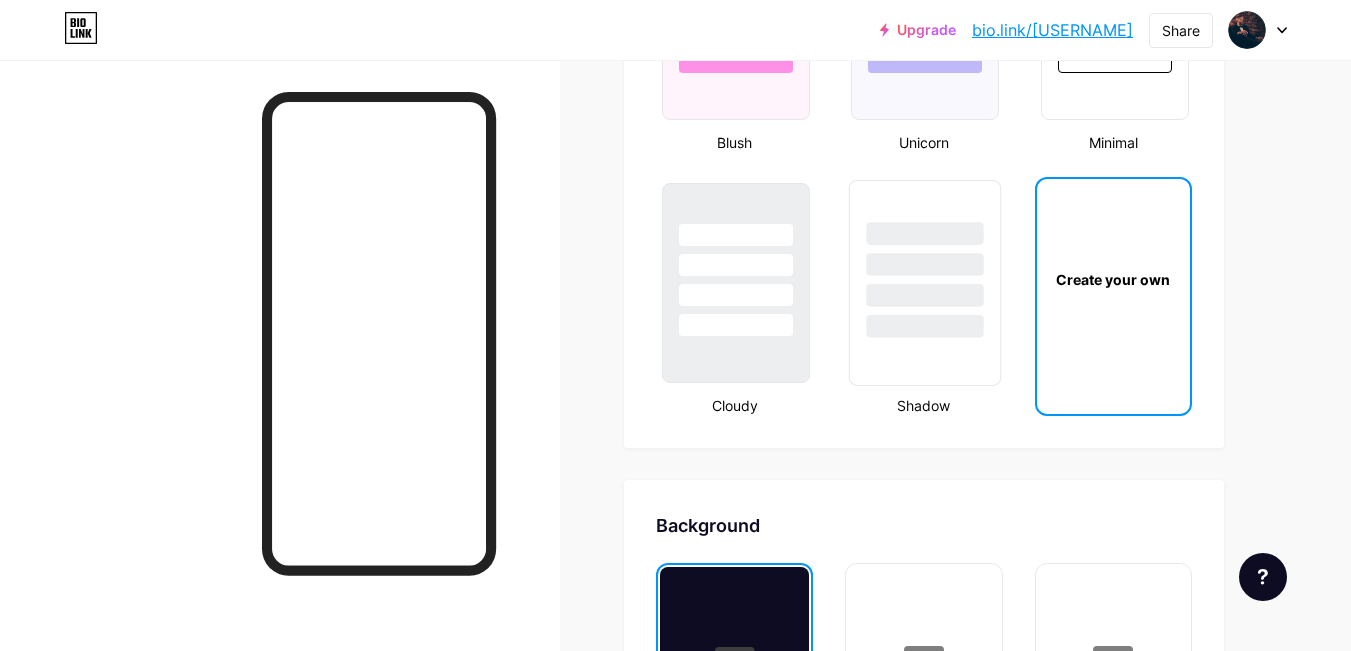 click at bounding box center (925, 295) 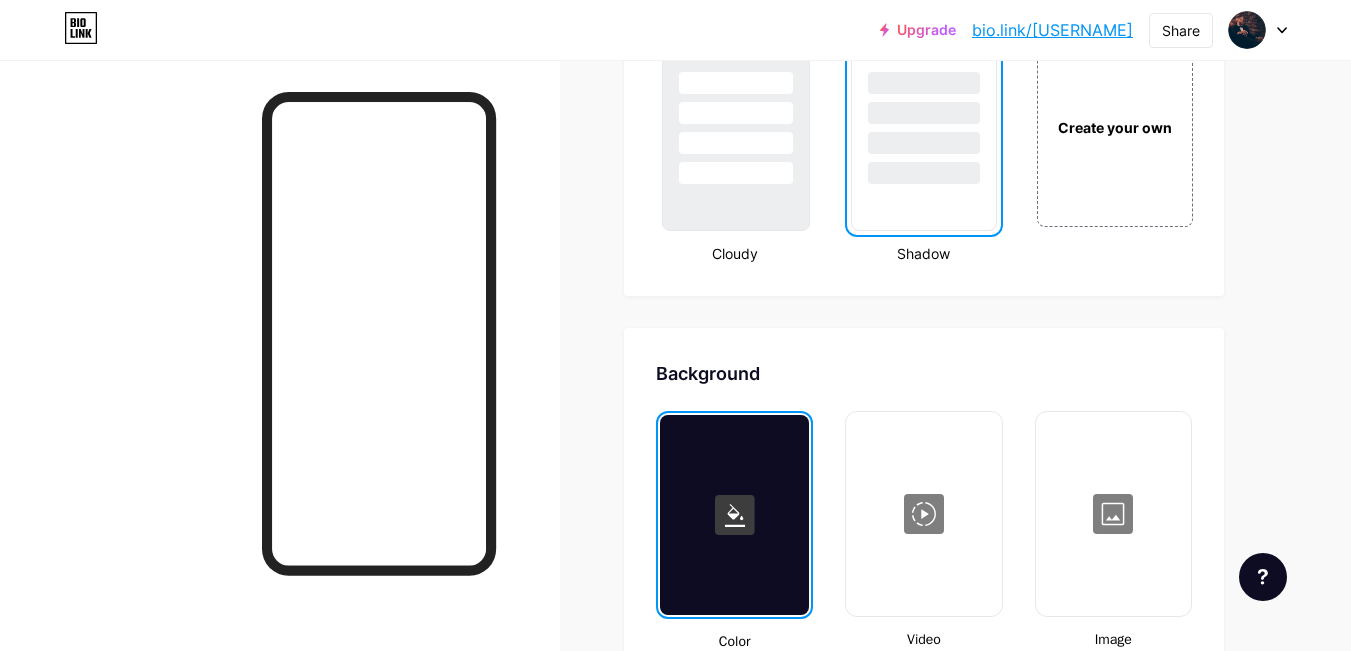 scroll, scrollTop: 2455, scrollLeft: 0, axis: vertical 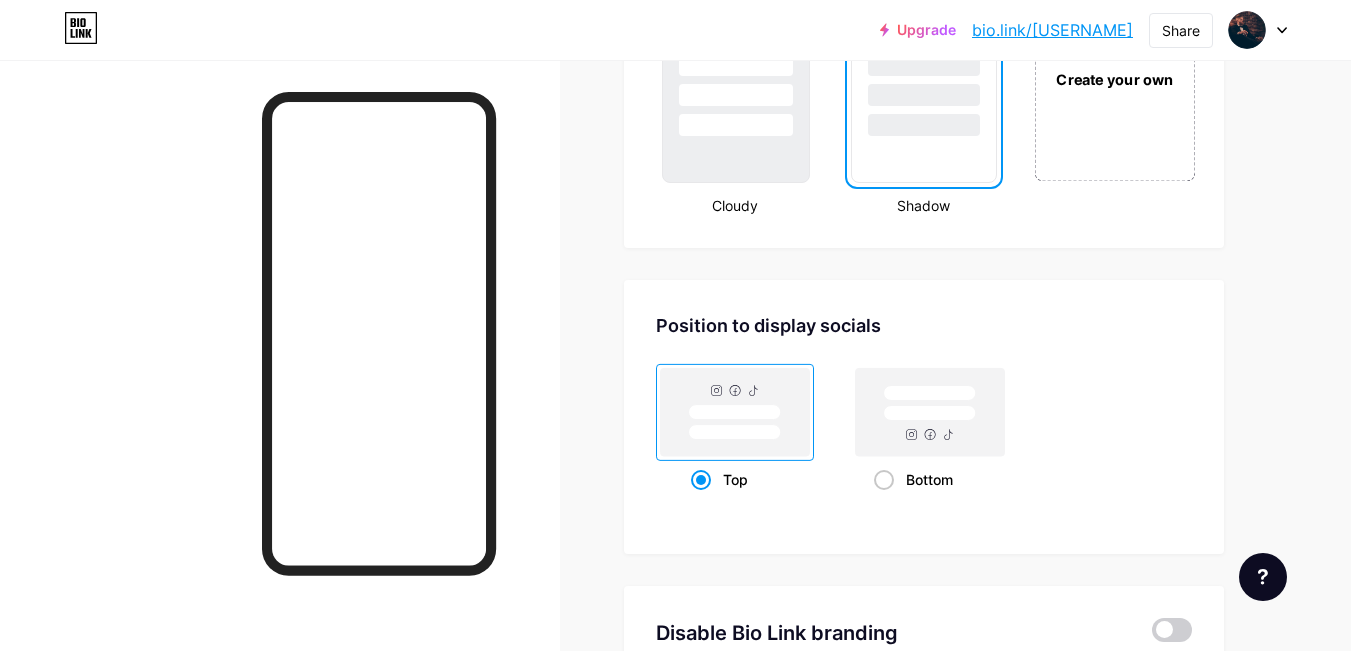 click on "Create your own" at bounding box center [1114, 78] 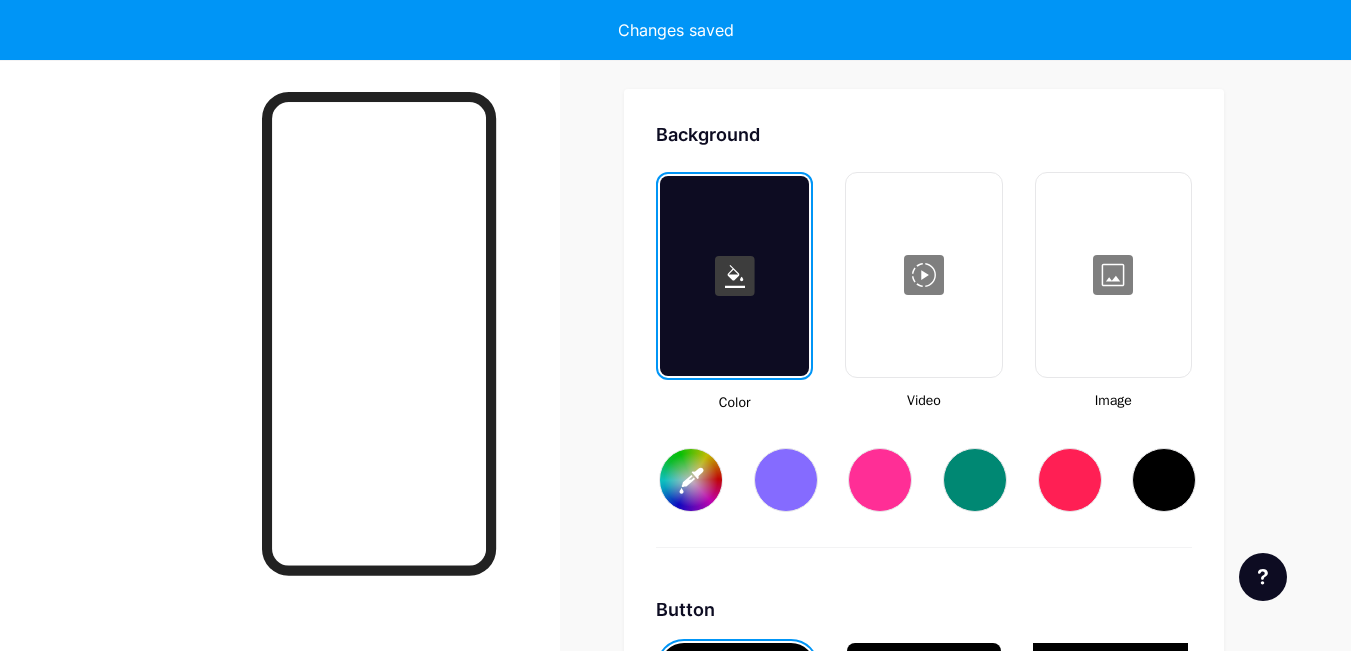 scroll, scrollTop: 2655, scrollLeft: 0, axis: vertical 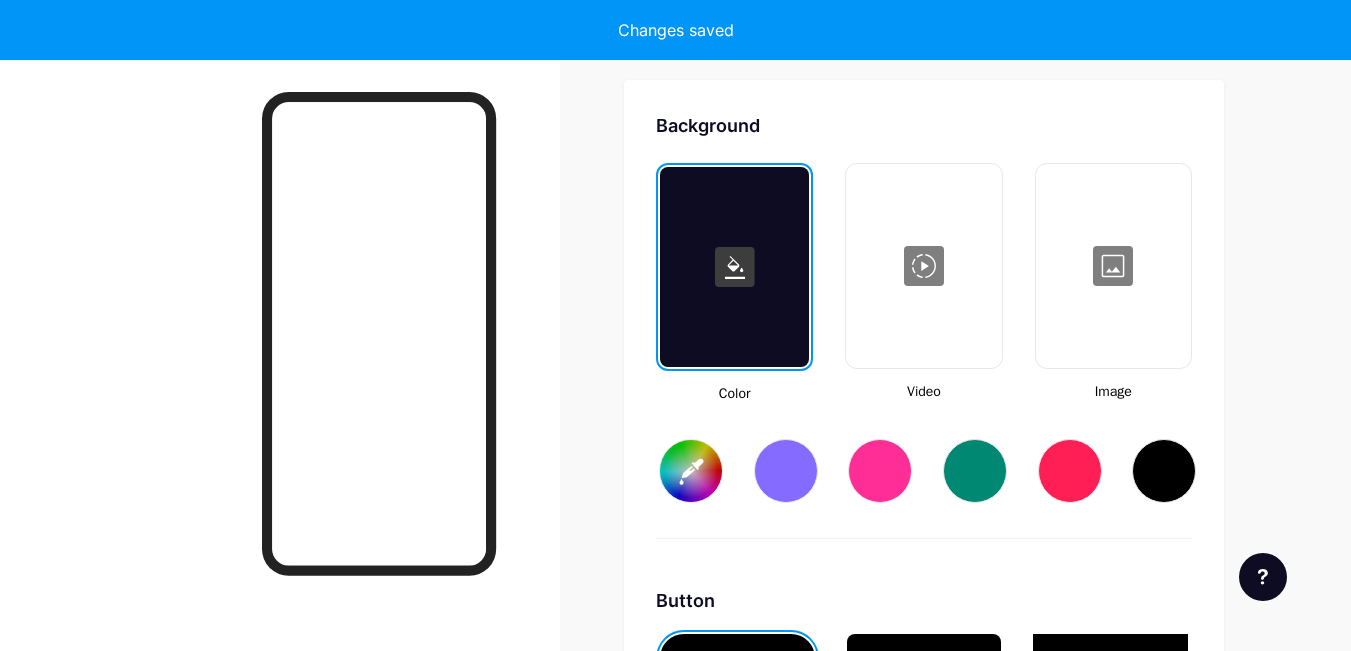 type on "#ffffff" 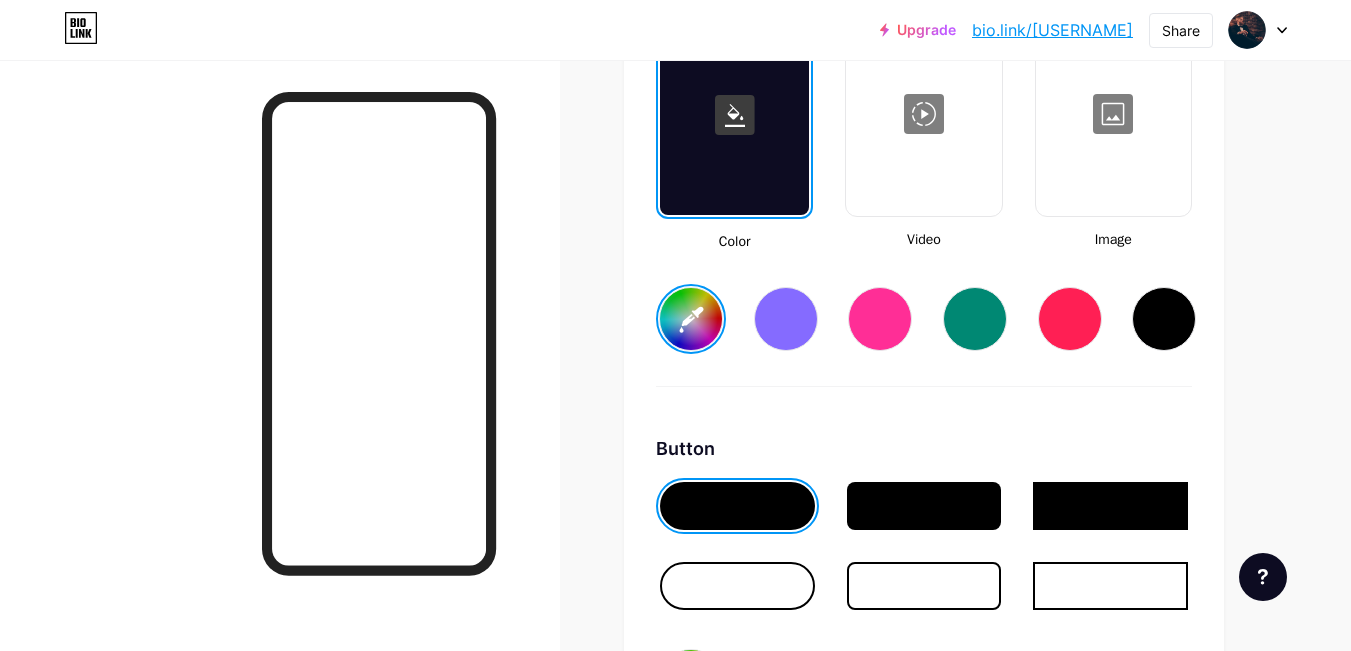 scroll, scrollTop: 2855, scrollLeft: 0, axis: vertical 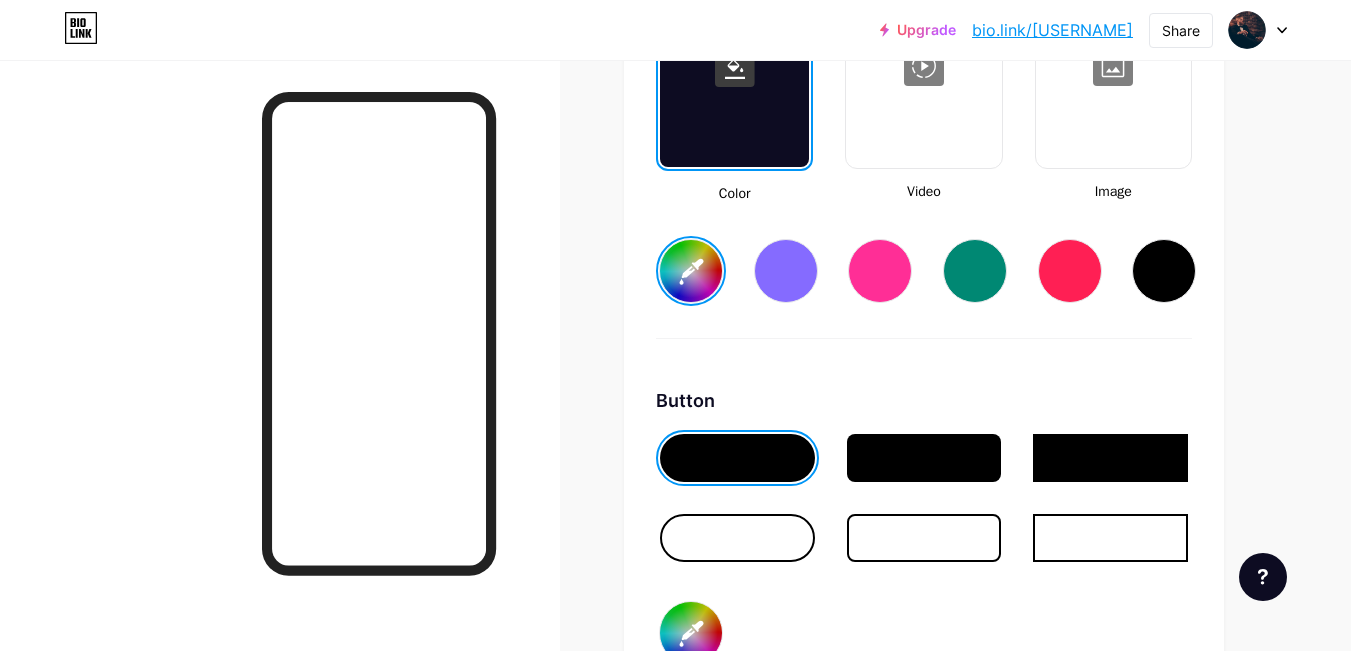 click at bounding box center (786, 271) 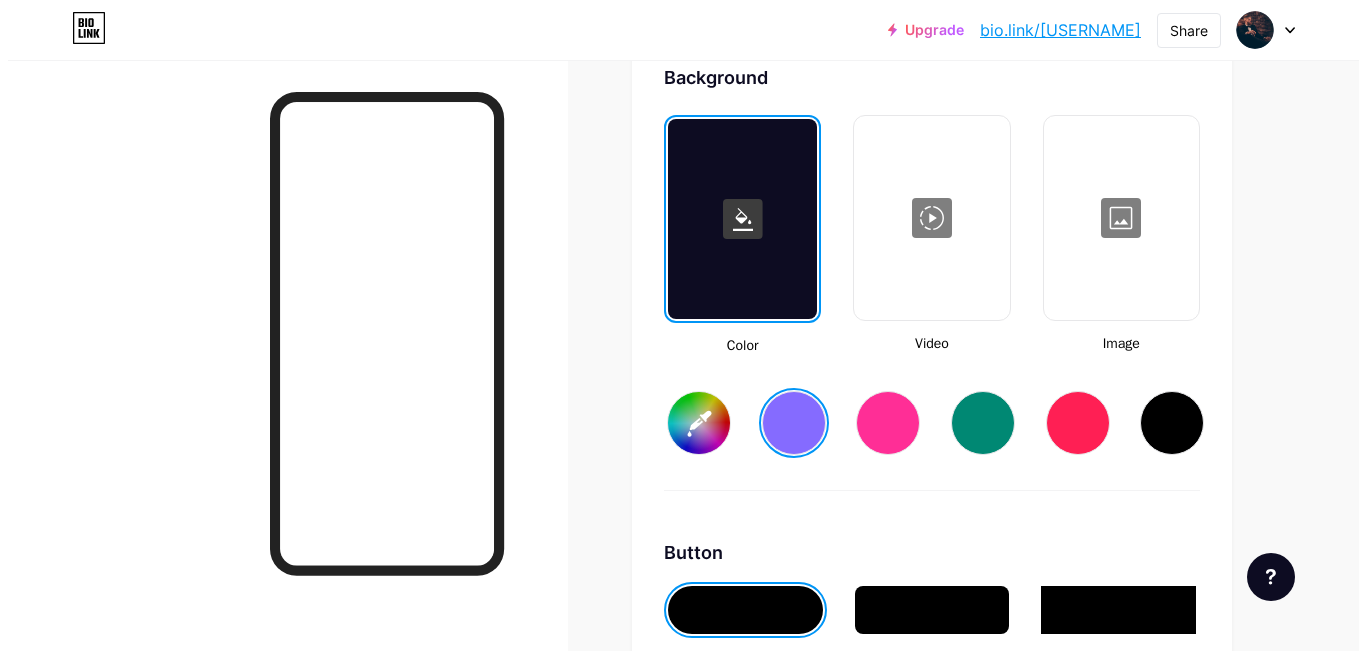 scroll, scrollTop: 2655, scrollLeft: 0, axis: vertical 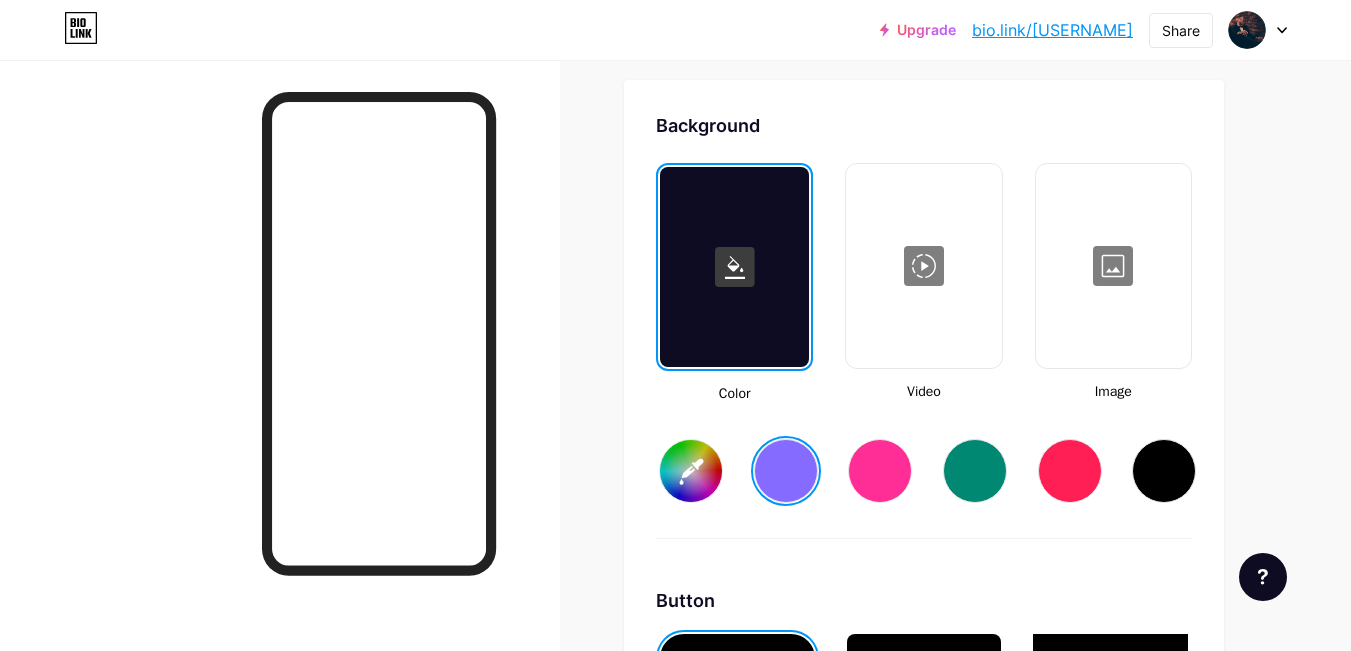 click at bounding box center (734, 267) 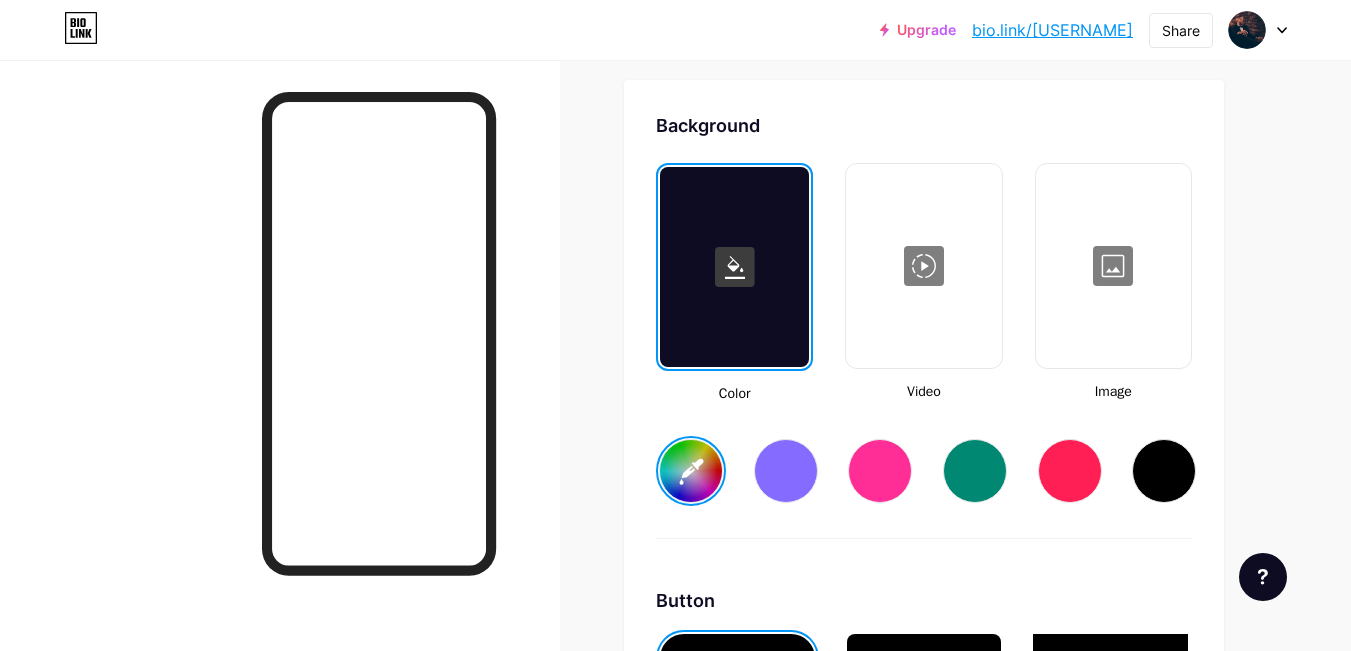 click on "Background Color Video Image #ff0000 Button #000000 Font Inter Poppins EB Garamond TEKO BALSAMIQ SANS Kite One PT Sans Quicksand DM Sans #000000 Changes saved" at bounding box center [924, 704] 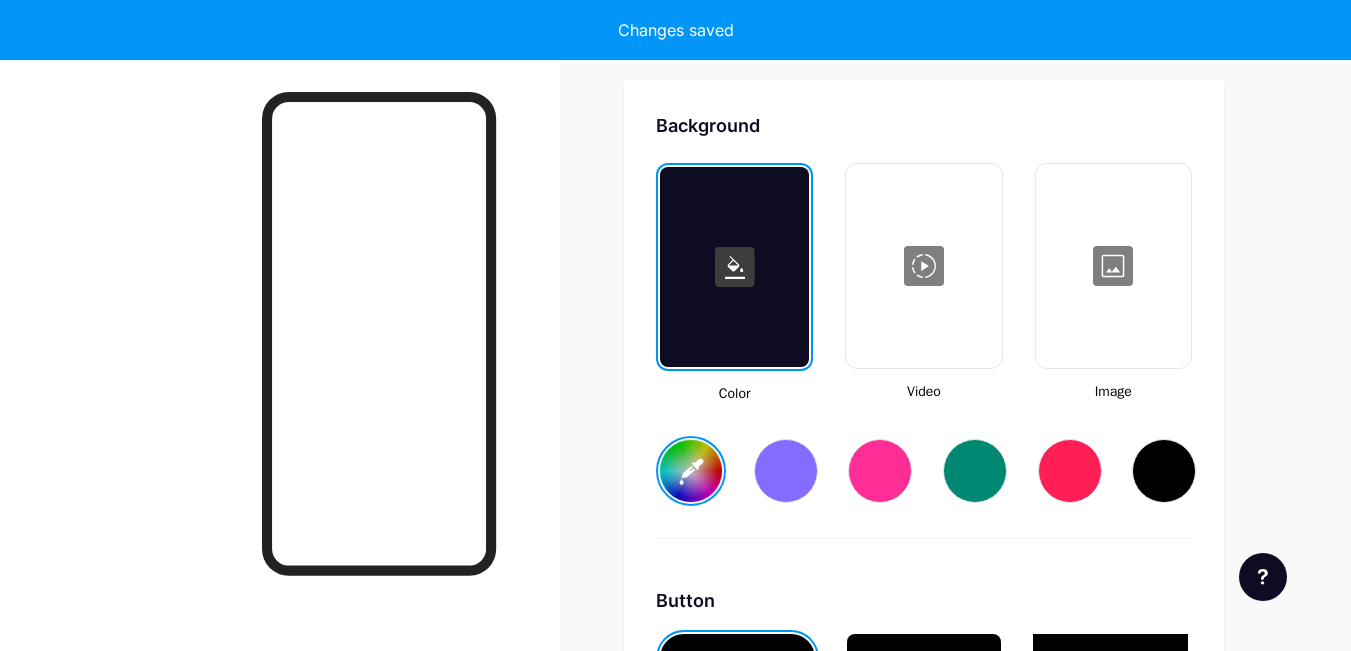 type on "#ff0000" 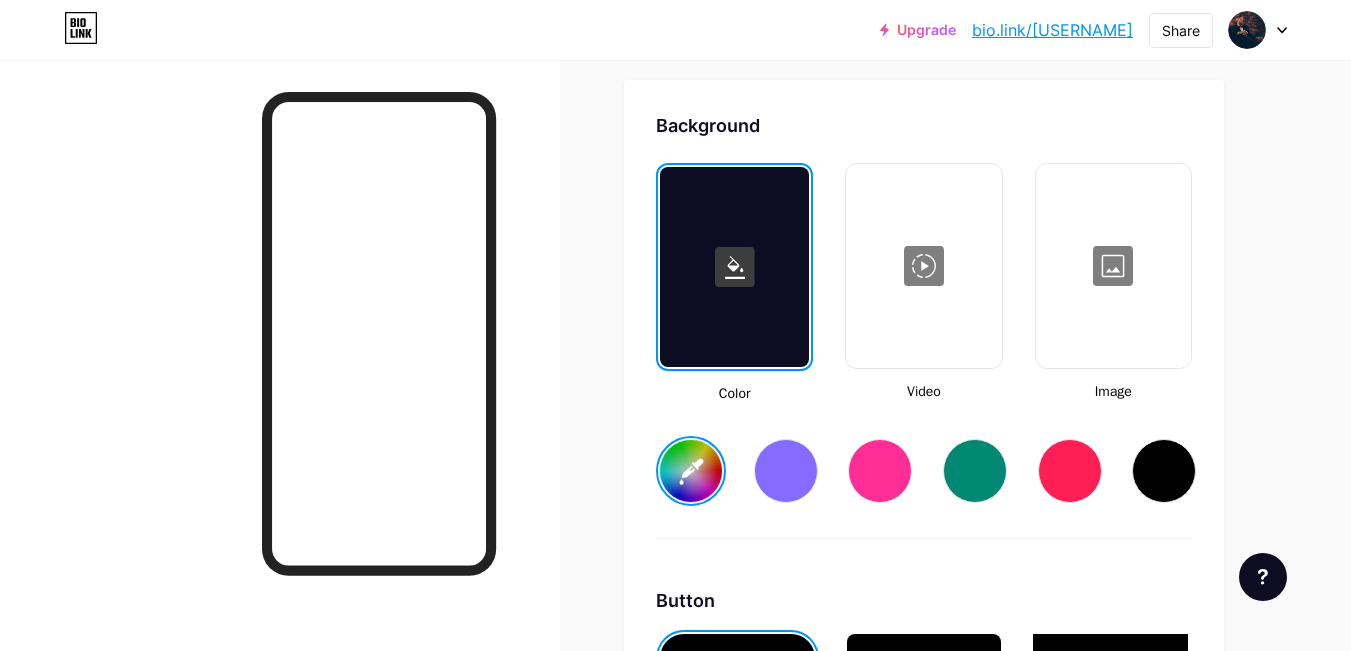 click at bounding box center [923, 266] 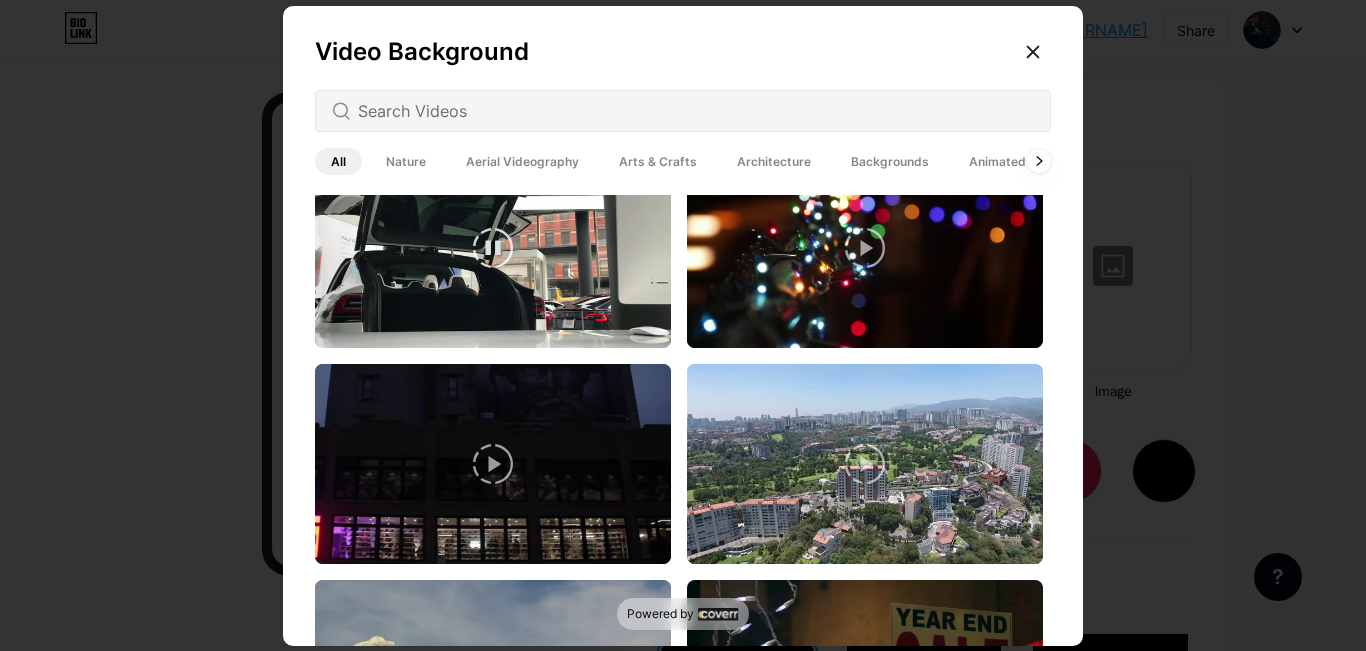 scroll, scrollTop: 0, scrollLeft: 0, axis: both 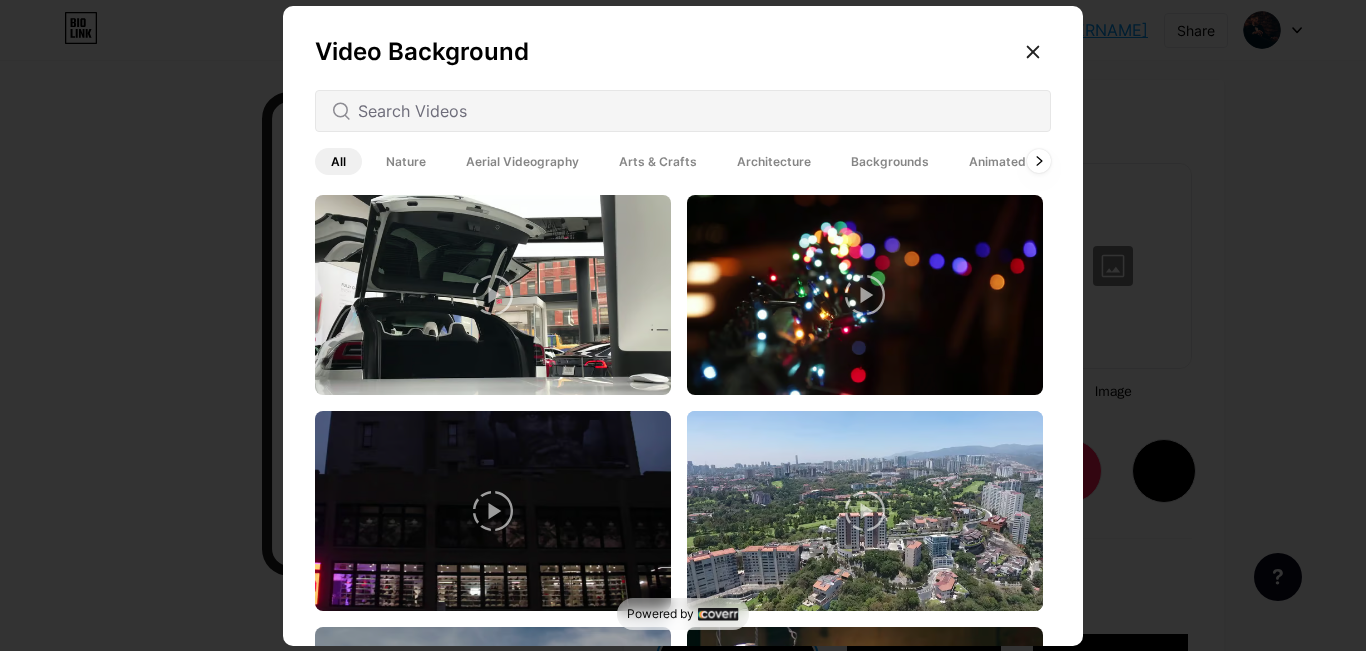 click 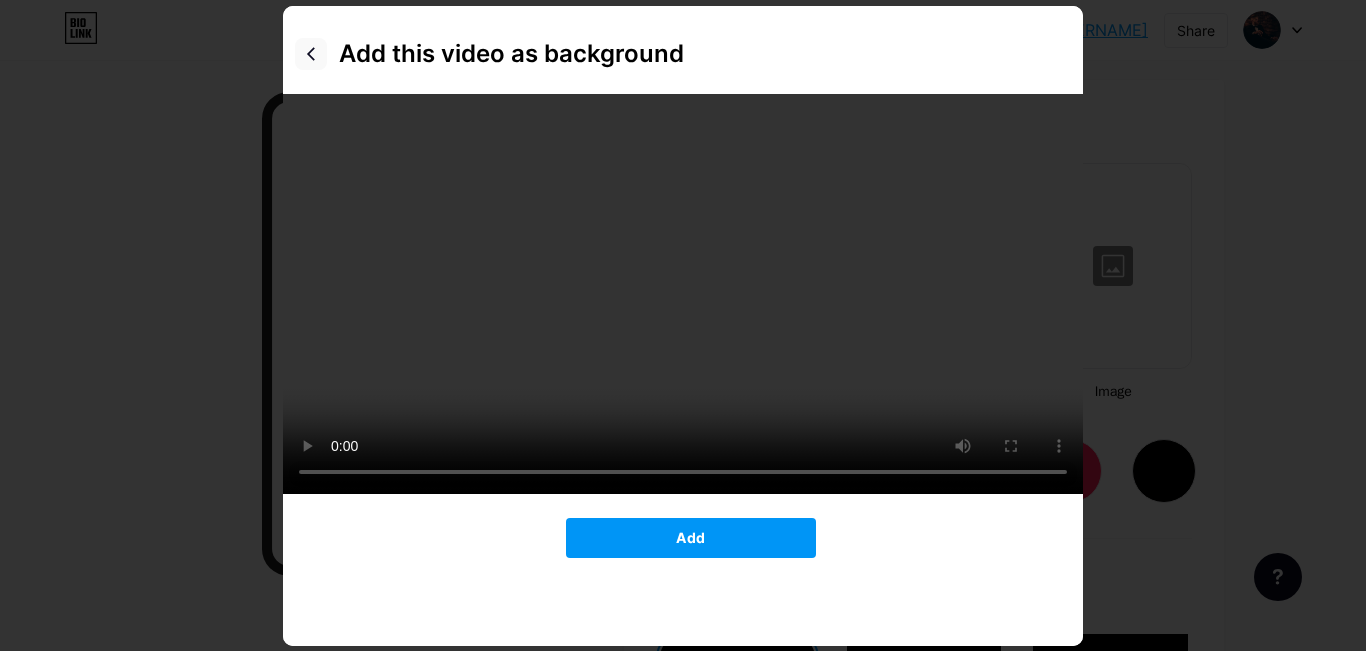 click 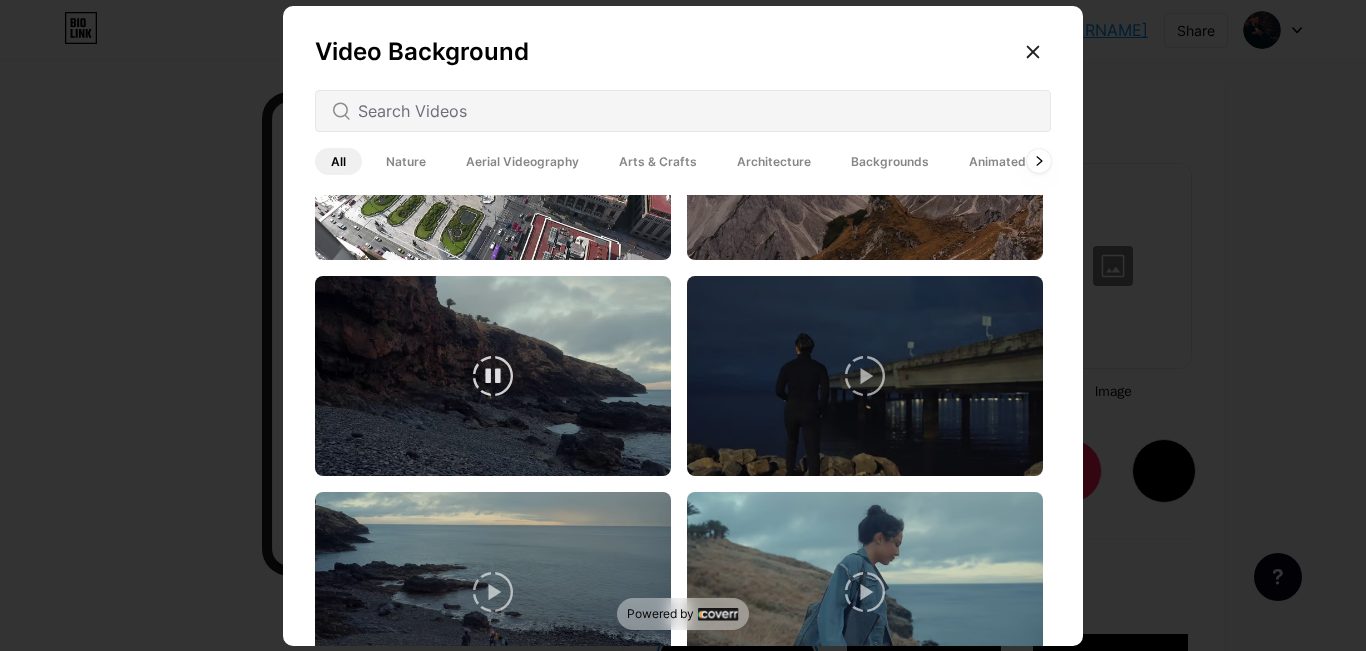 scroll, scrollTop: 1200, scrollLeft: 0, axis: vertical 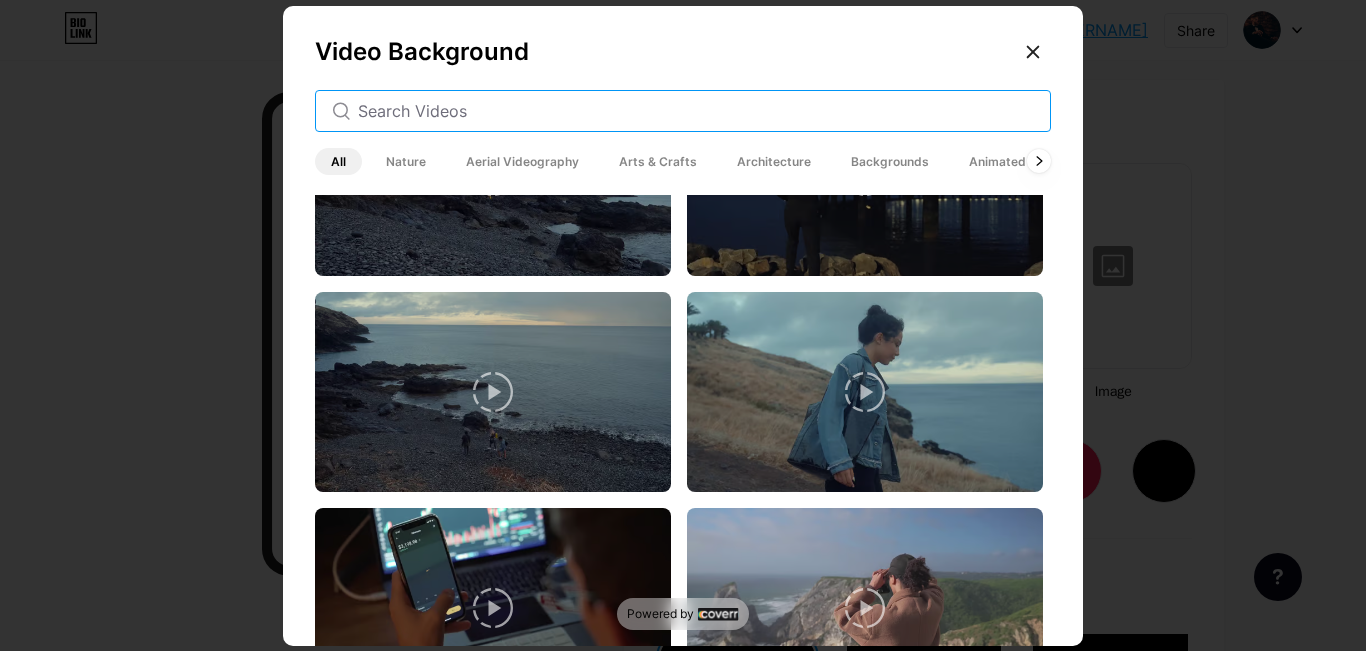 click at bounding box center [696, 111] 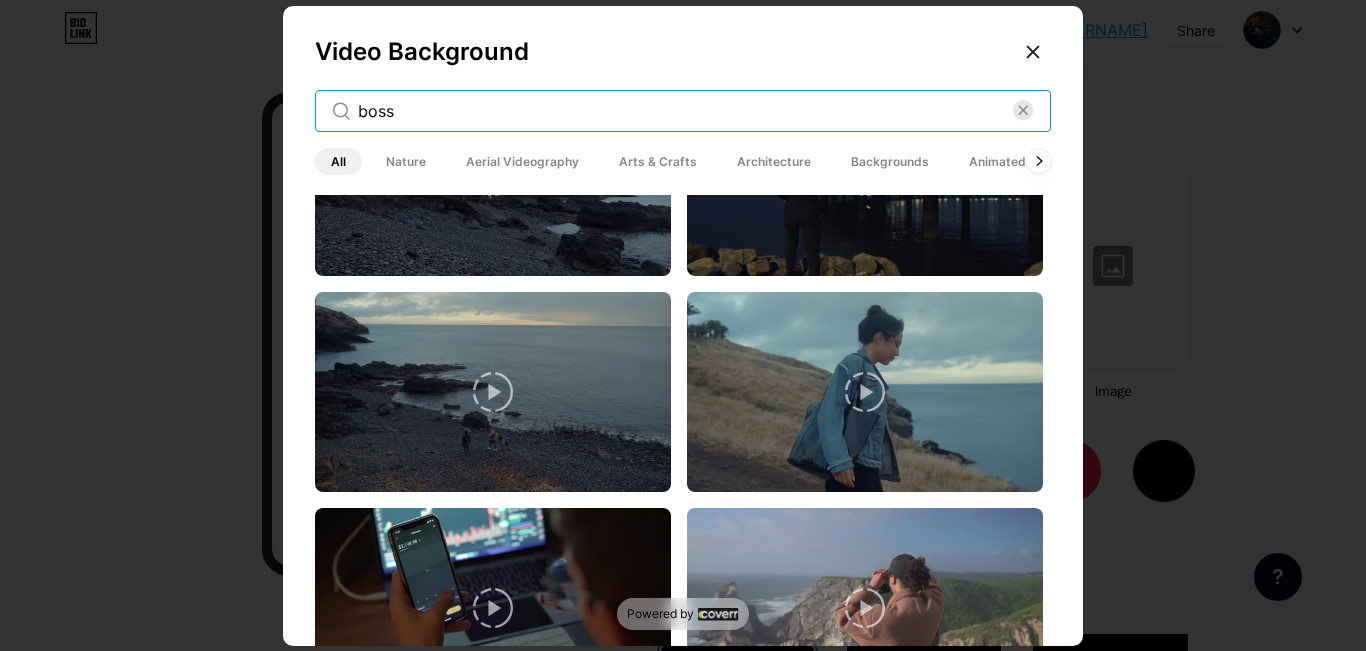 scroll, scrollTop: 0, scrollLeft: 0, axis: both 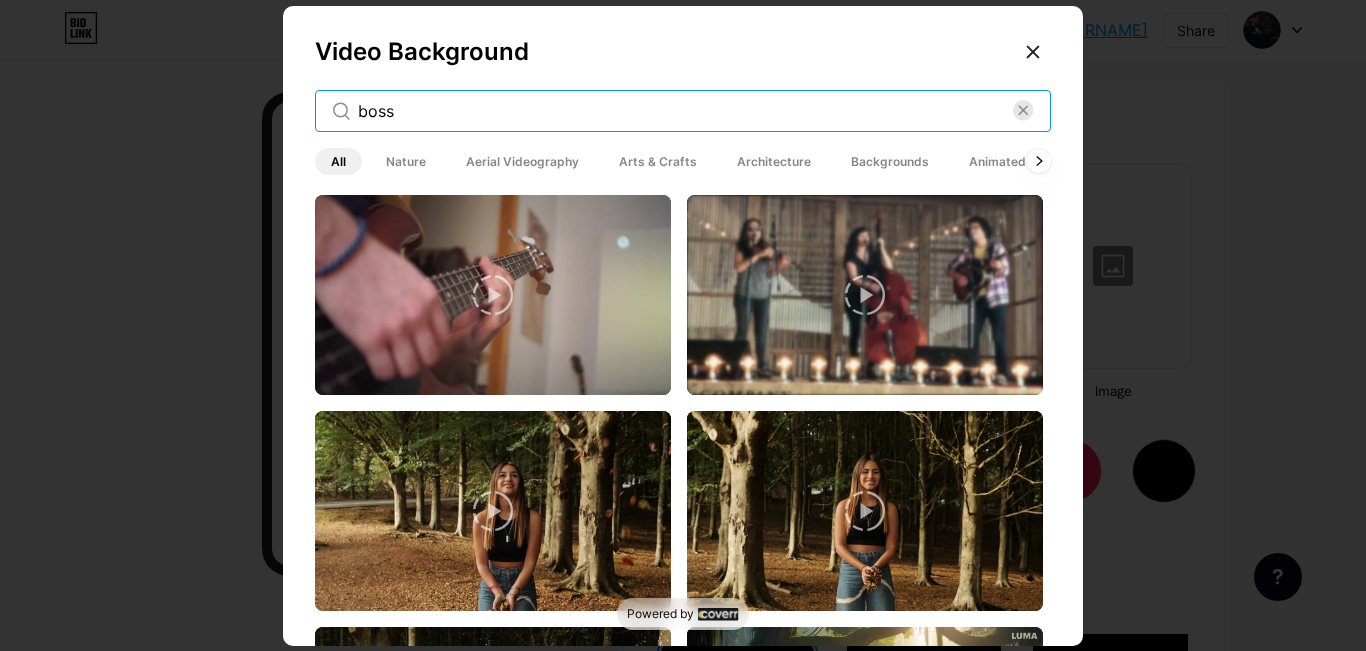 click on "boss" at bounding box center [685, 111] 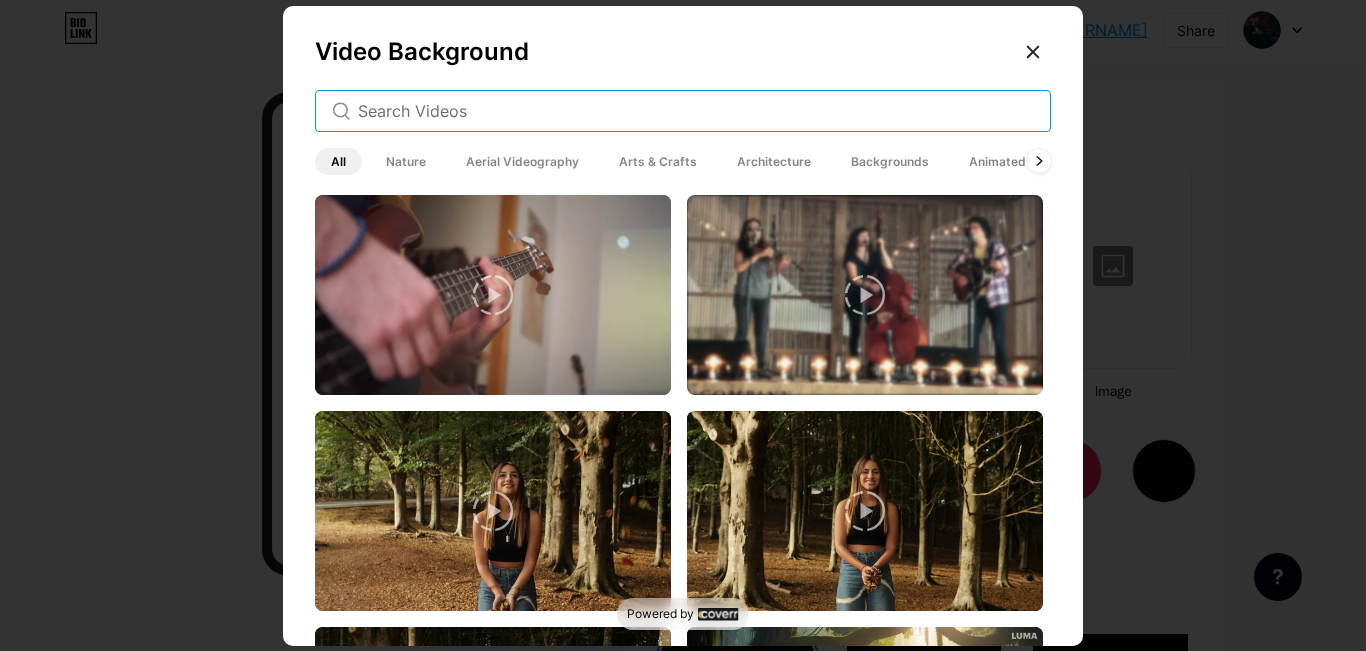 type on "a" 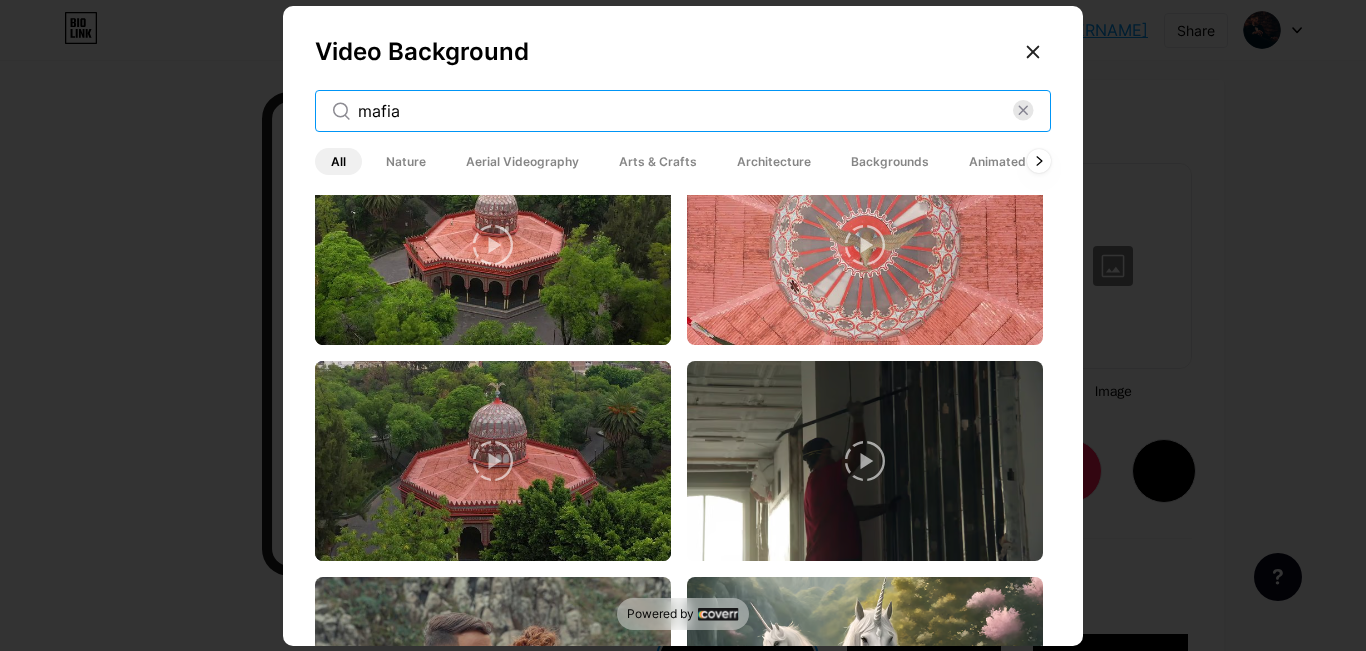 scroll, scrollTop: 0, scrollLeft: 0, axis: both 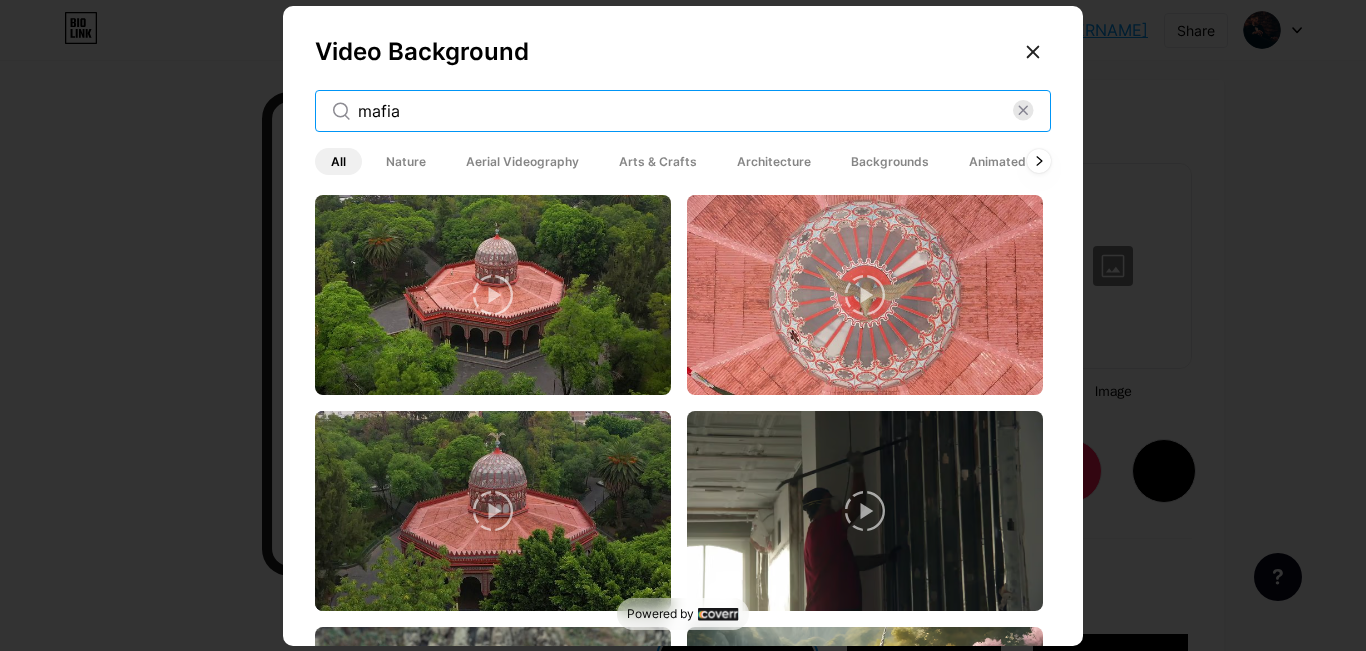 drag, startPoint x: 437, startPoint y: 109, endPoint x: 300, endPoint y: 107, distance: 137.0146 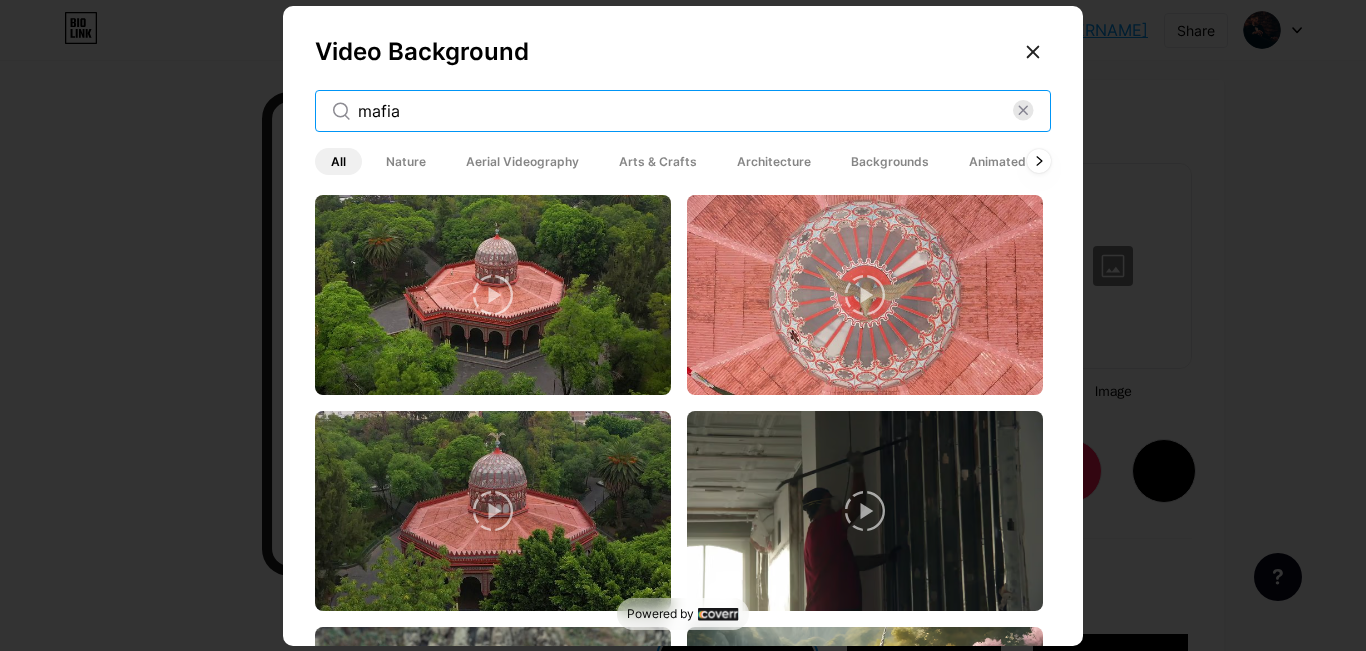 type on "e" 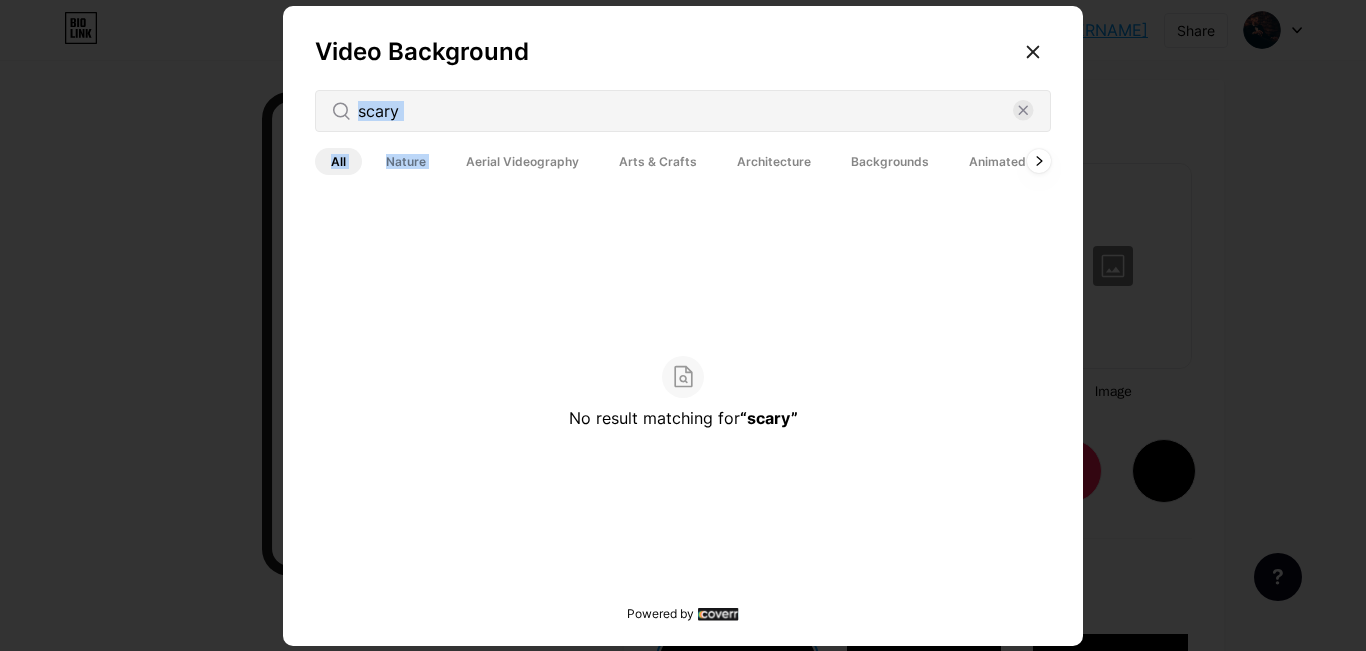 drag, startPoint x: 438, startPoint y: 132, endPoint x: 205, endPoint y: 123, distance: 233.17375 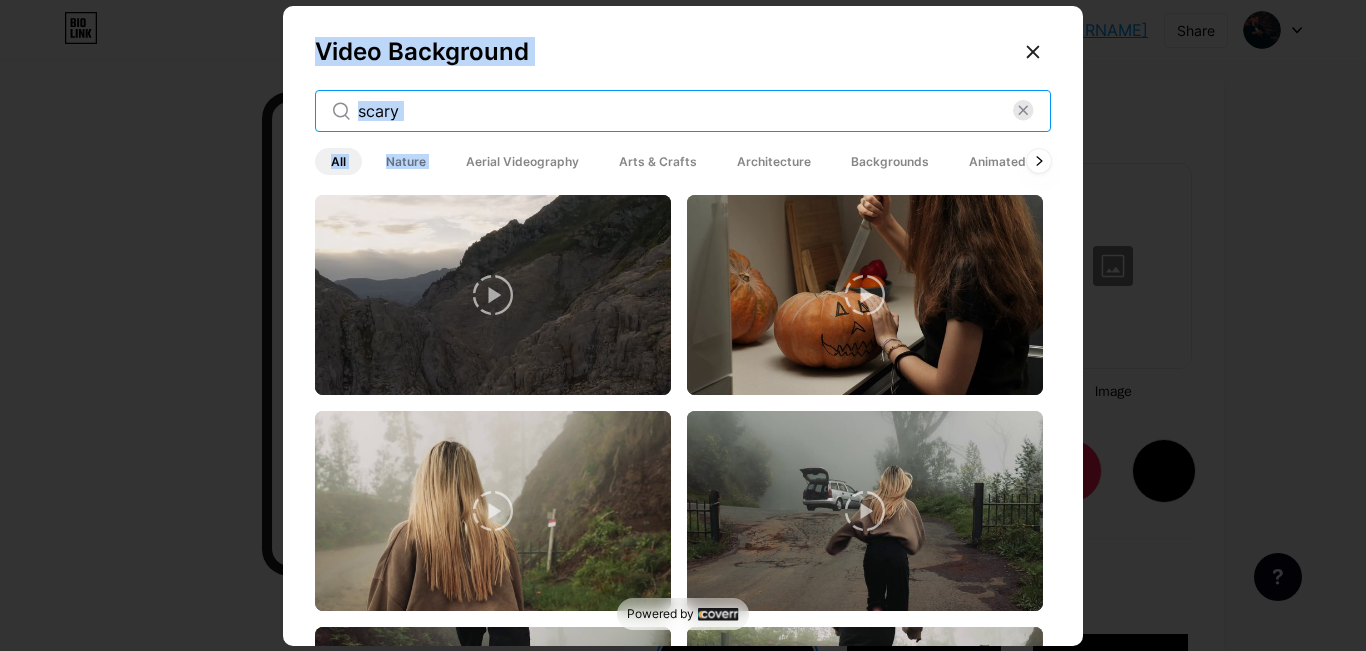 click on "scary" at bounding box center (685, 111) 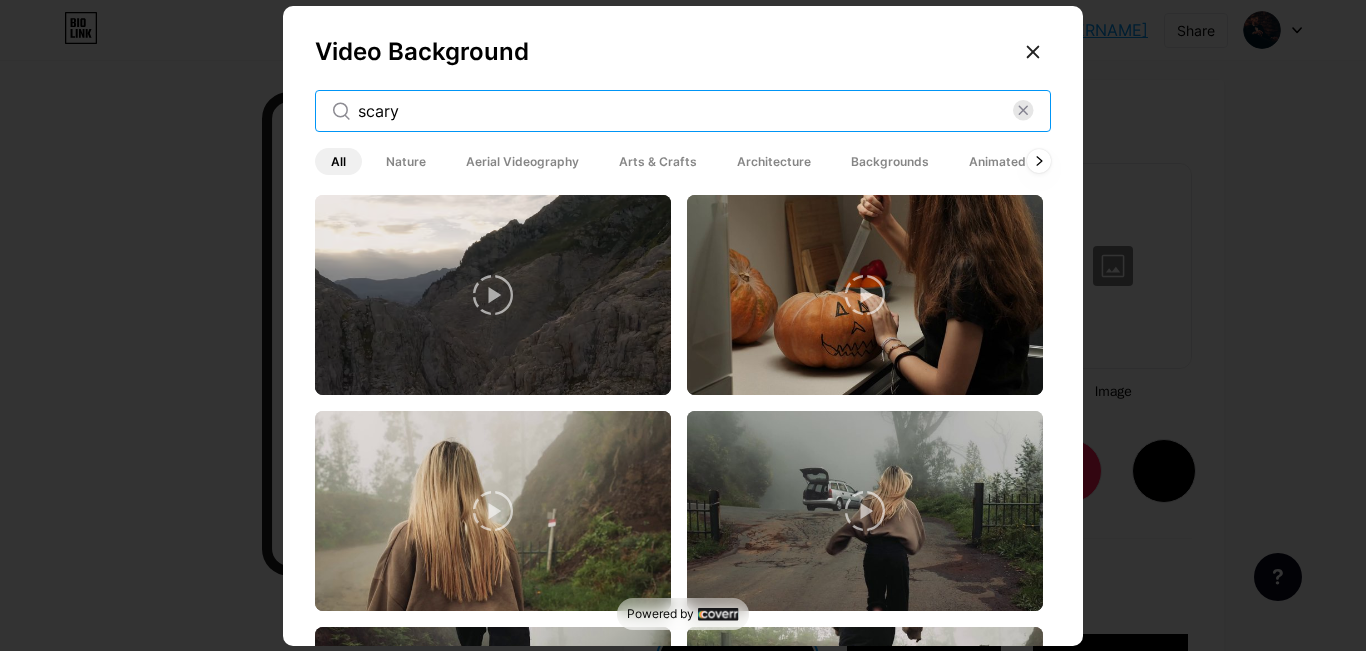 click on "scary" at bounding box center [685, 111] 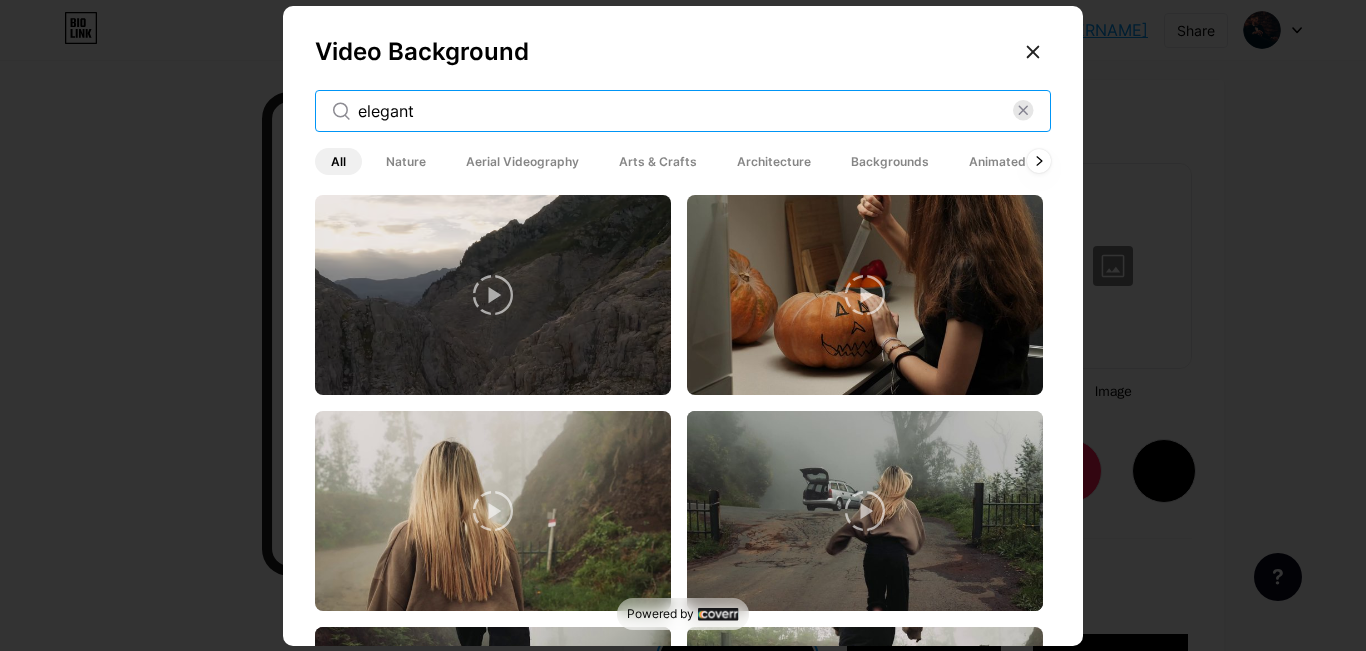 type on "elegant" 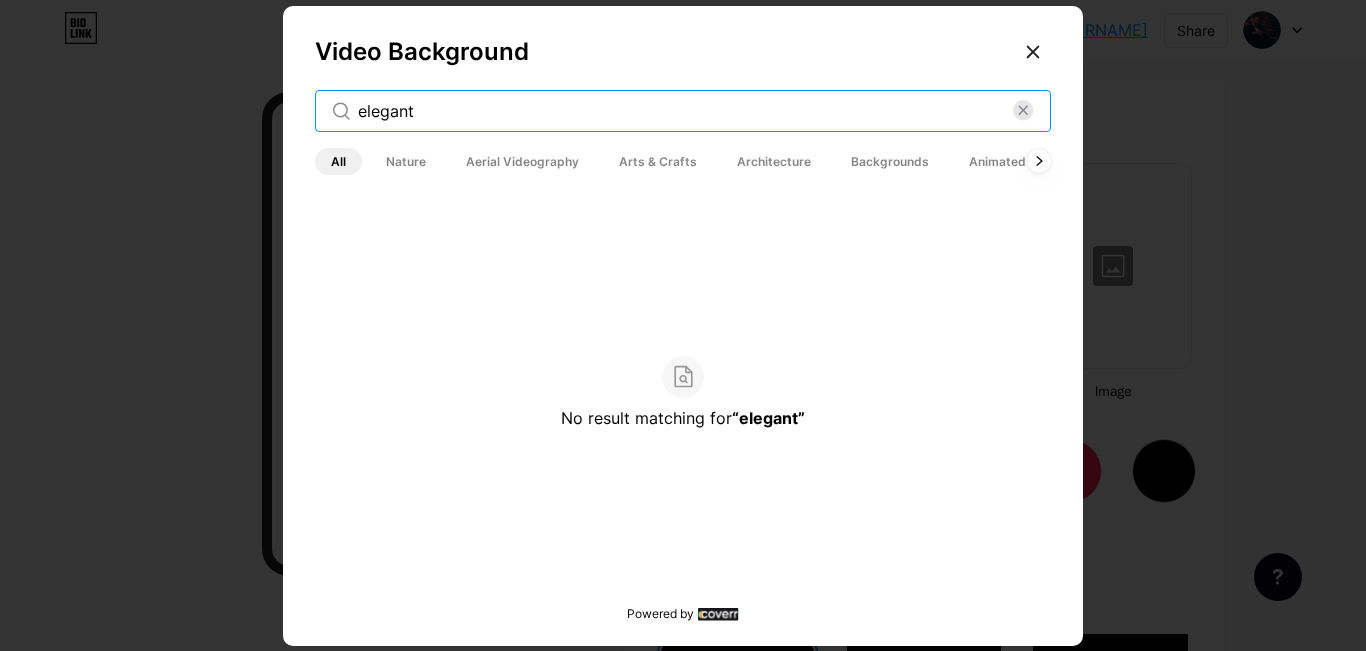 click on "elegant" at bounding box center (685, 111) 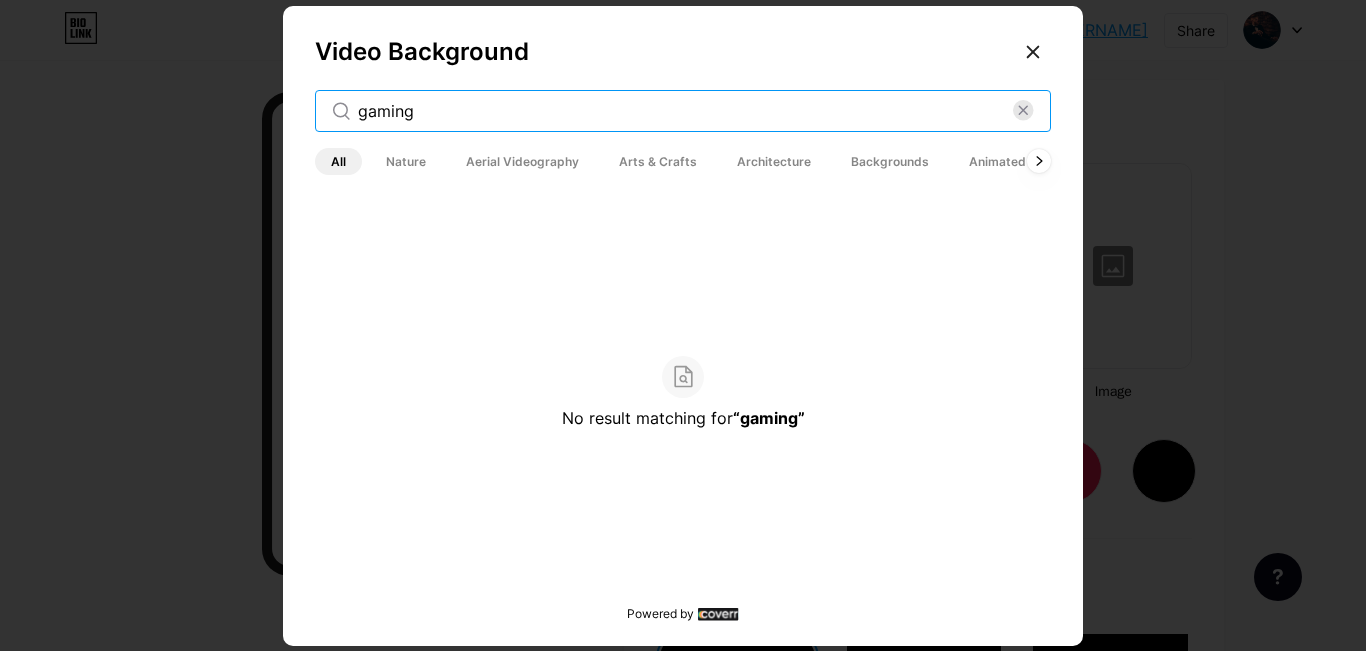 type on "gaming" 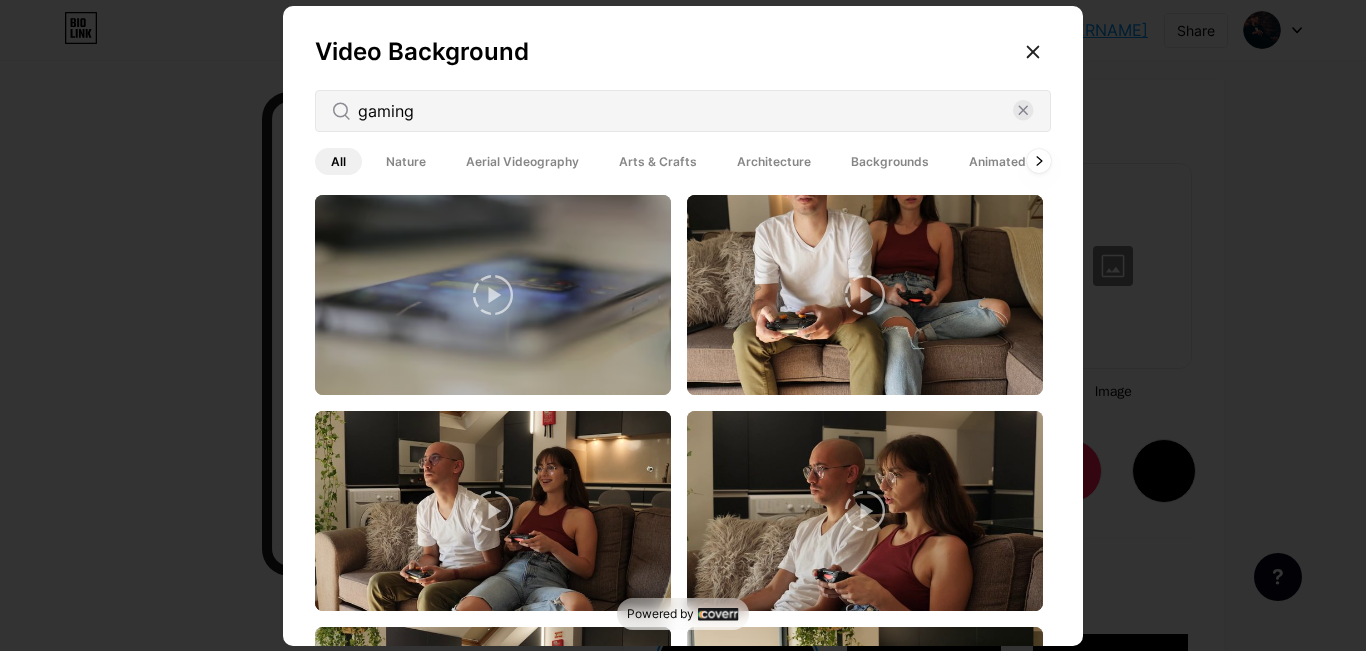 click on "All
Nature
Aerial Videography
Arts & Crafts
Architecture
Backgrounds
Animated" at bounding box center (678, 161) 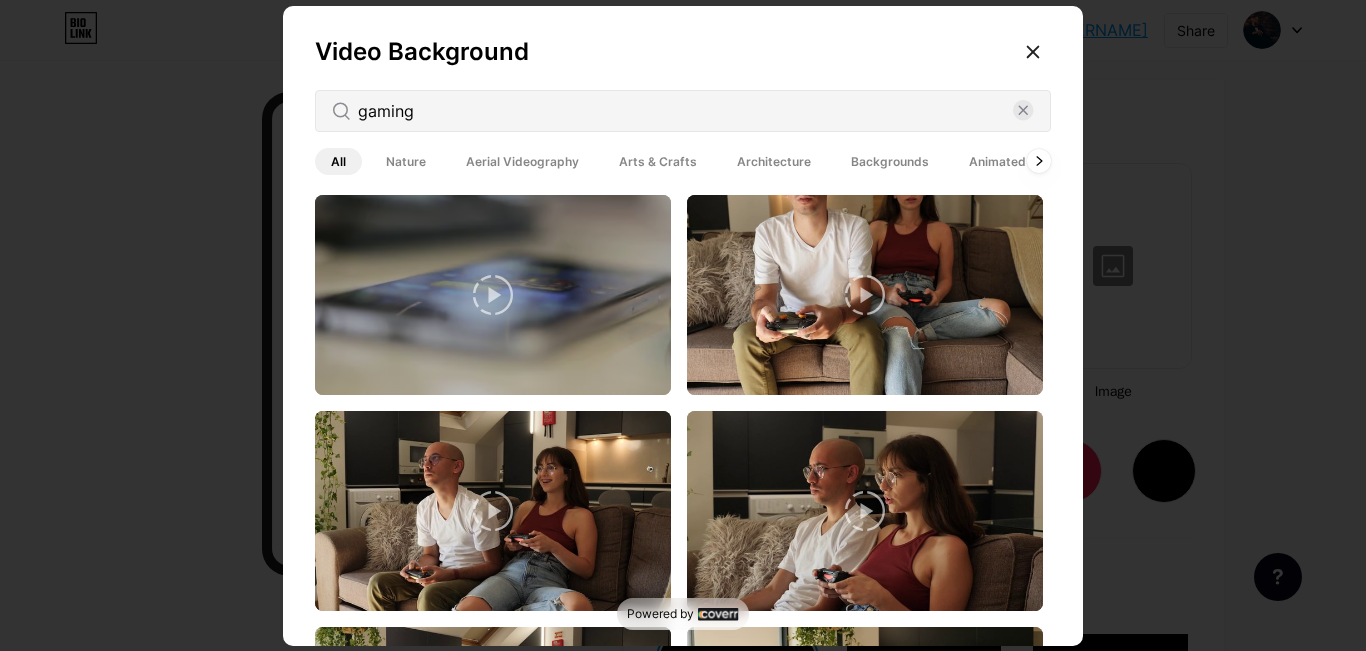 click on "Backgrounds" at bounding box center (890, 161) 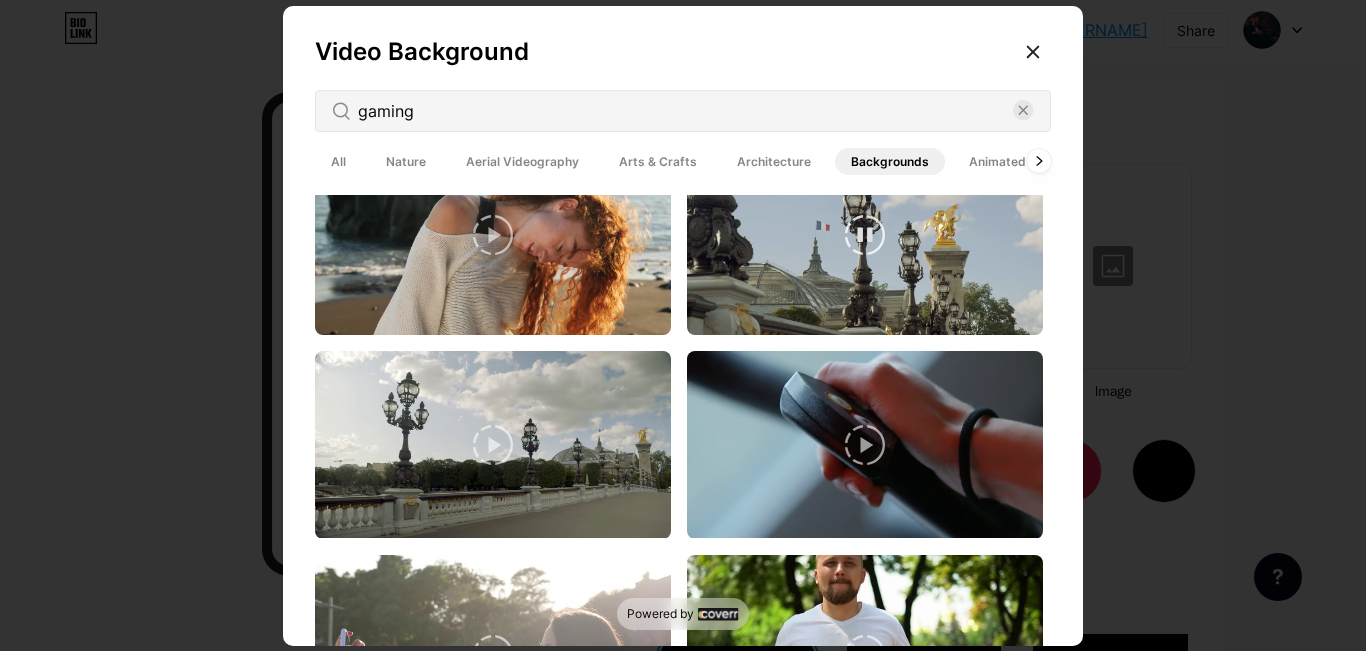 scroll, scrollTop: 3600, scrollLeft: 0, axis: vertical 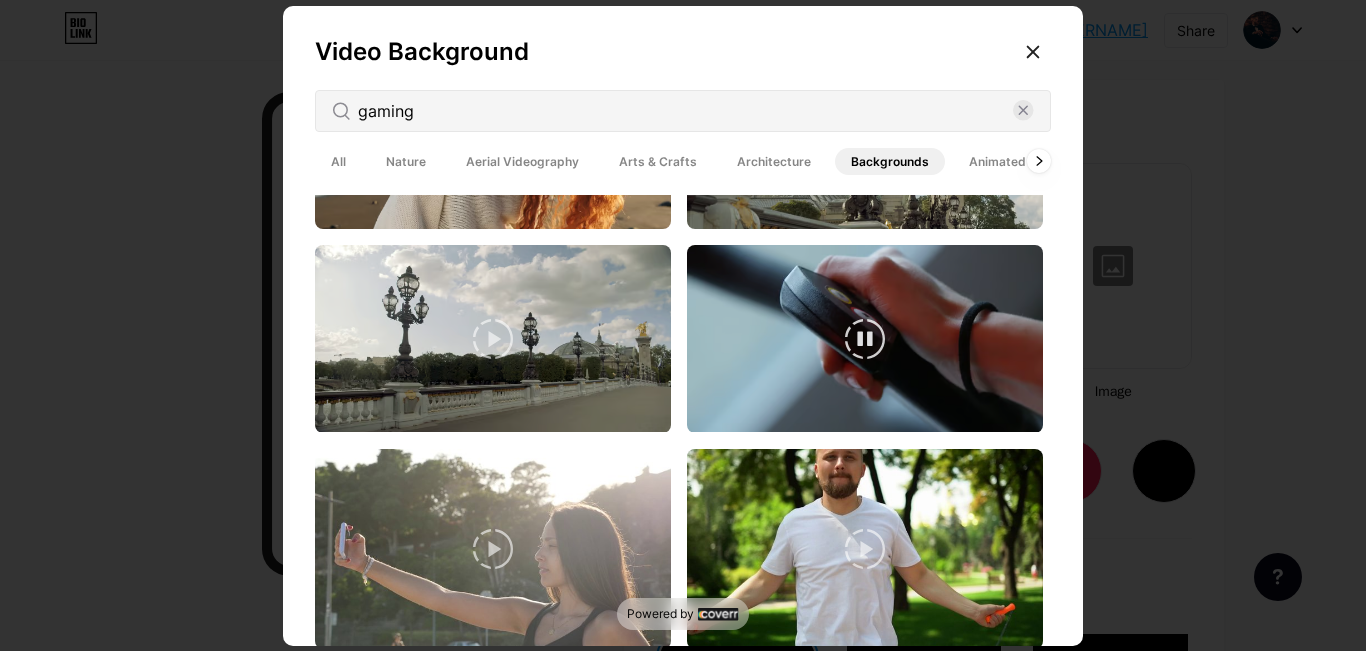 click at bounding box center (865, 338) 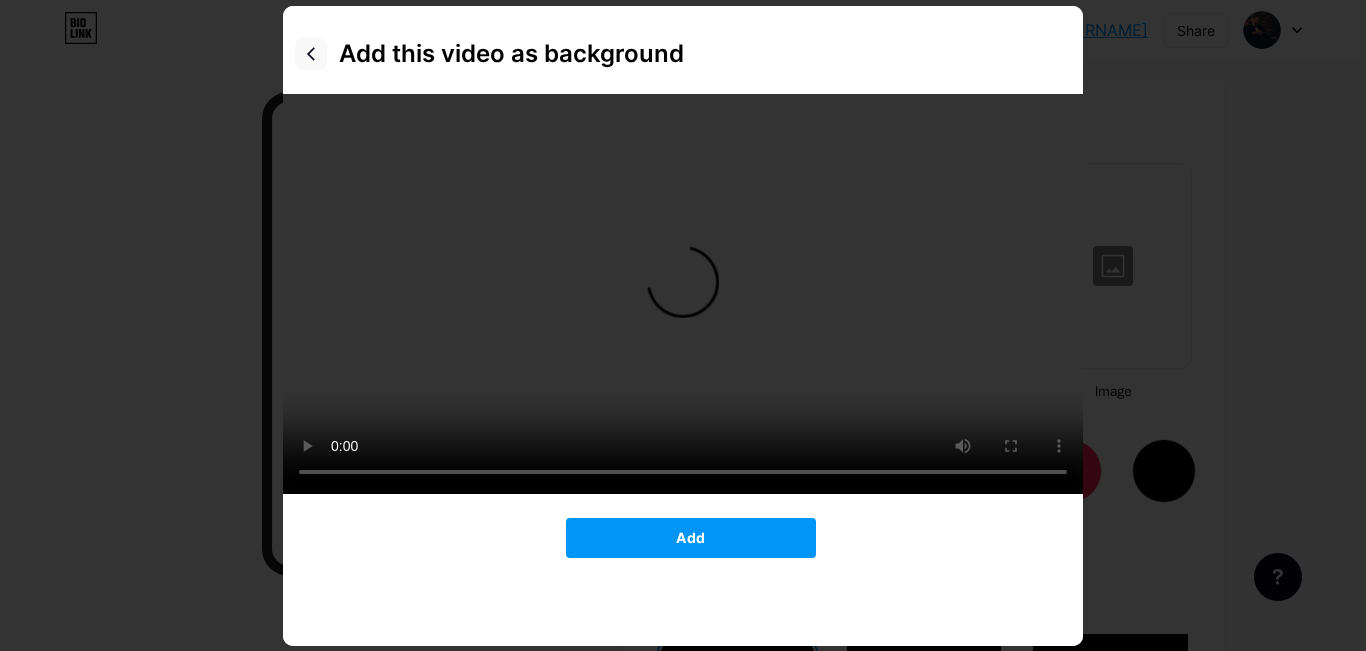 click at bounding box center [311, 54] 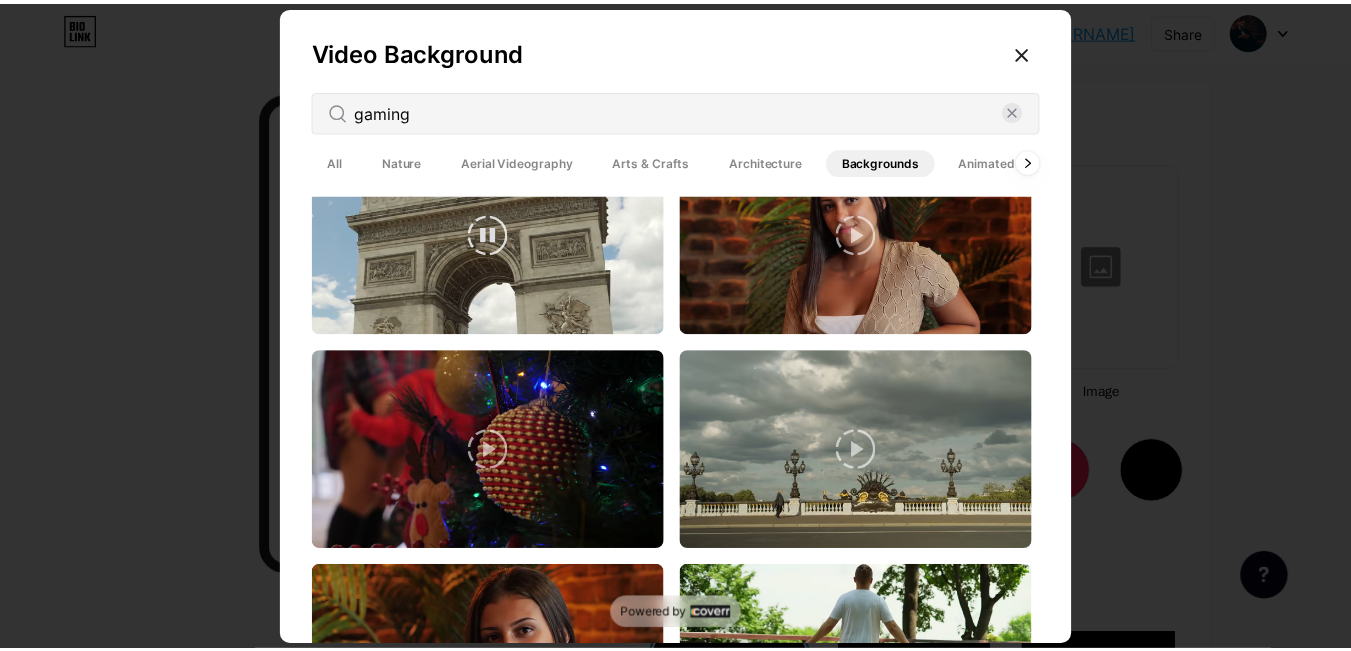 scroll, scrollTop: 4200, scrollLeft: 0, axis: vertical 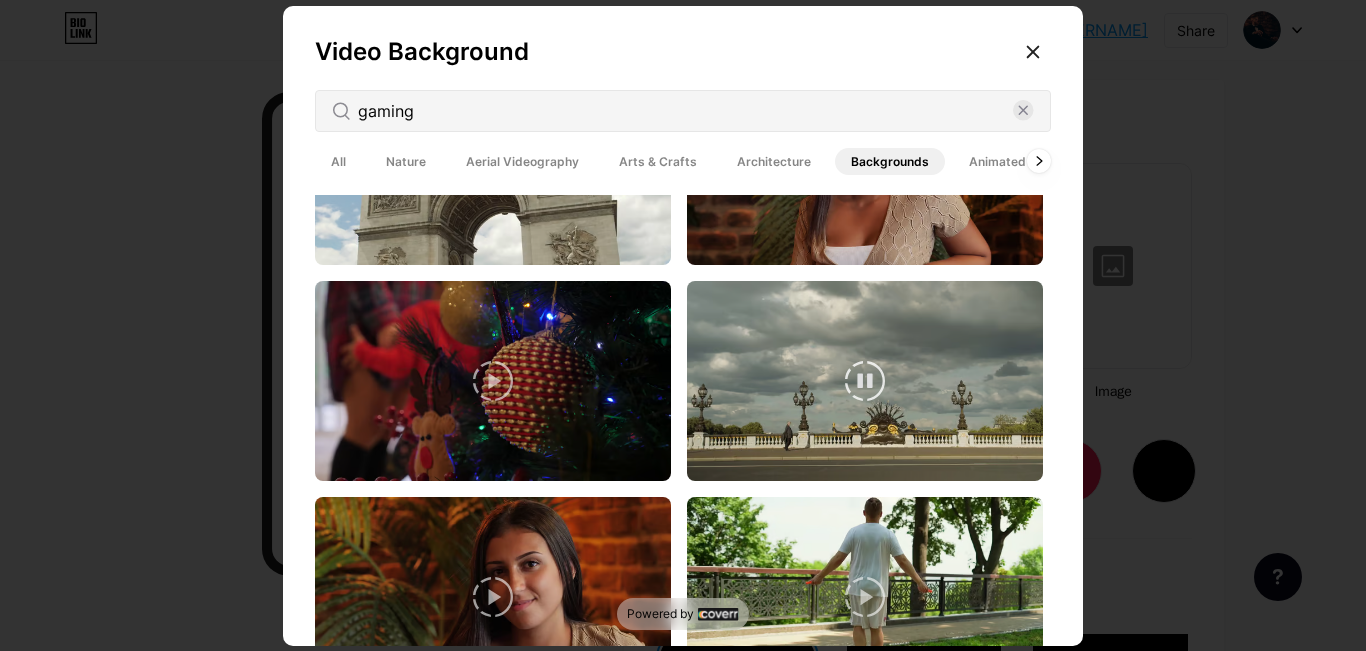 click at bounding box center (865, 381) 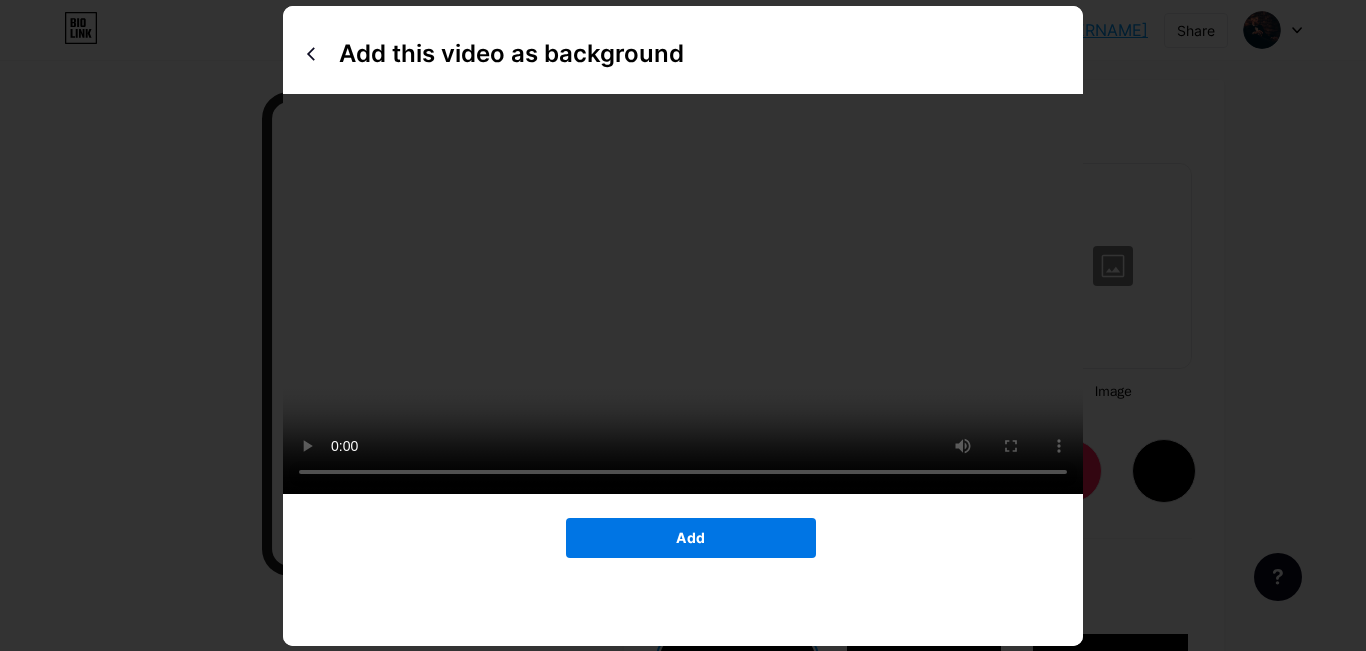 click on "Add" at bounding box center [691, 538] 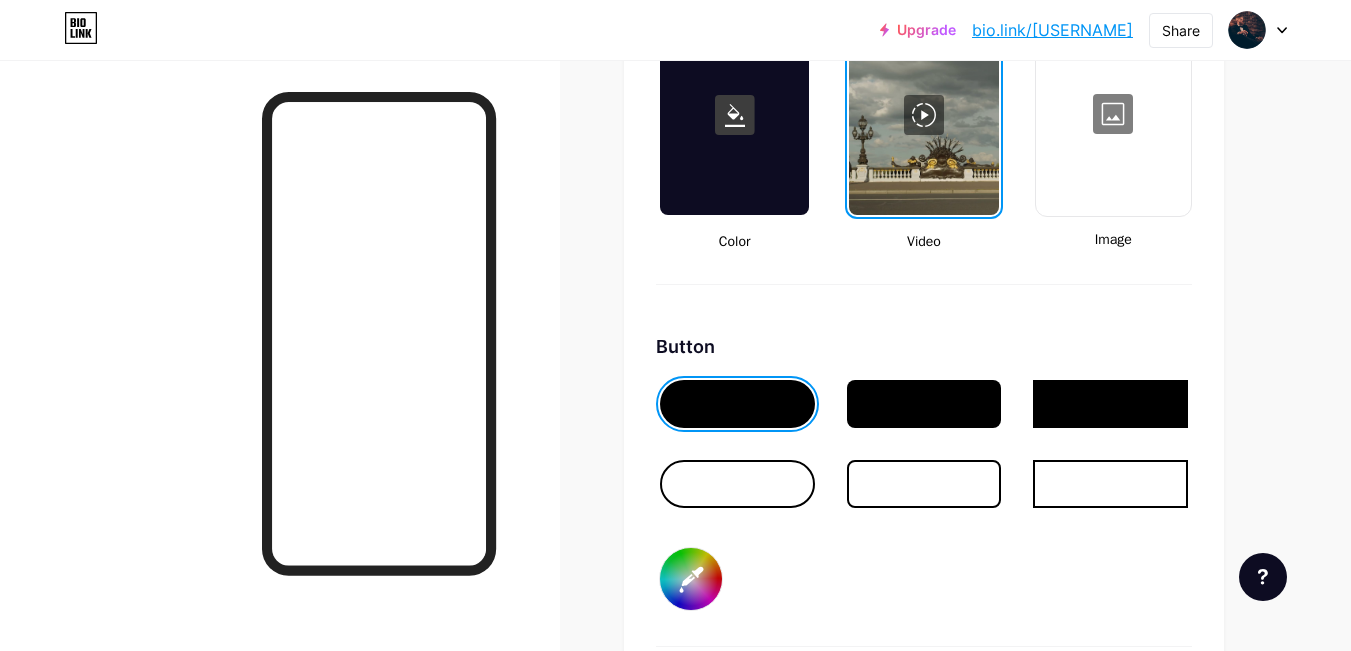 scroll, scrollTop: 2855, scrollLeft: 0, axis: vertical 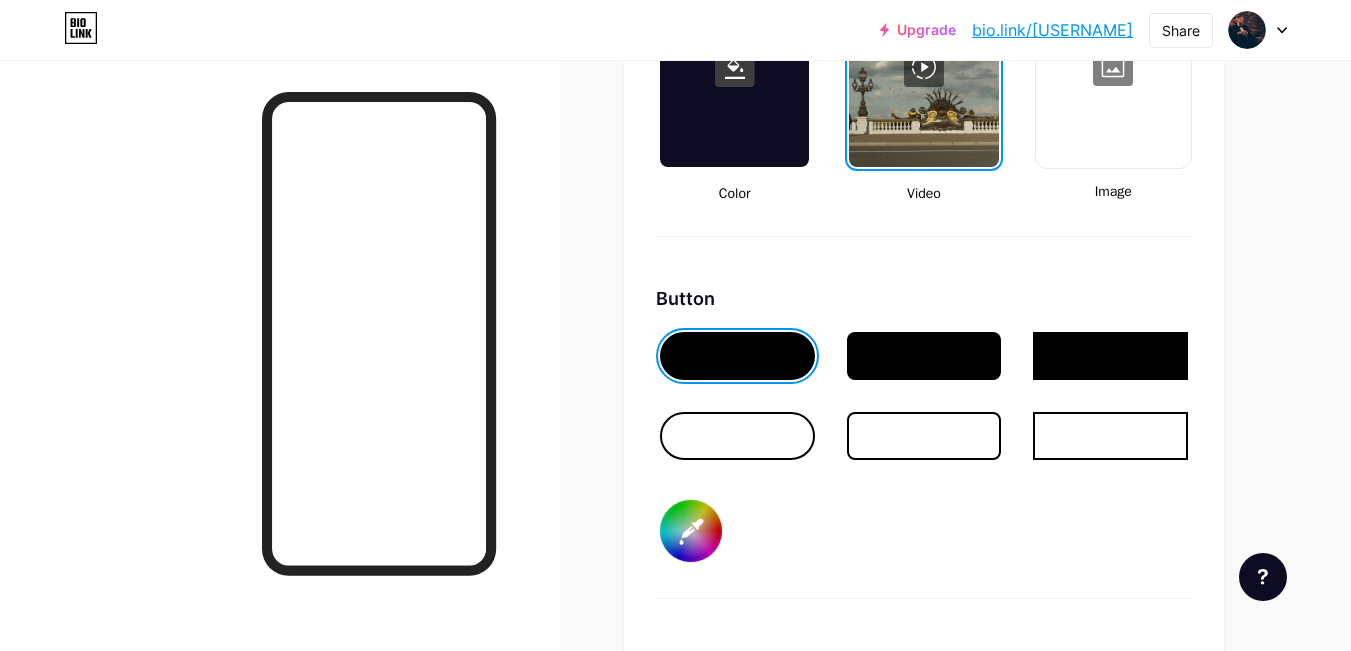 click at bounding box center [924, 356] 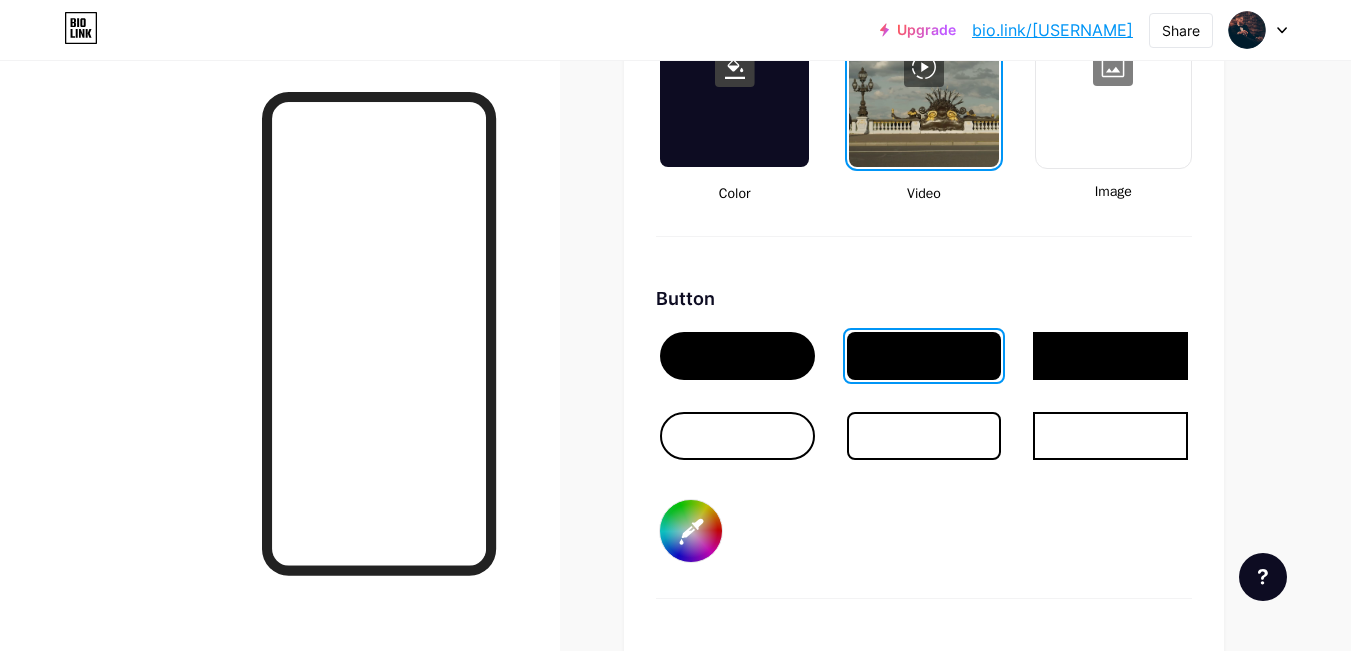 click at bounding box center [1110, 356] 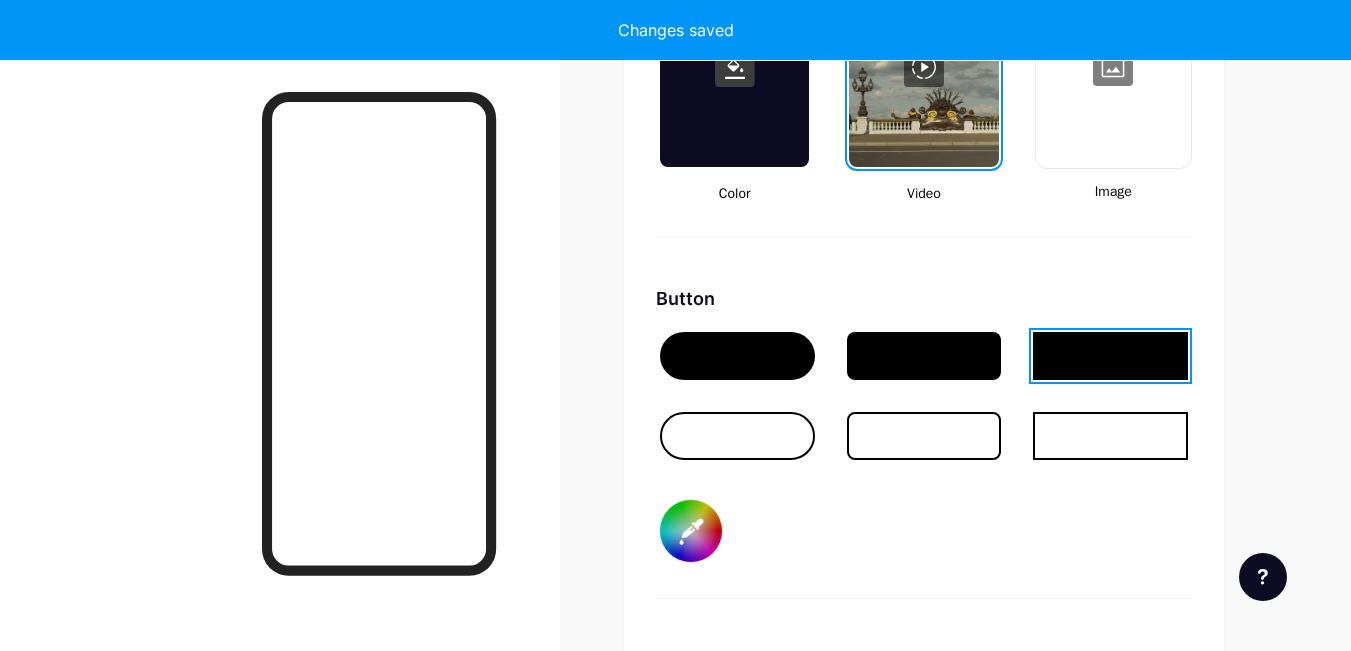 click at bounding box center (737, 356) 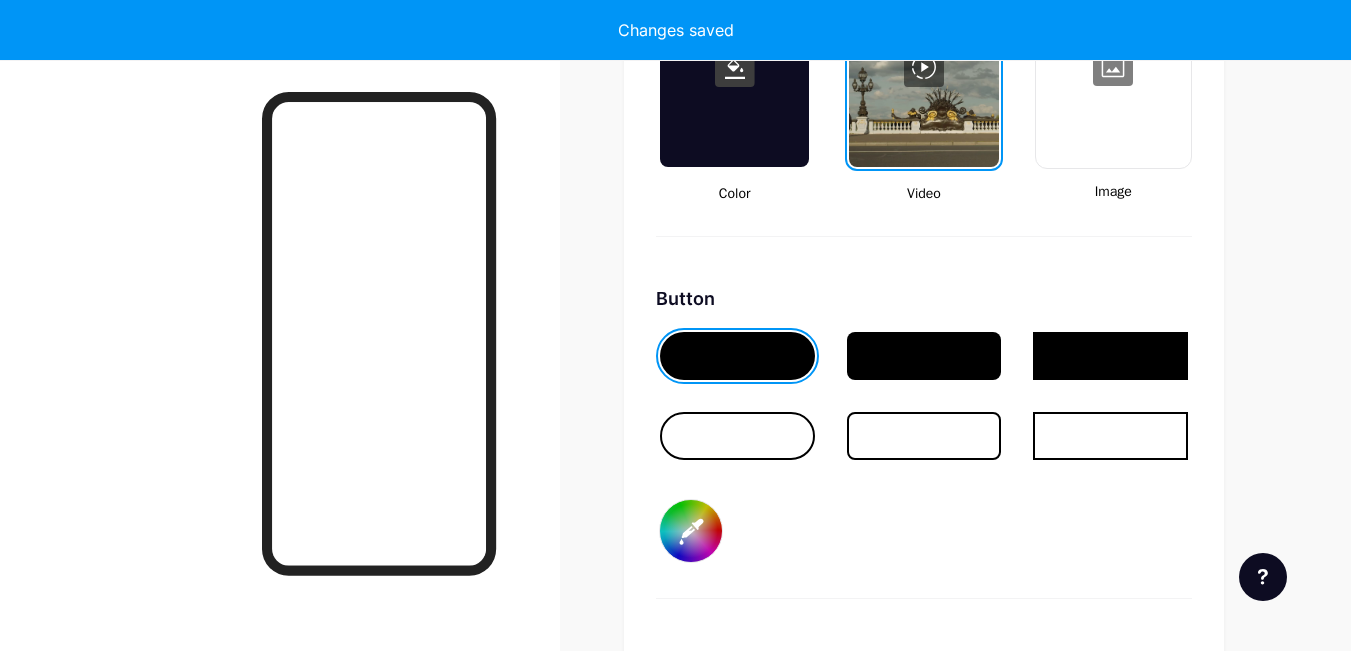 click at bounding box center [737, 436] 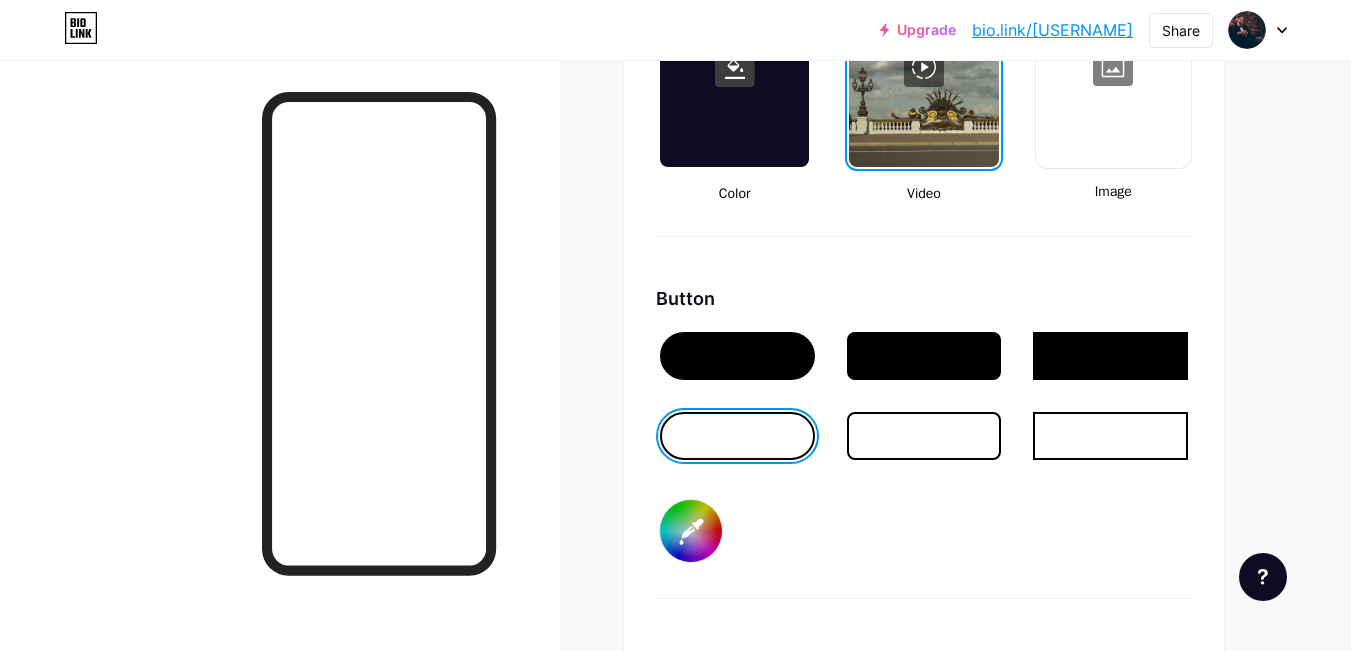 click at bounding box center (737, 356) 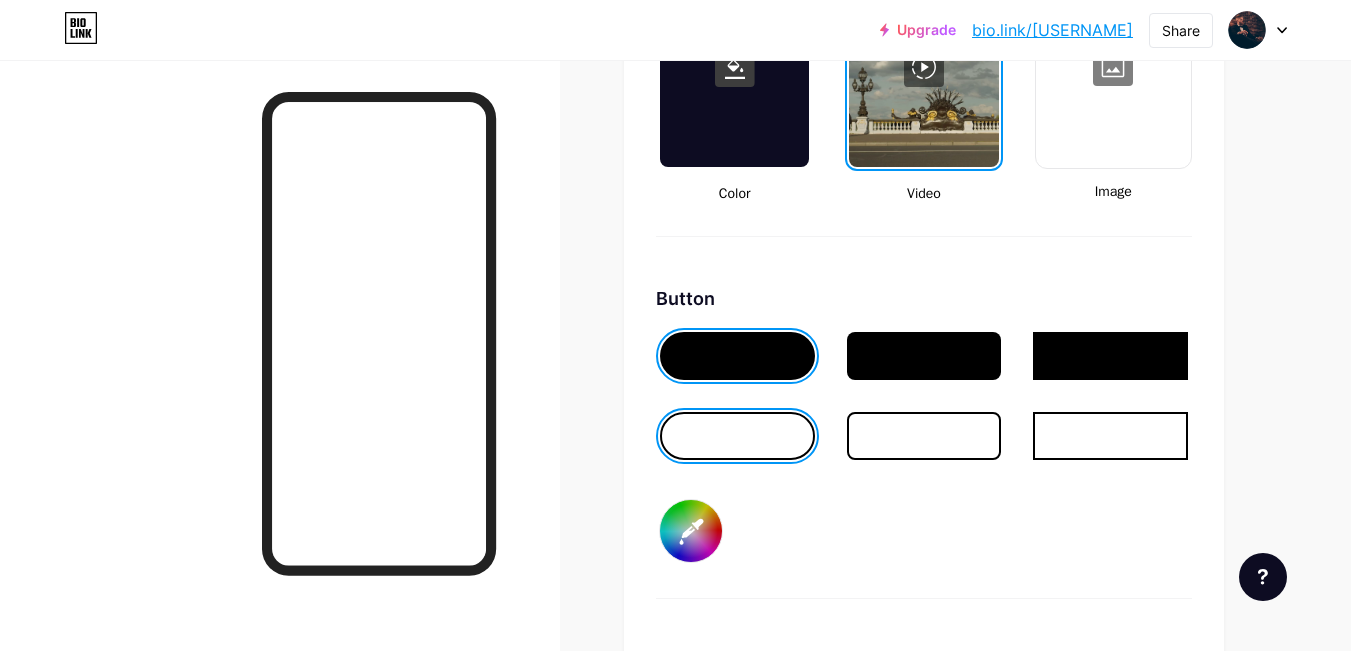 click on "#000000" at bounding box center (691, 531) 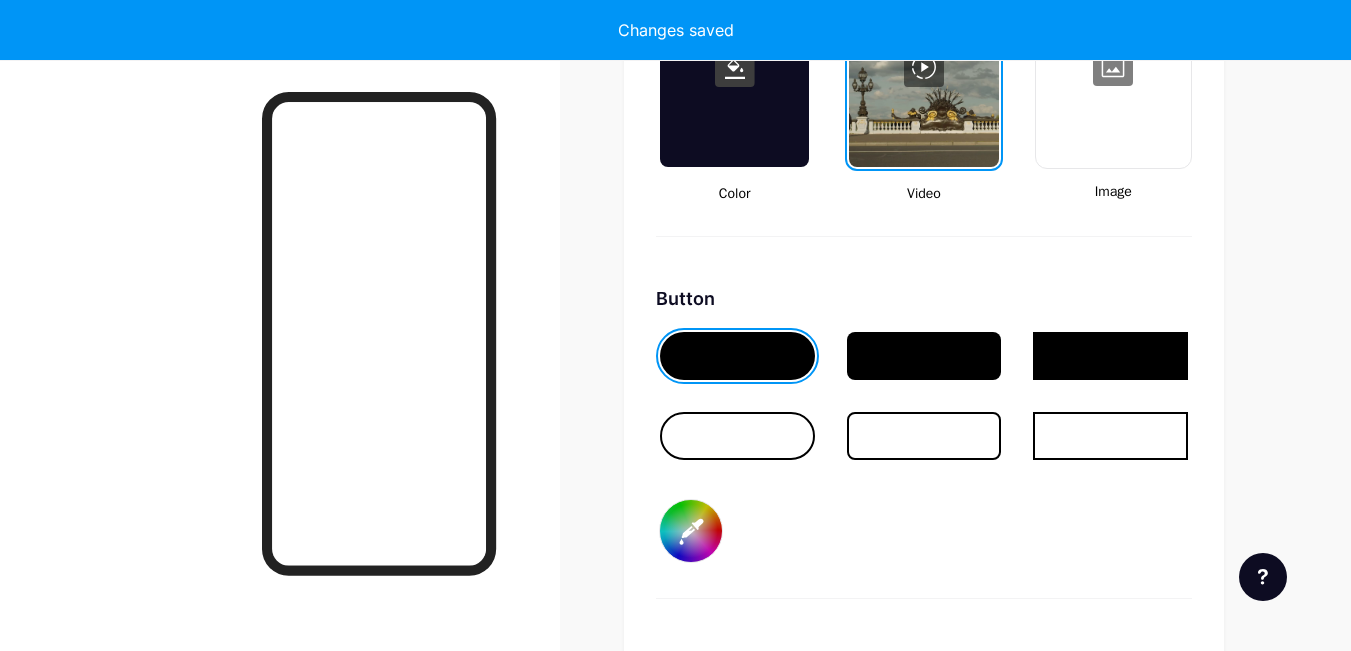 click on "Button" at bounding box center [924, 298] 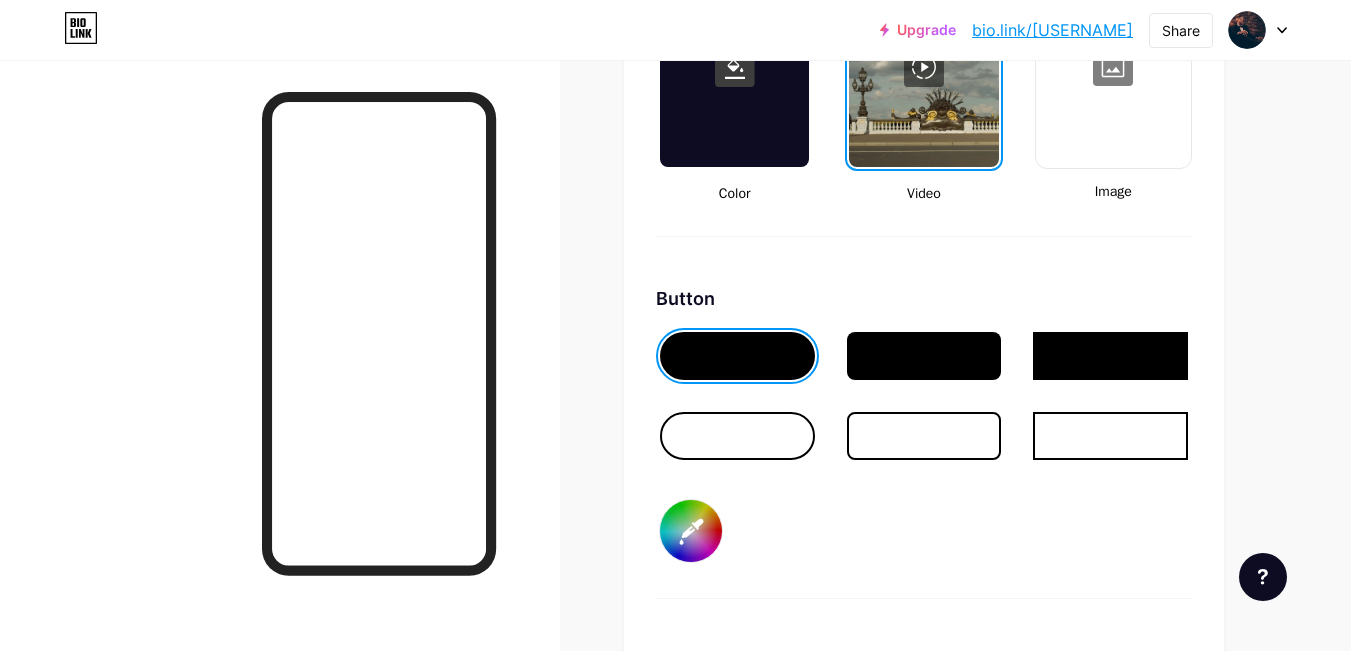 click on "#ff0000" at bounding box center (691, 531) 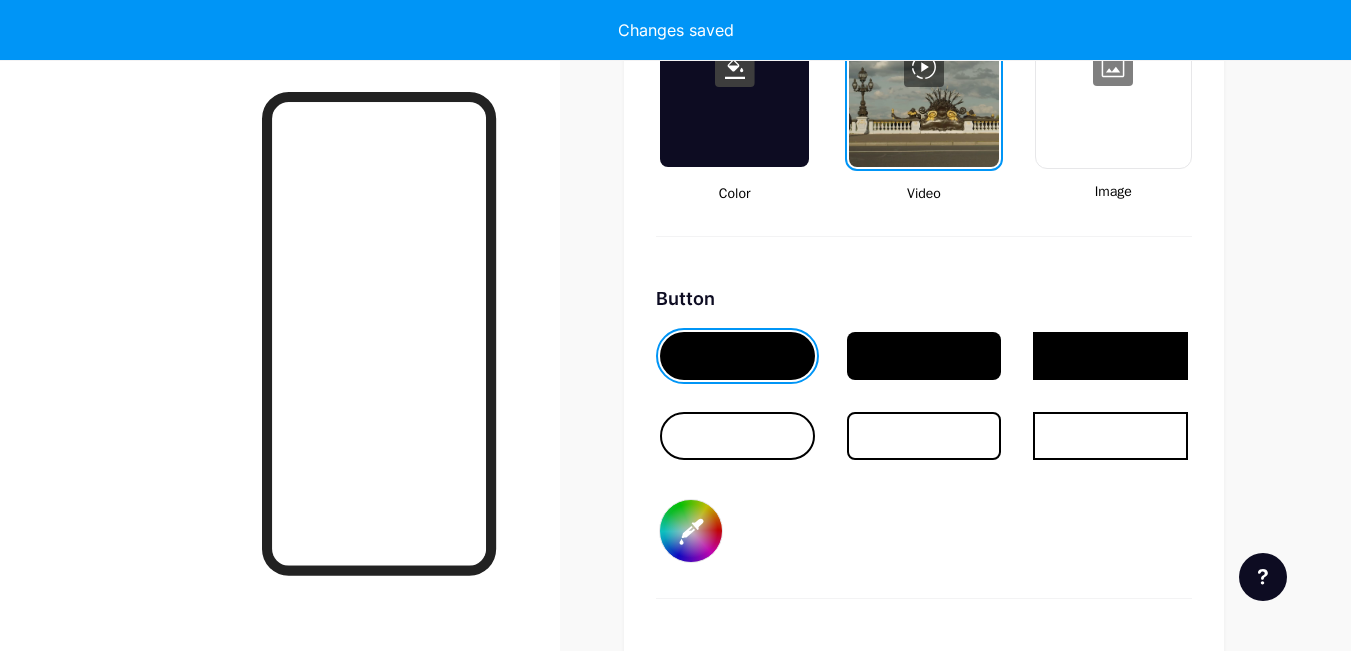 click on "Button #6b5757" at bounding box center (924, 442) 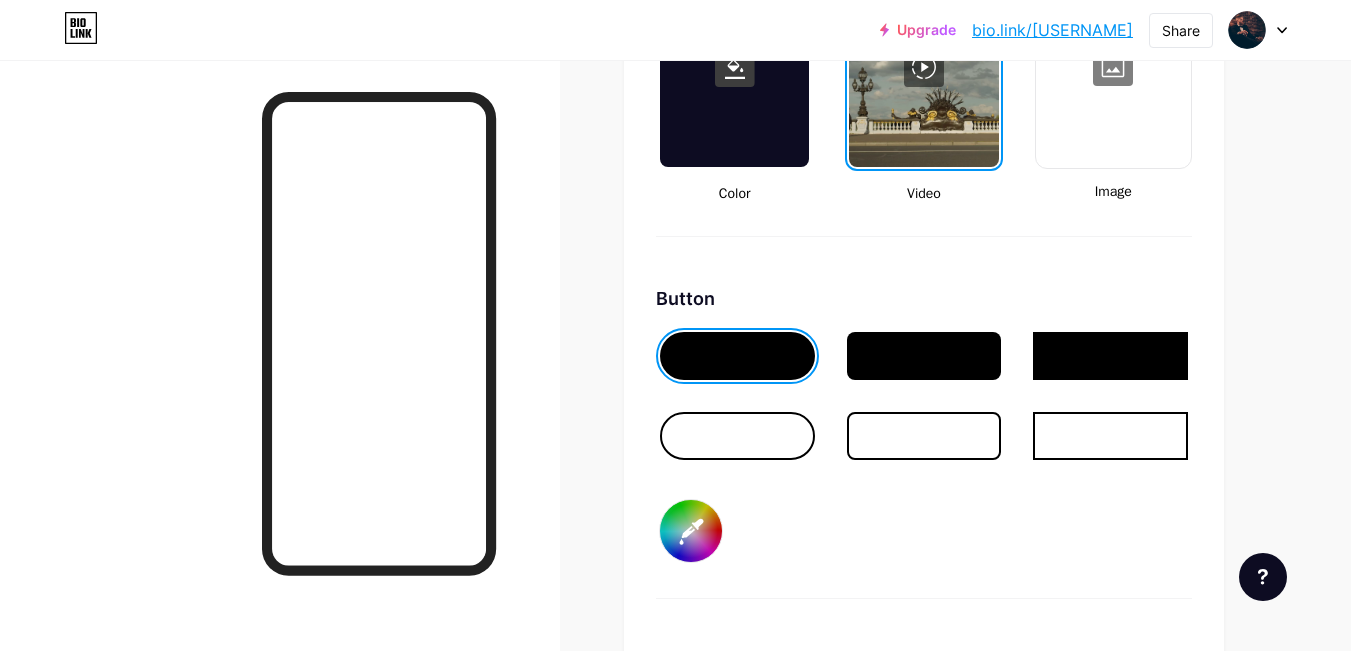 click on "#6b5757" at bounding box center [691, 531] 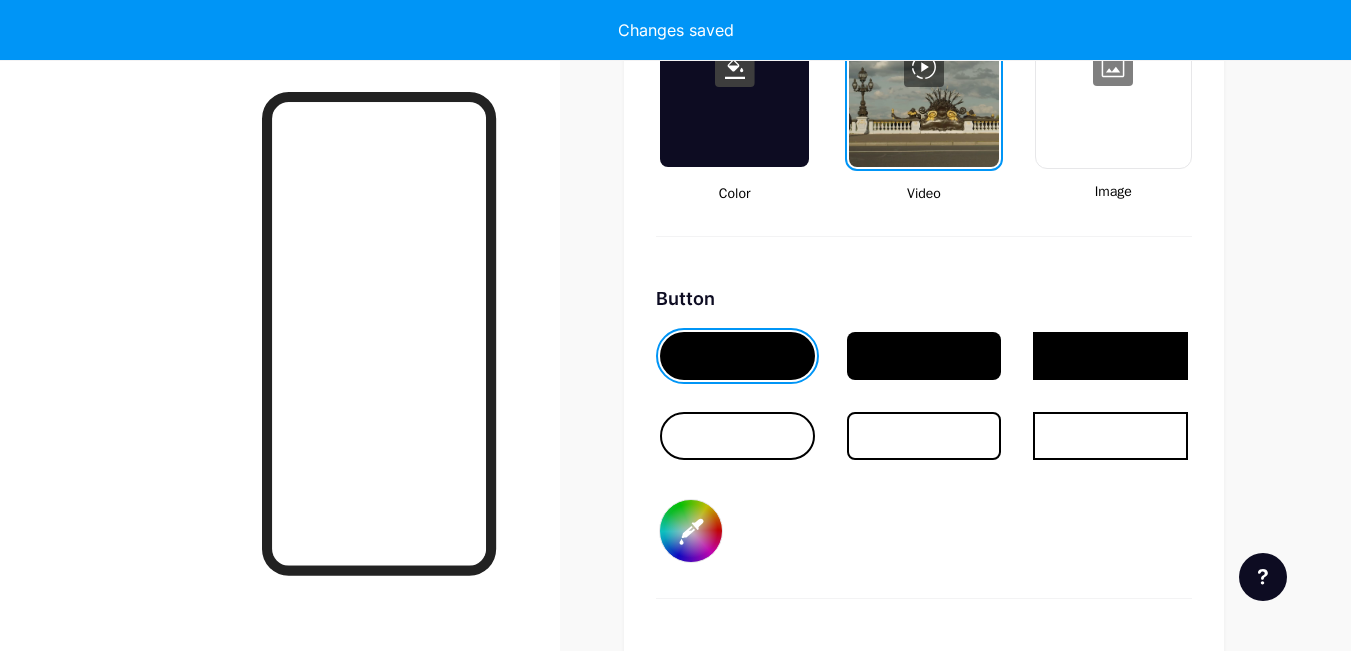click on "Button #726969" at bounding box center [924, 442] 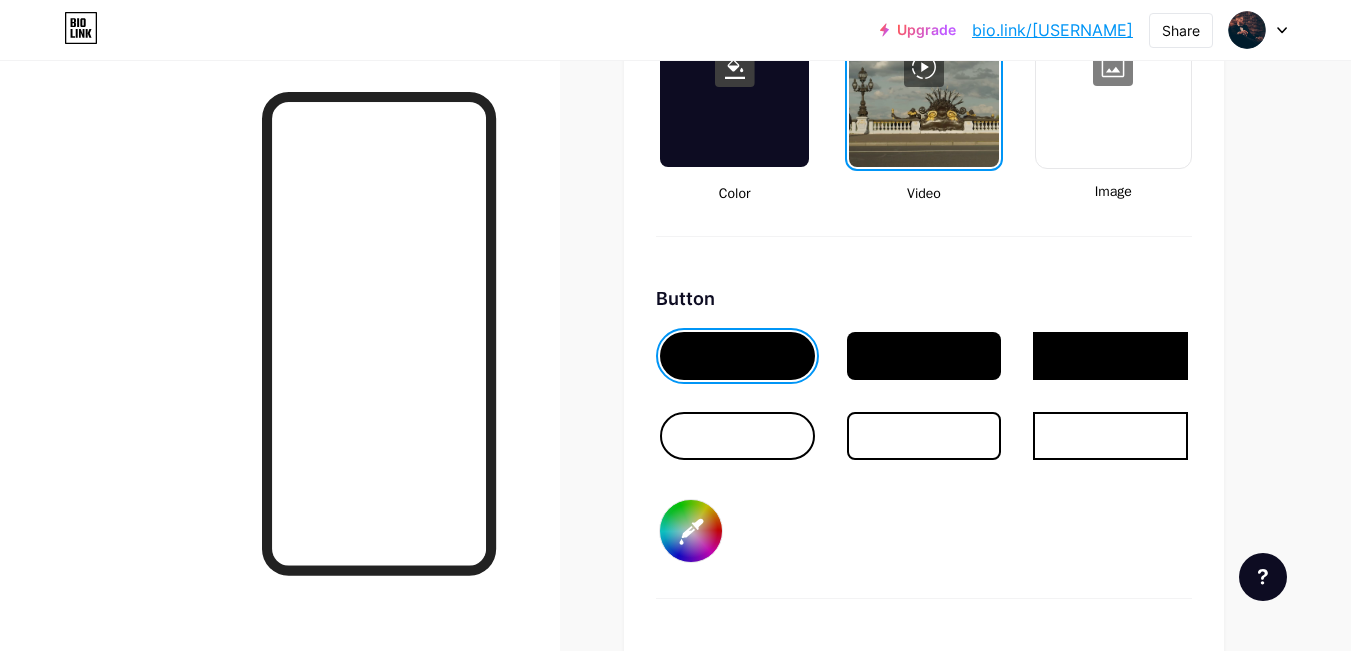 click at bounding box center [737, 356] 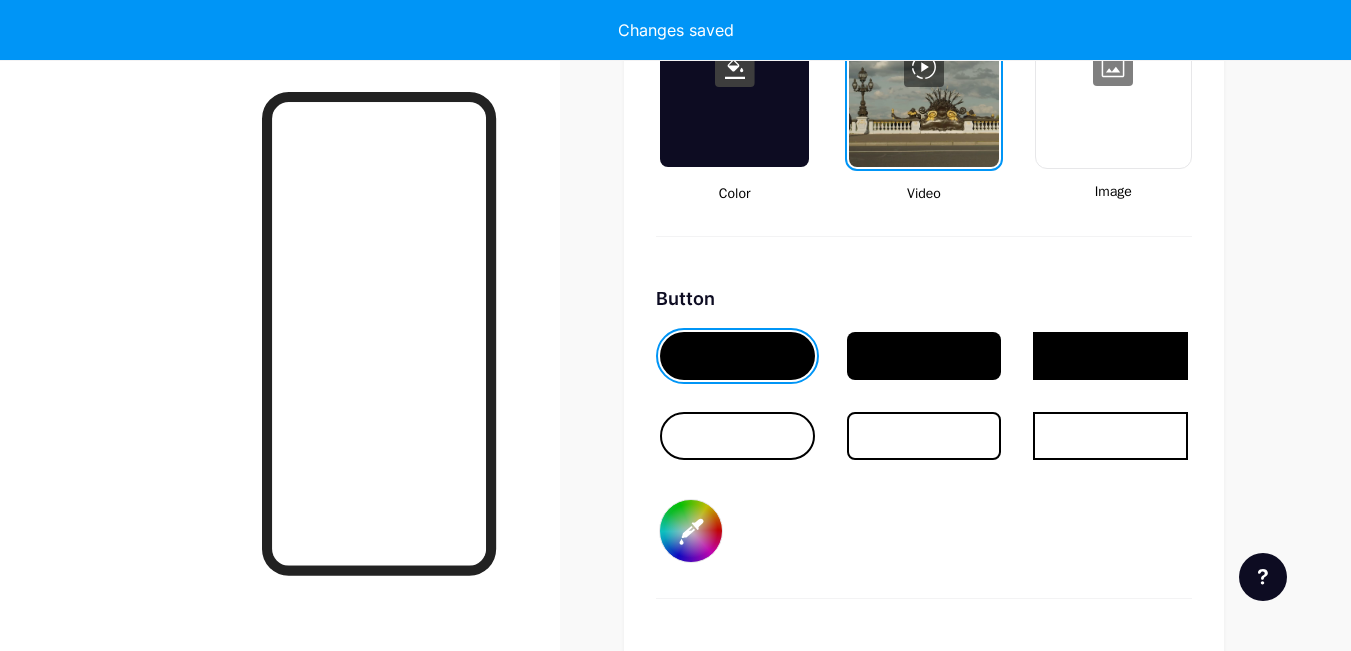 click on "#726969" at bounding box center (691, 531) 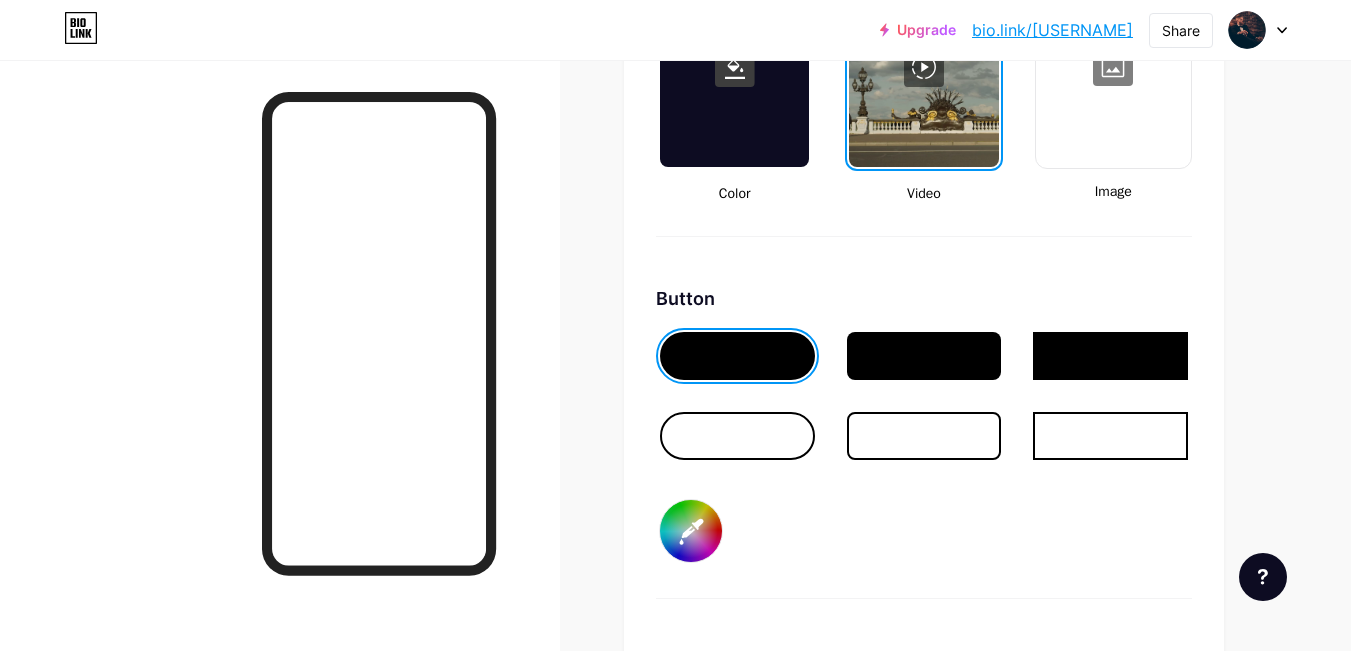 type on "#625b5b" 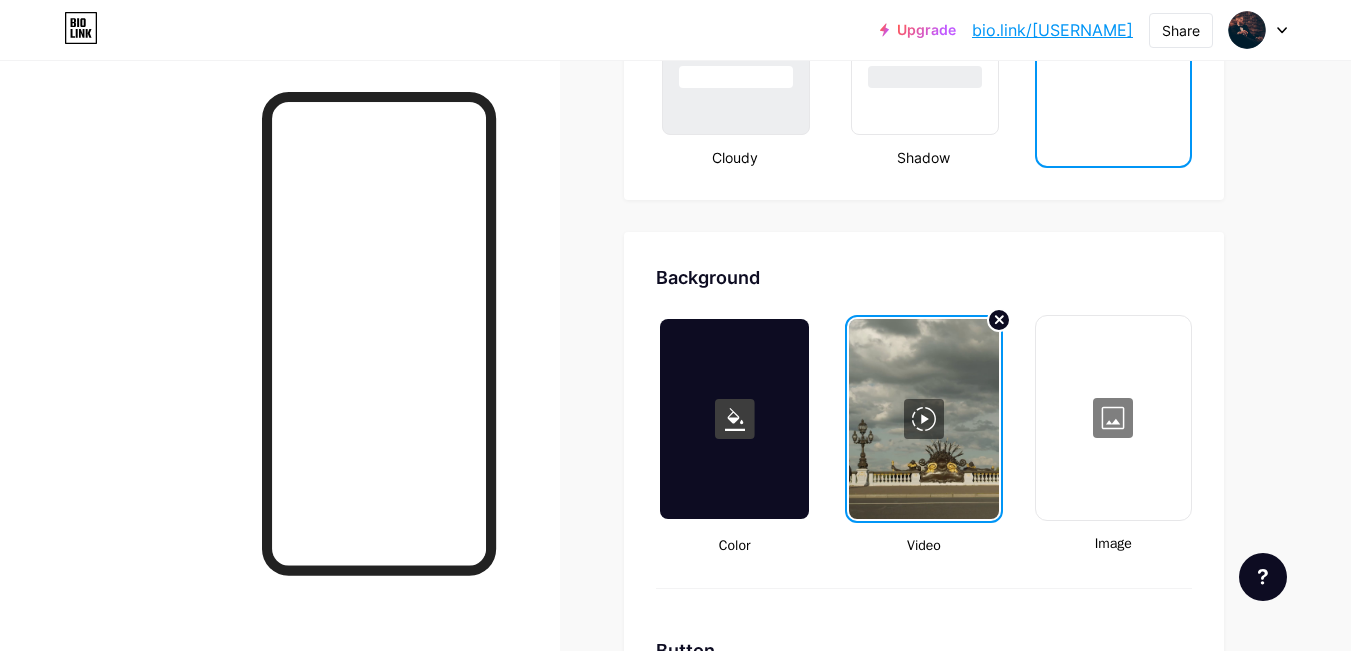 scroll, scrollTop: 2455, scrollLeft: 0, axis: vertical 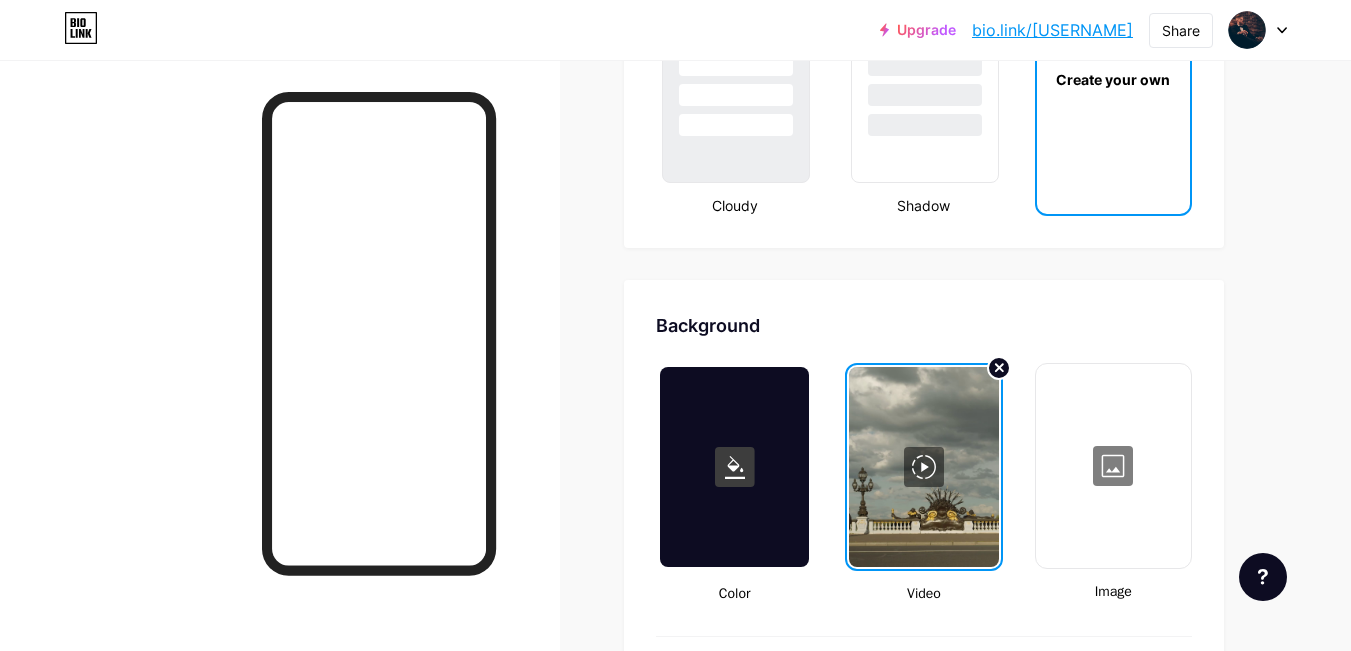 click on "bio.link/[USERNAME]" at bounding box center [1052, 30] 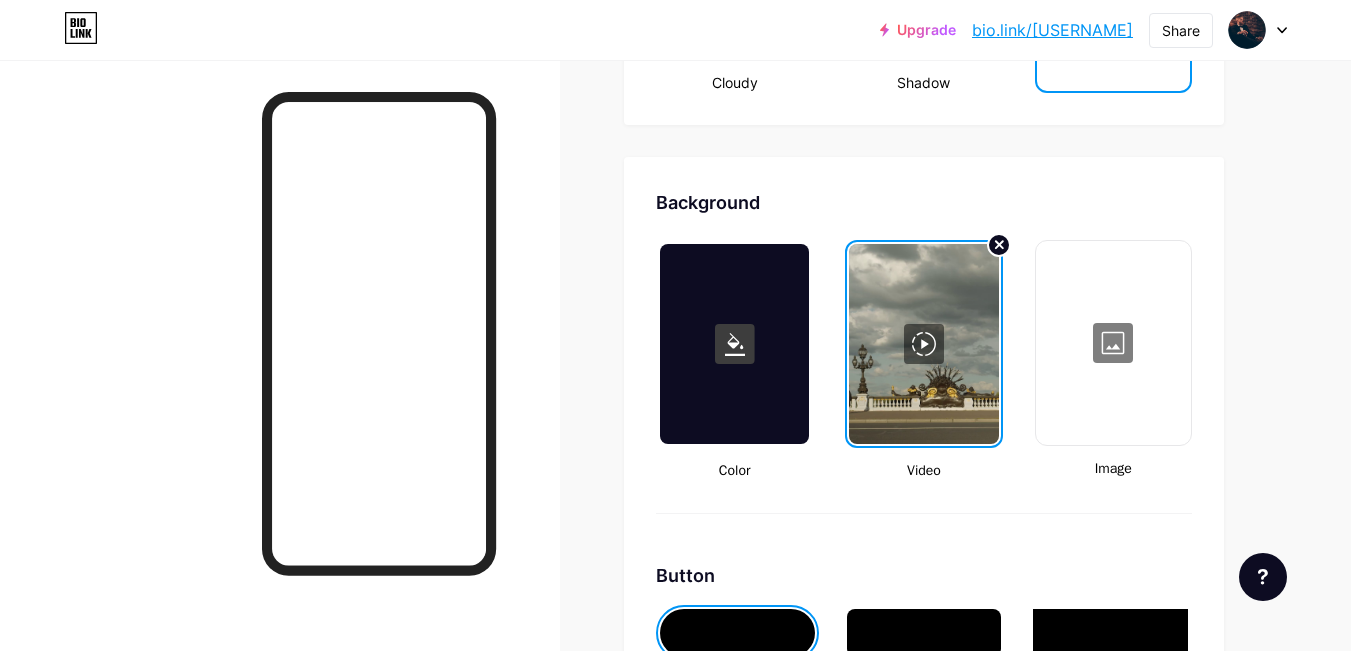 scroll, scrollTop: 2655, scrollLeft: 0, axis: vertical 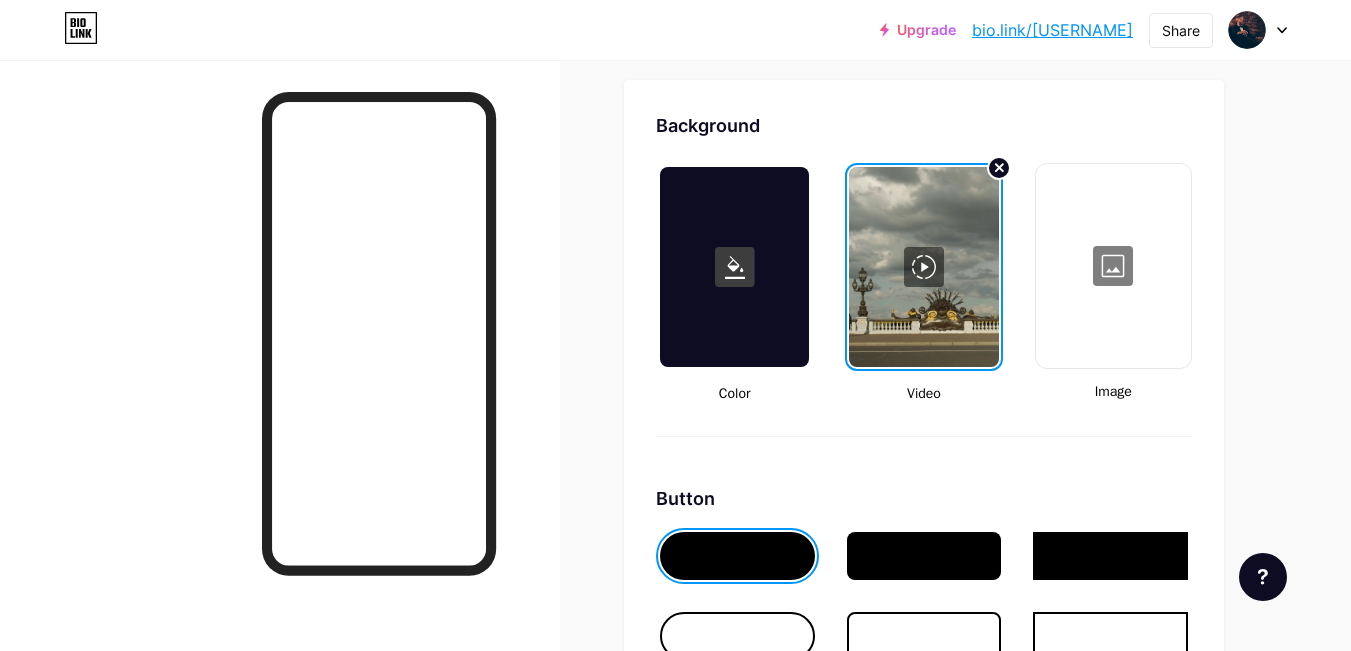 click at bounding box center (1113, 266) 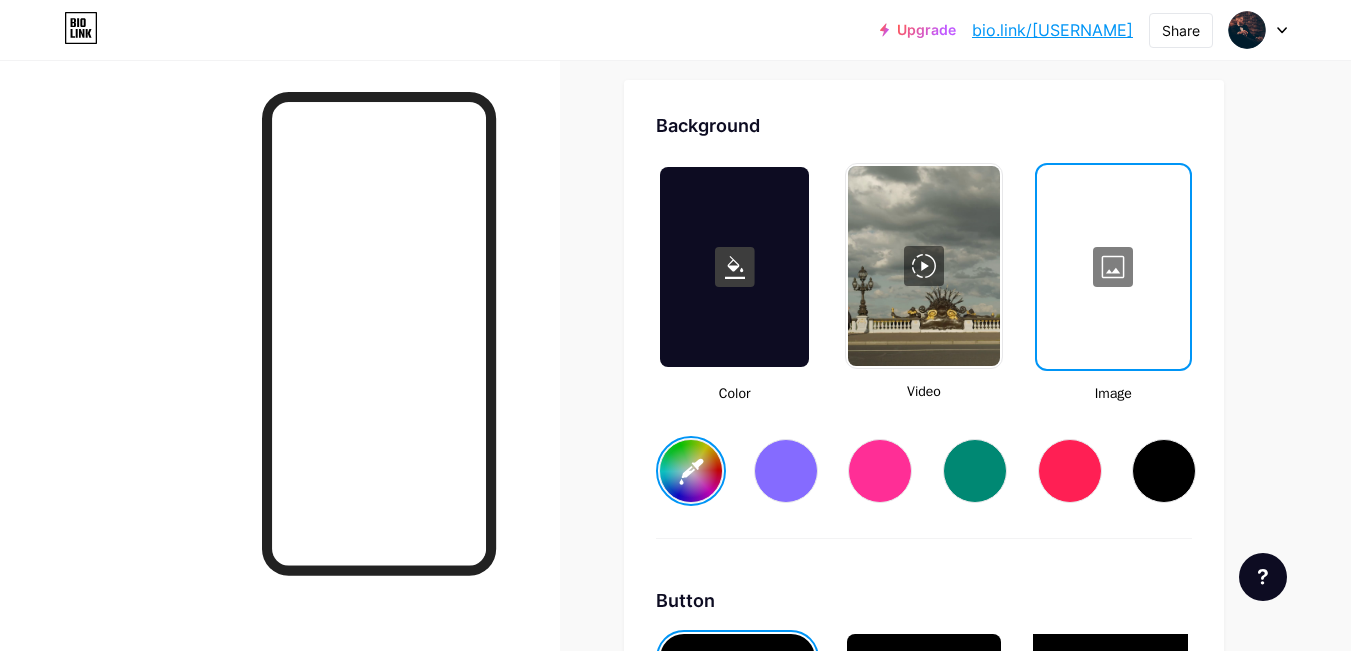 click at bounding box center (880, 471) 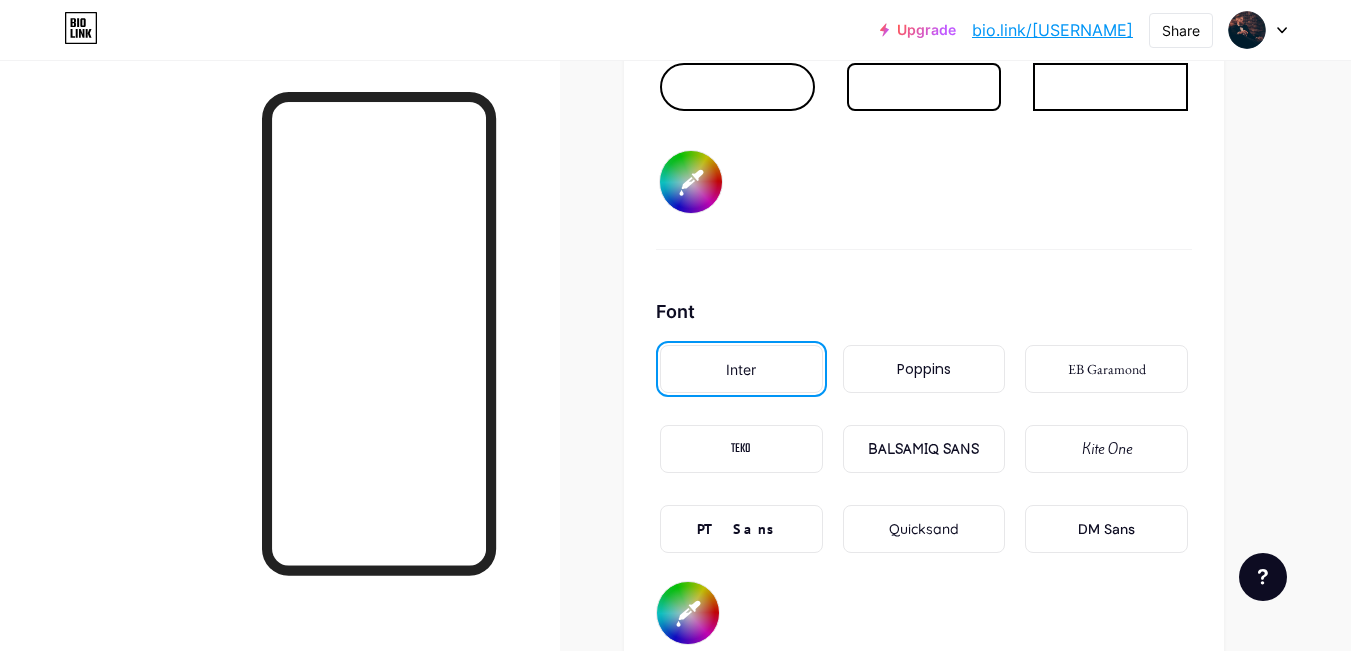 scroll, scrollTop: 3455, scrollLeft: 0, axis: vertical 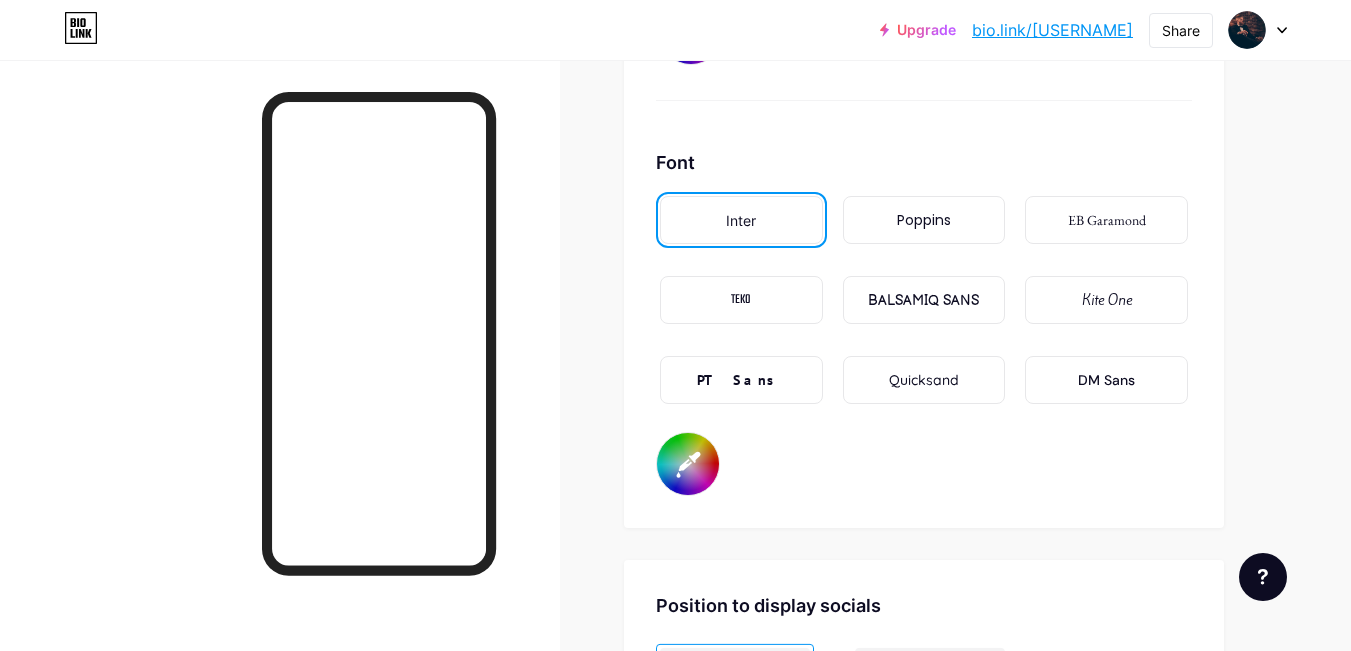 click on "PT Sans" at bounding box center [741, 380] 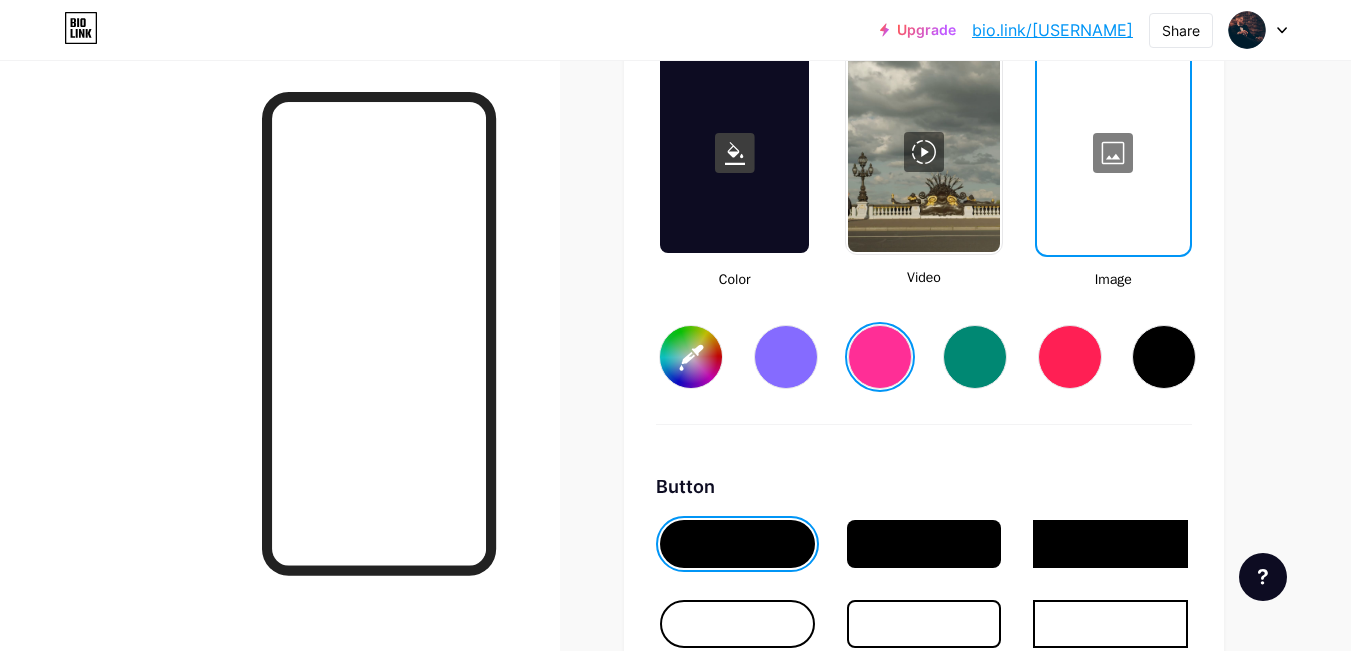 scroll, scrollTop: 2655, scrollLeft: 0, axis: vertical 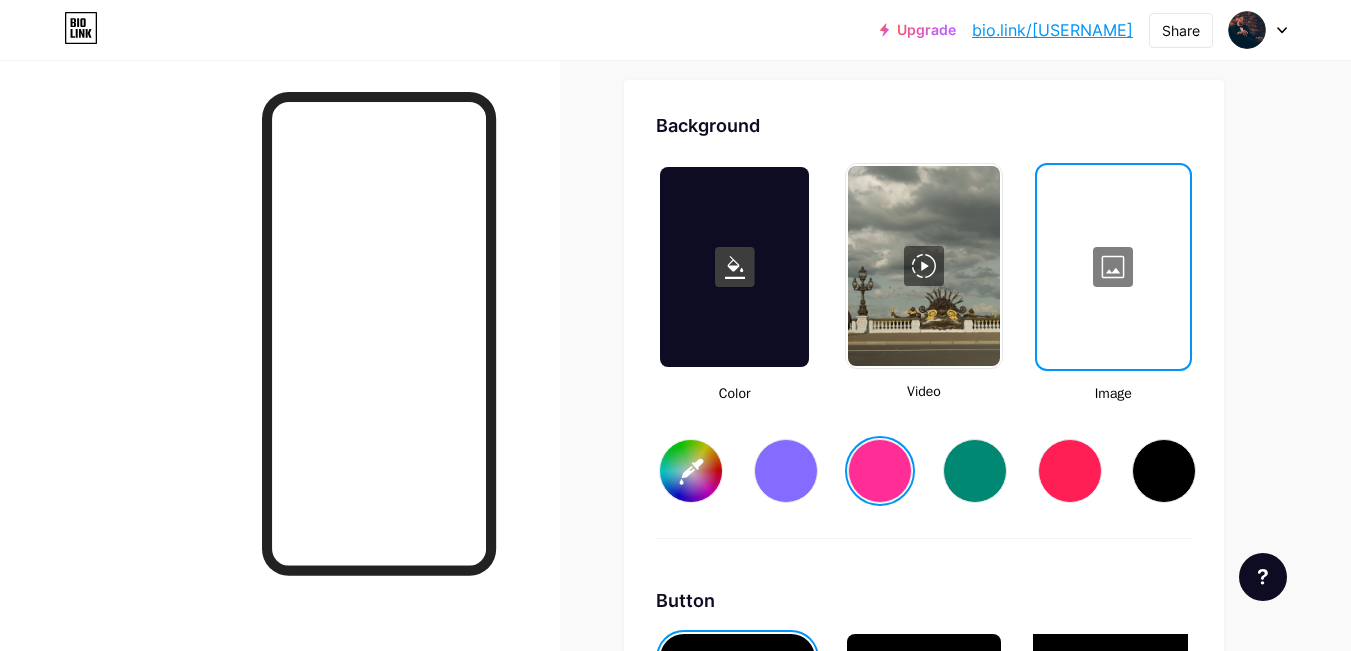 click on "#ff2e96" at bounding box center (691, 471) 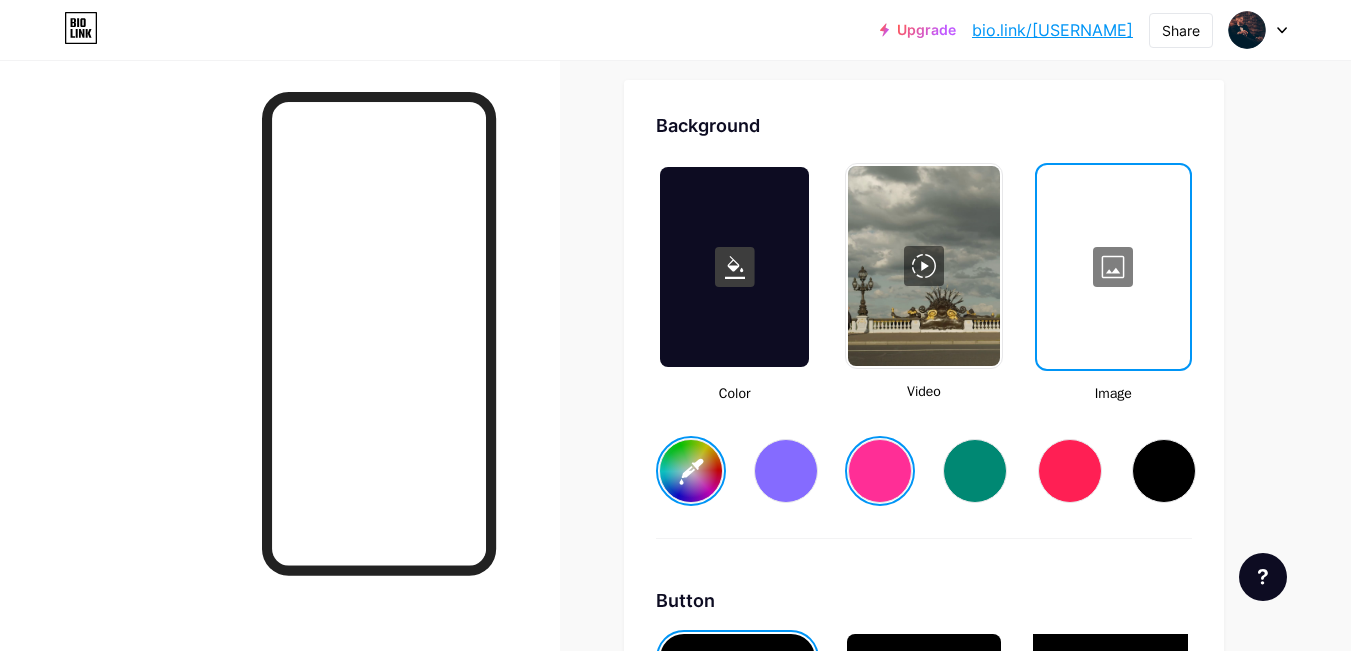 click on "Color Video Image #ff2e96" at bounding box center [924, 351] 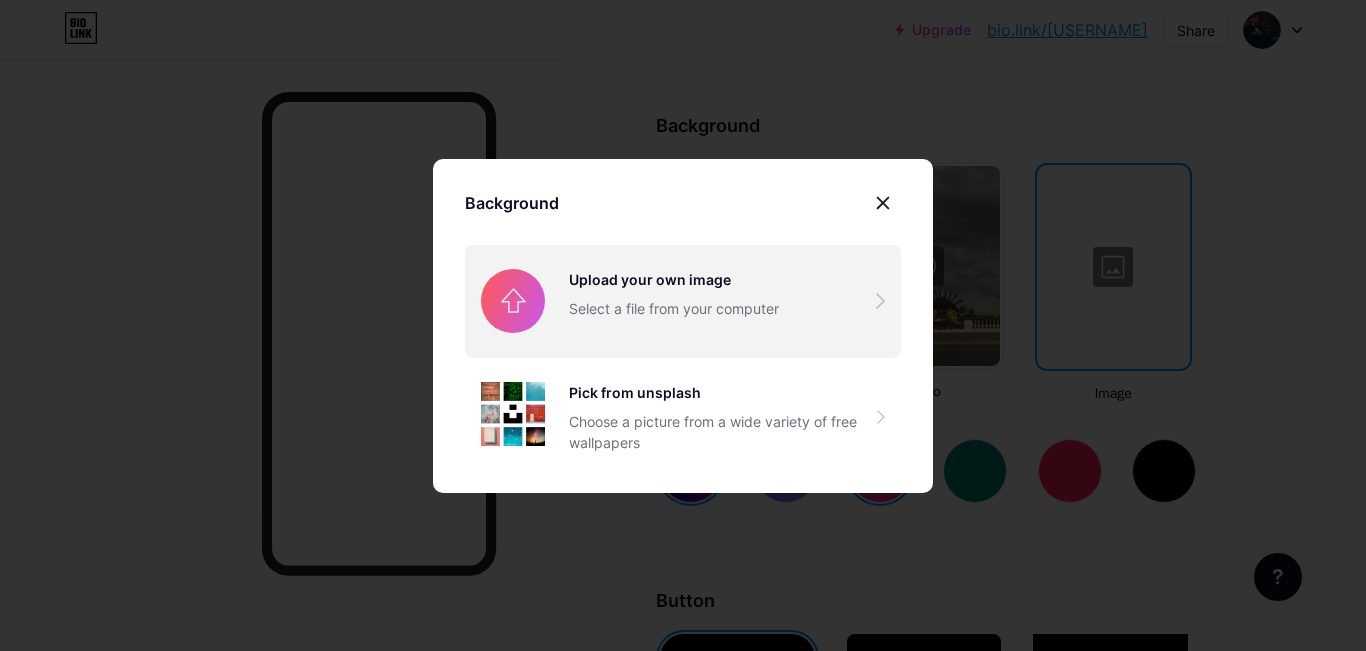 click at bounding box center (683, 301) 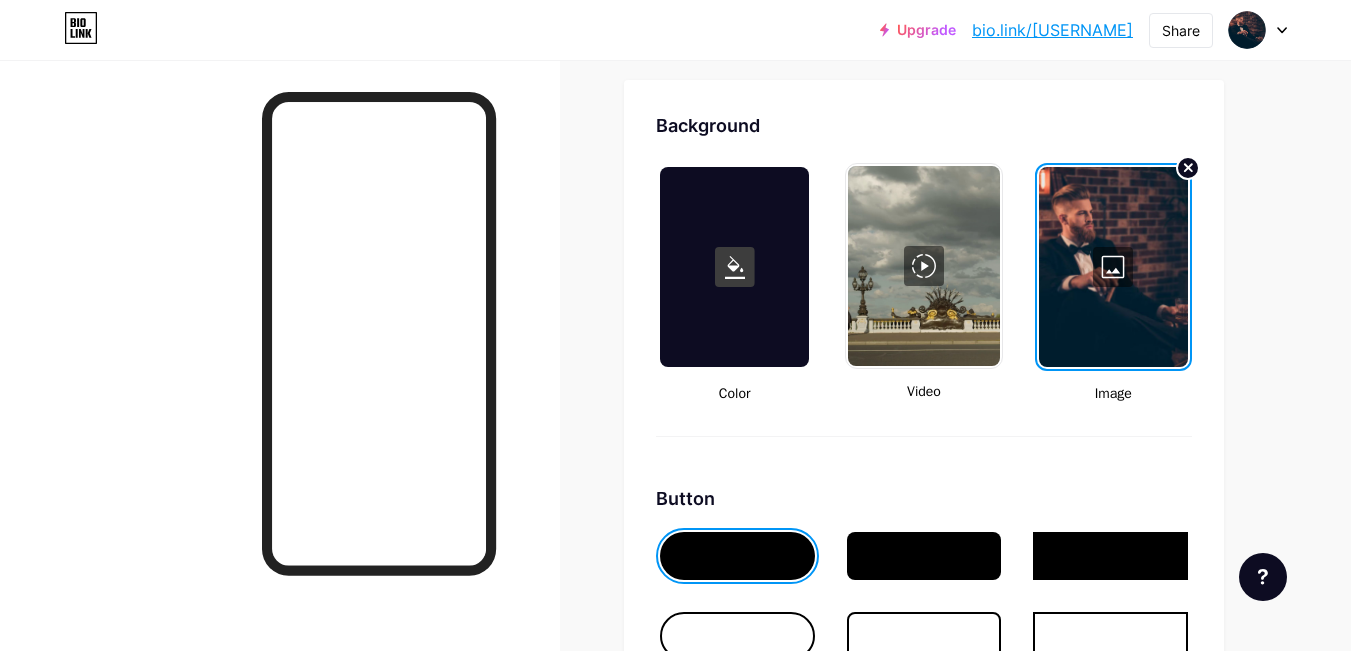 click on "Background Color Video Image Button #625b5b Font Inter Poppins EB Garamond TEKO BALSAMIQ SANS Kite One PT Sans Quicksand DM Sans #000000 Changes saved" at bounding box center [924, 653] 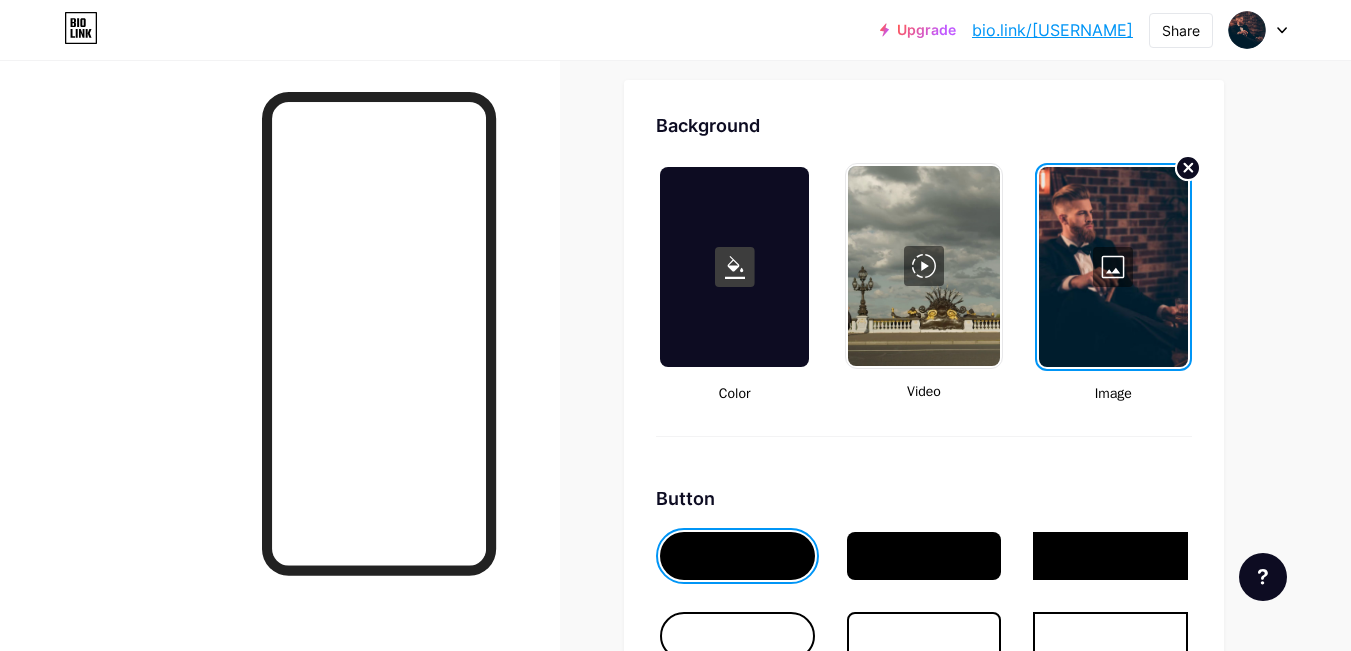 click 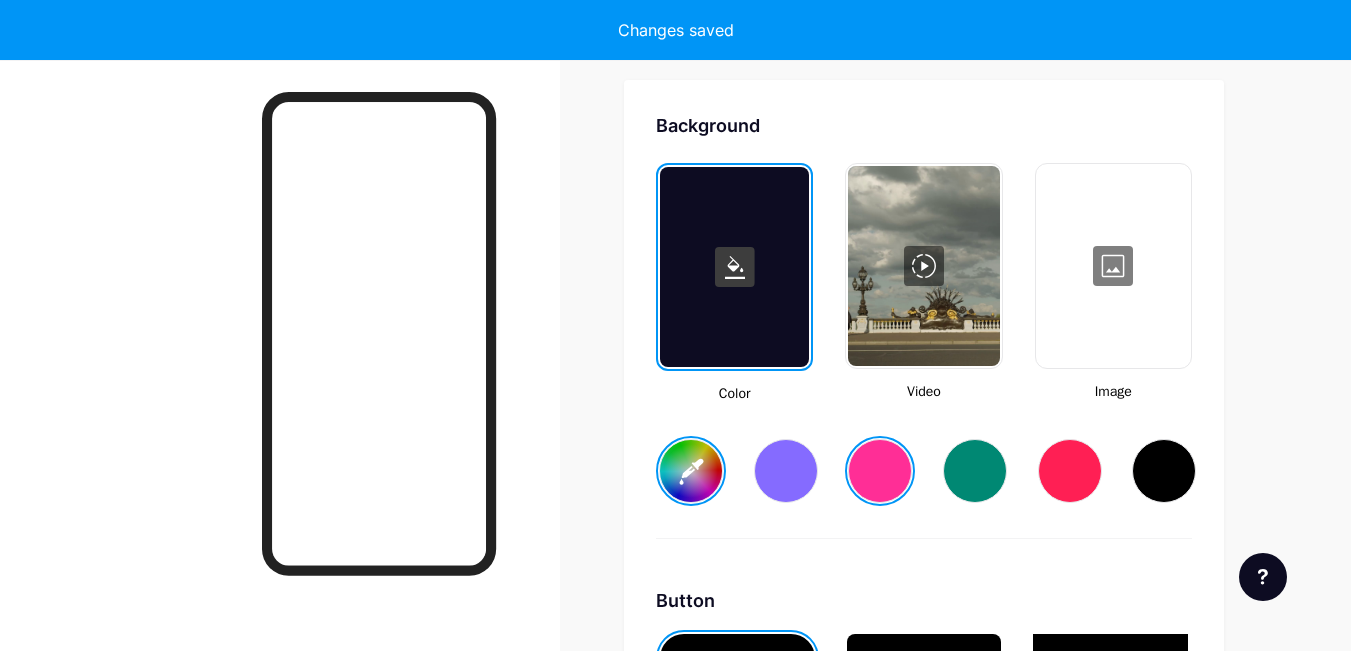 type on "#ff2e96" 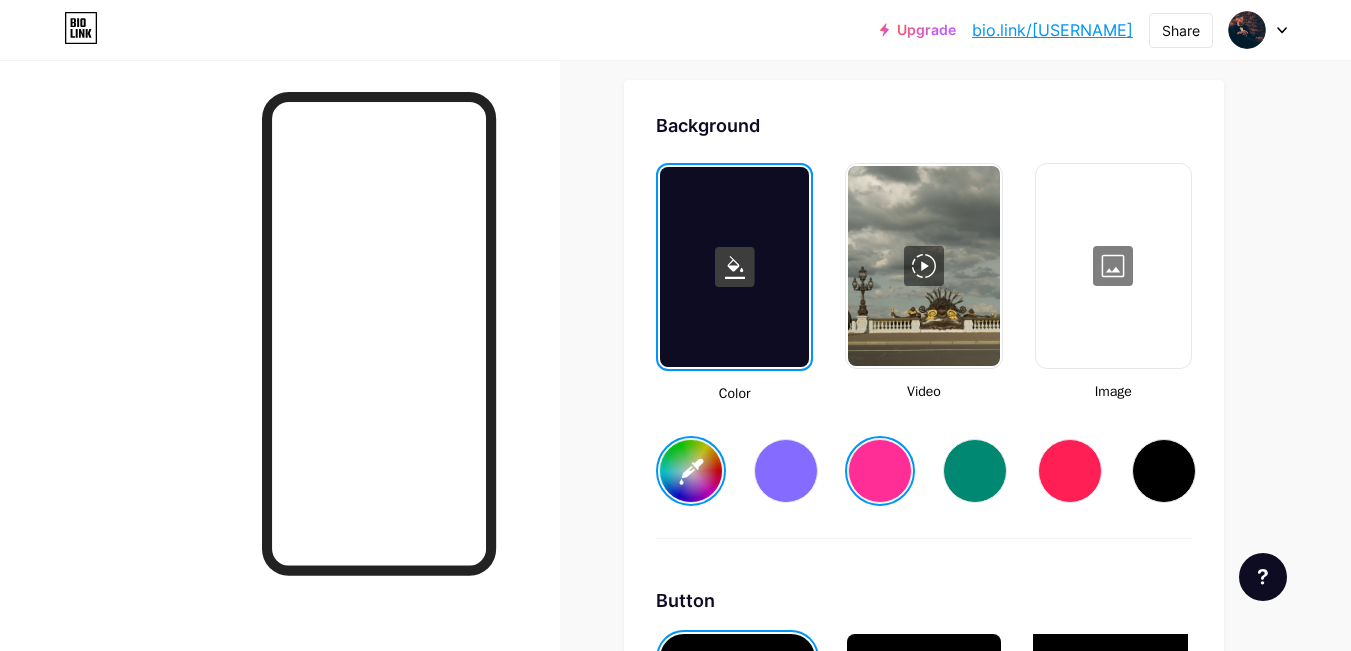 click at bounding box center [923, 266] 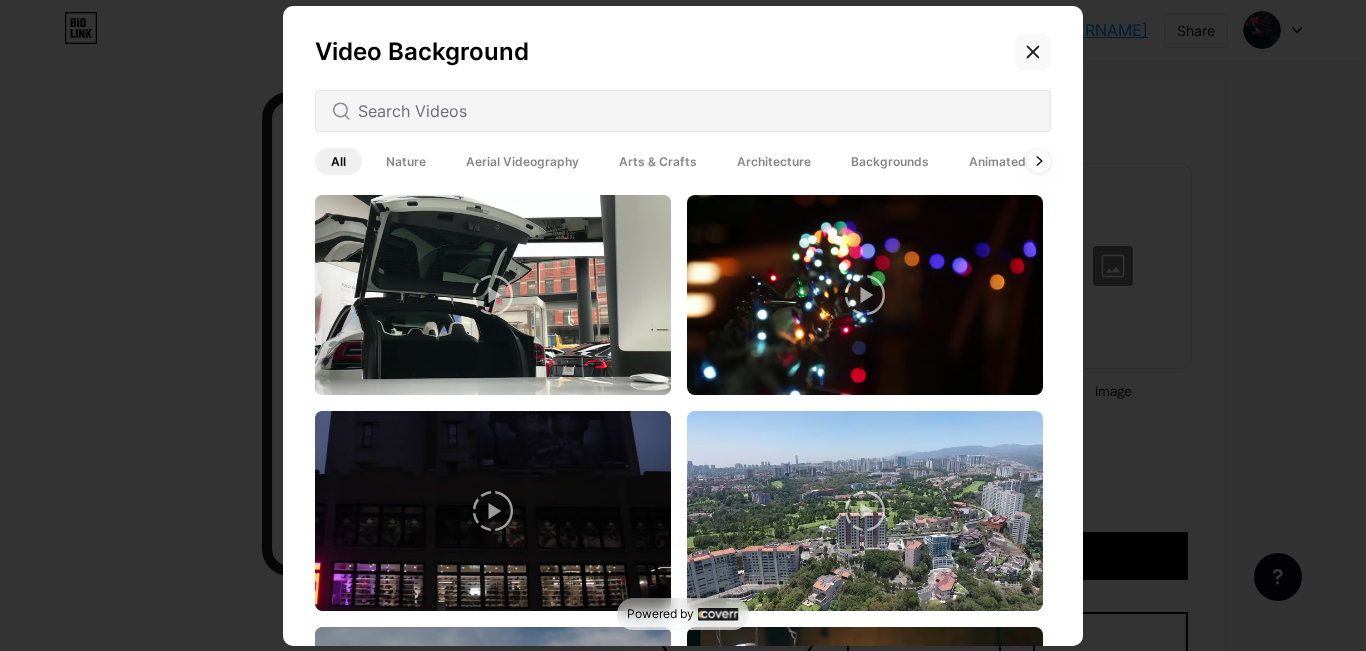 click 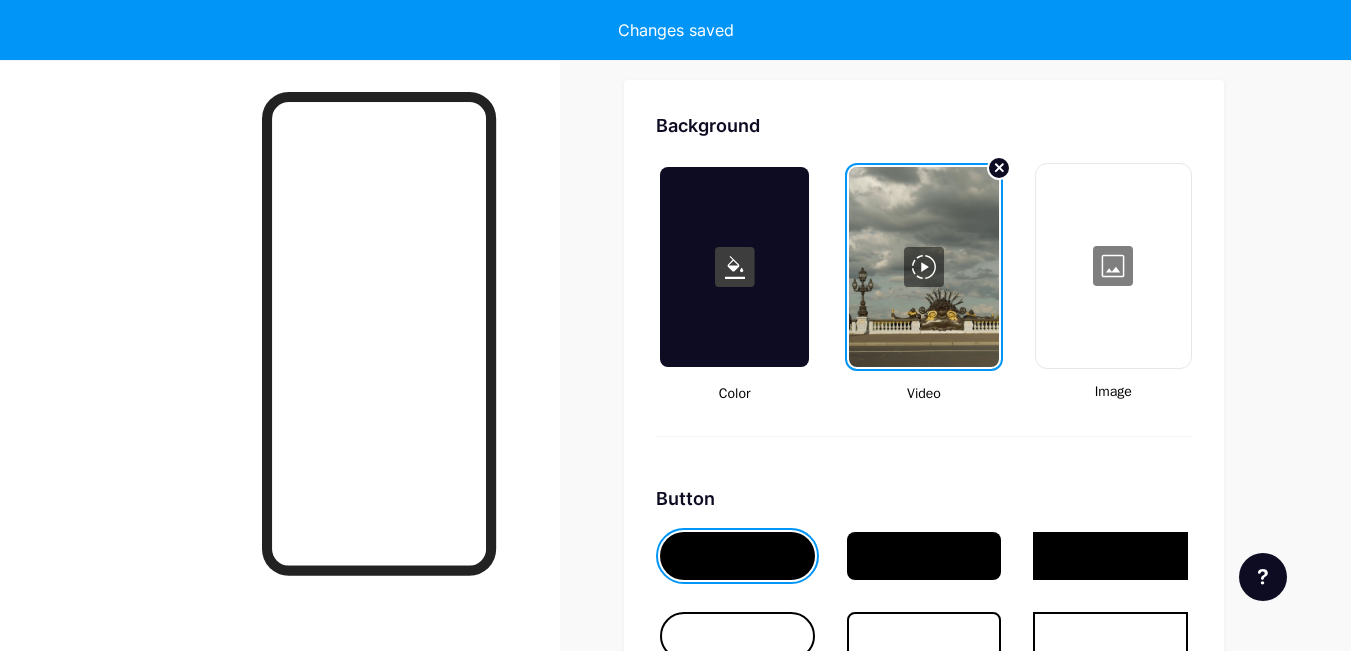 click at bounding box center (923, 267) 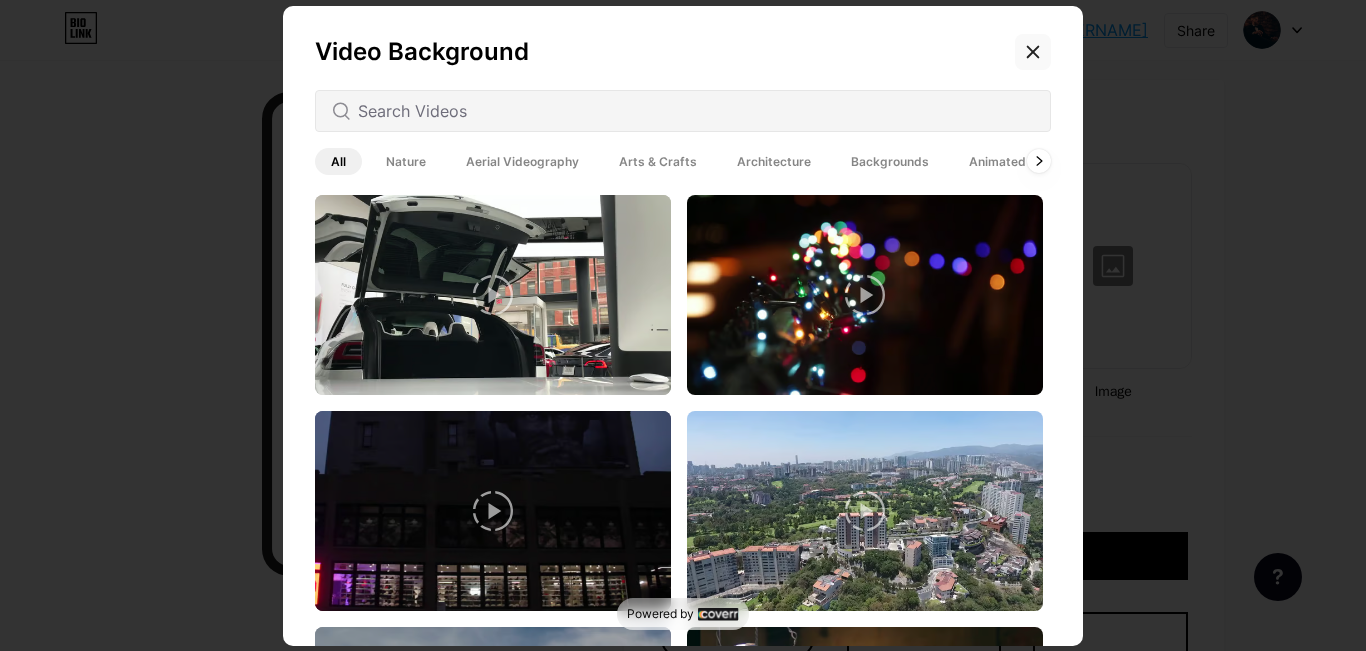 click 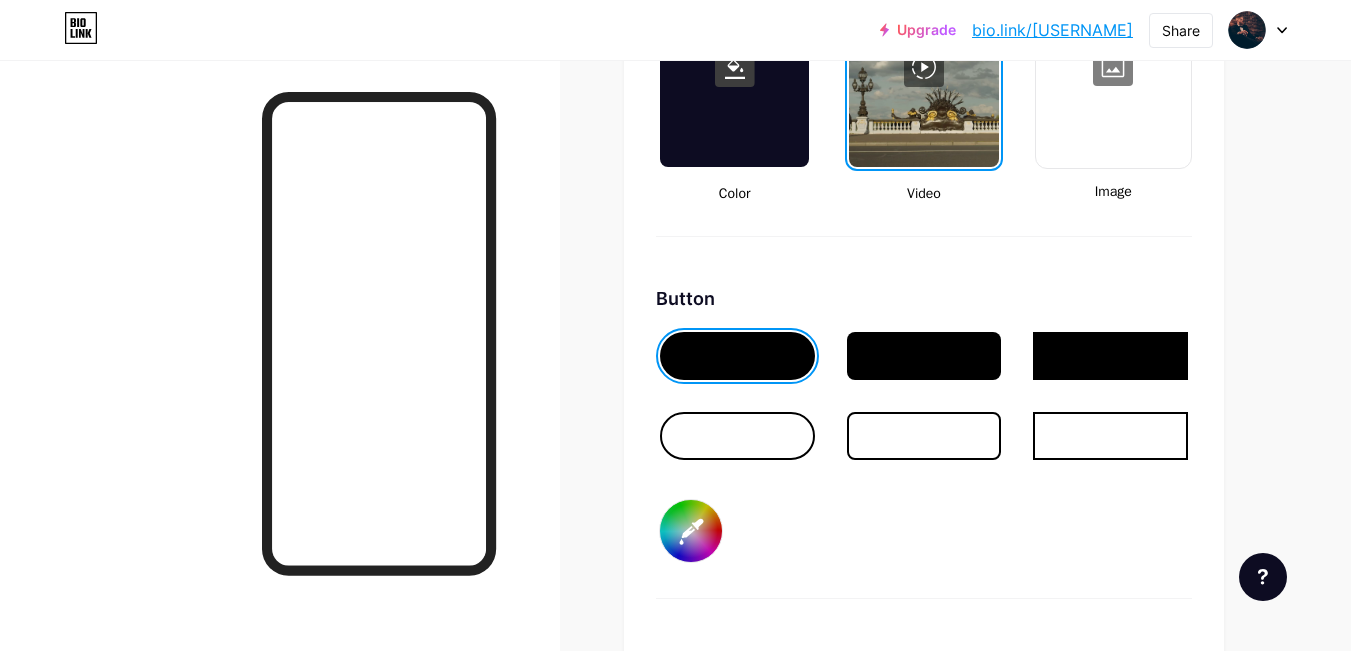scroll, scrollTop: 3055, scrollLeft: 0, axis: vertical 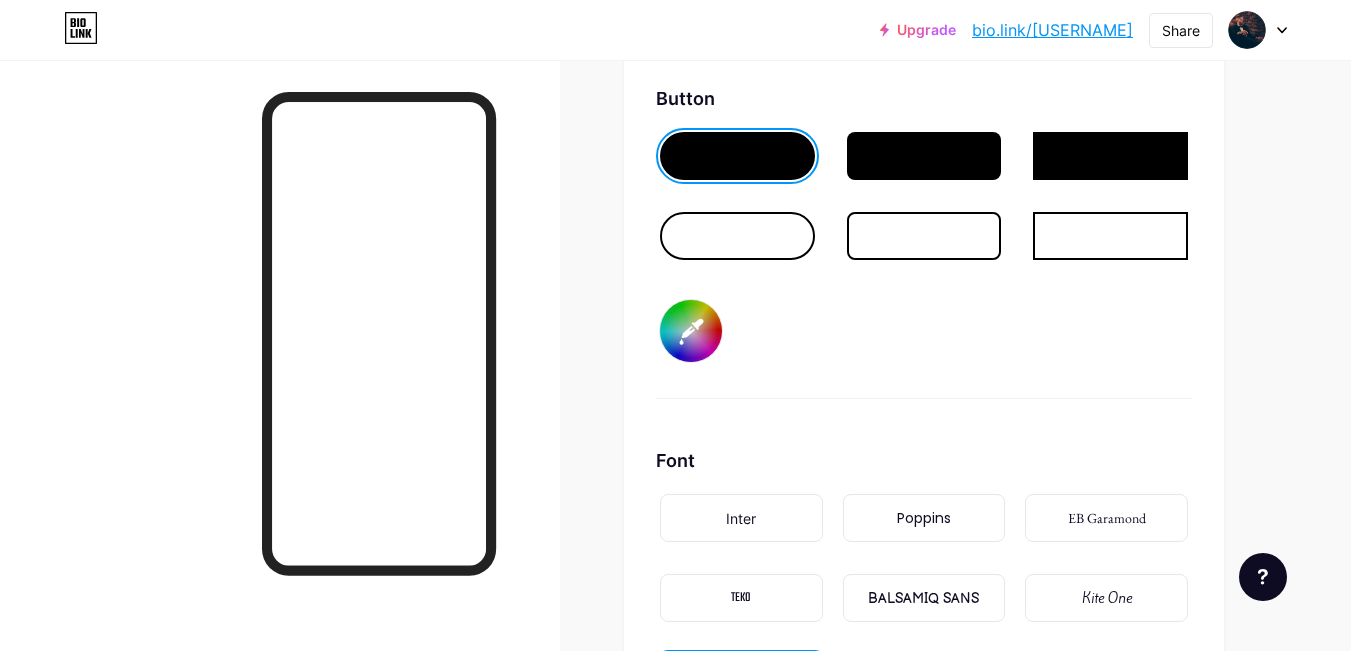 click on "#625b5b" at bounding box center (691, 331) 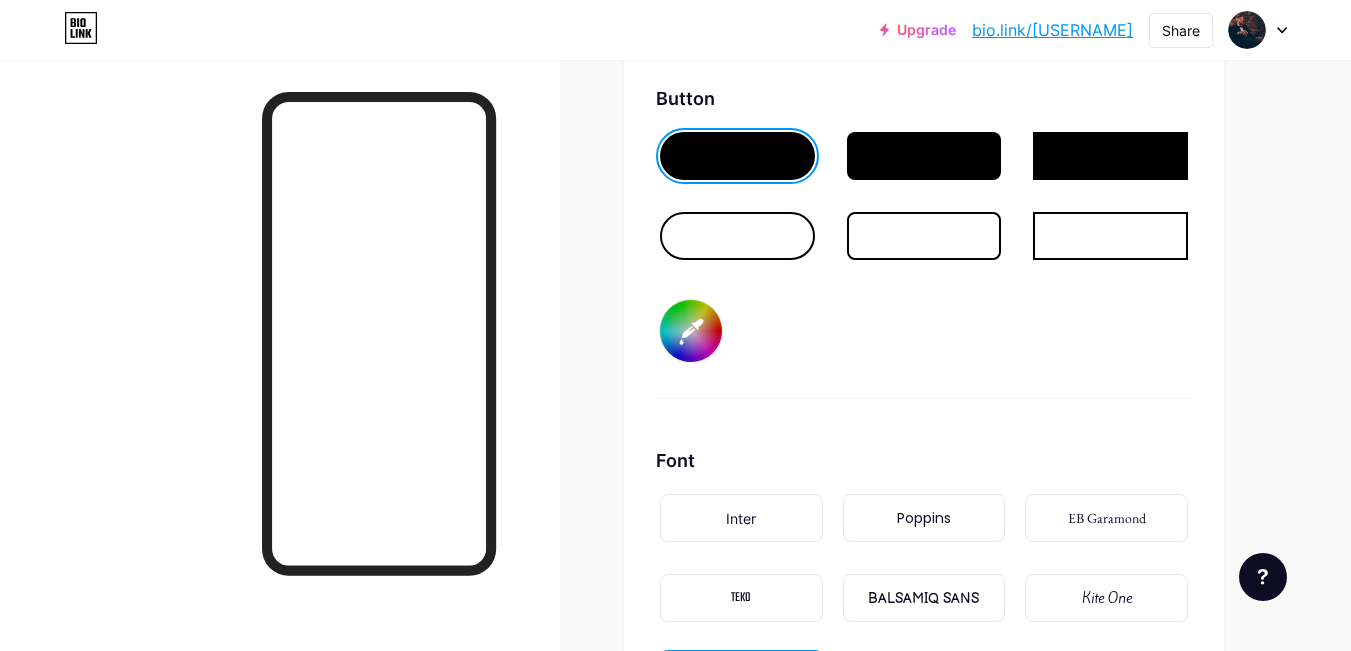 click on "Button       #ffffff" at bounding box center (924, 242) 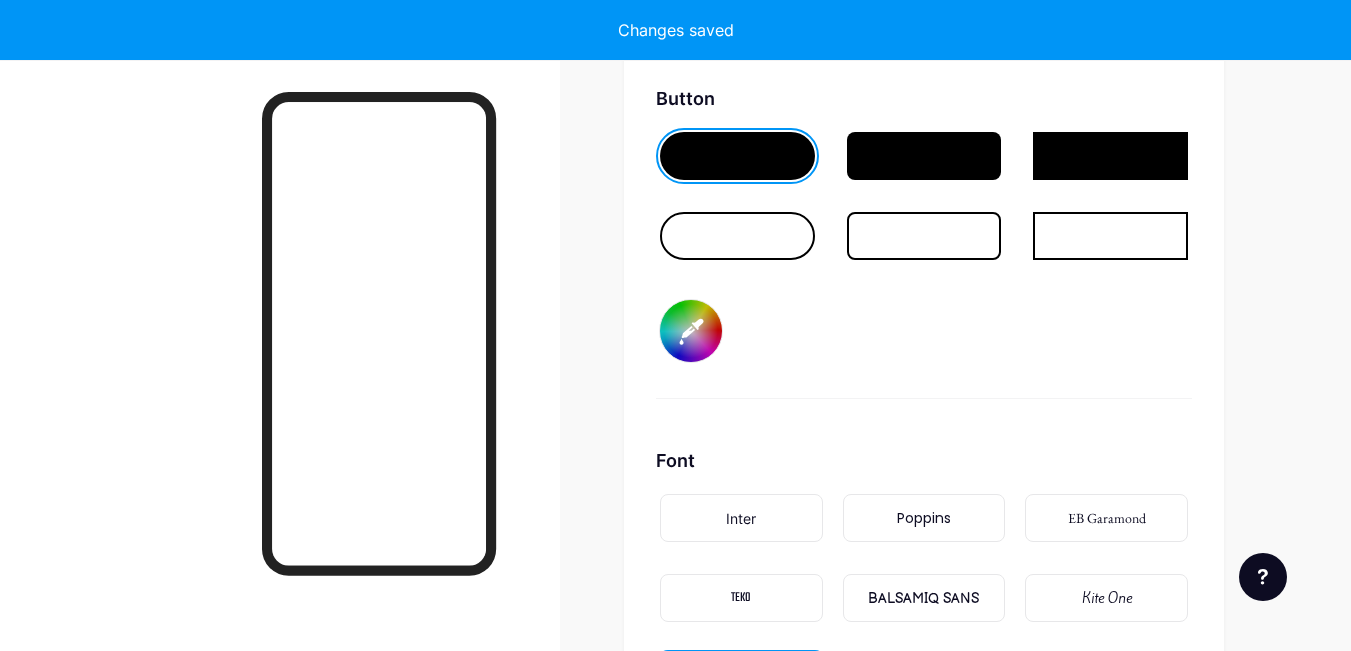 click on "#ffffff" at bounding box center (691, 331) 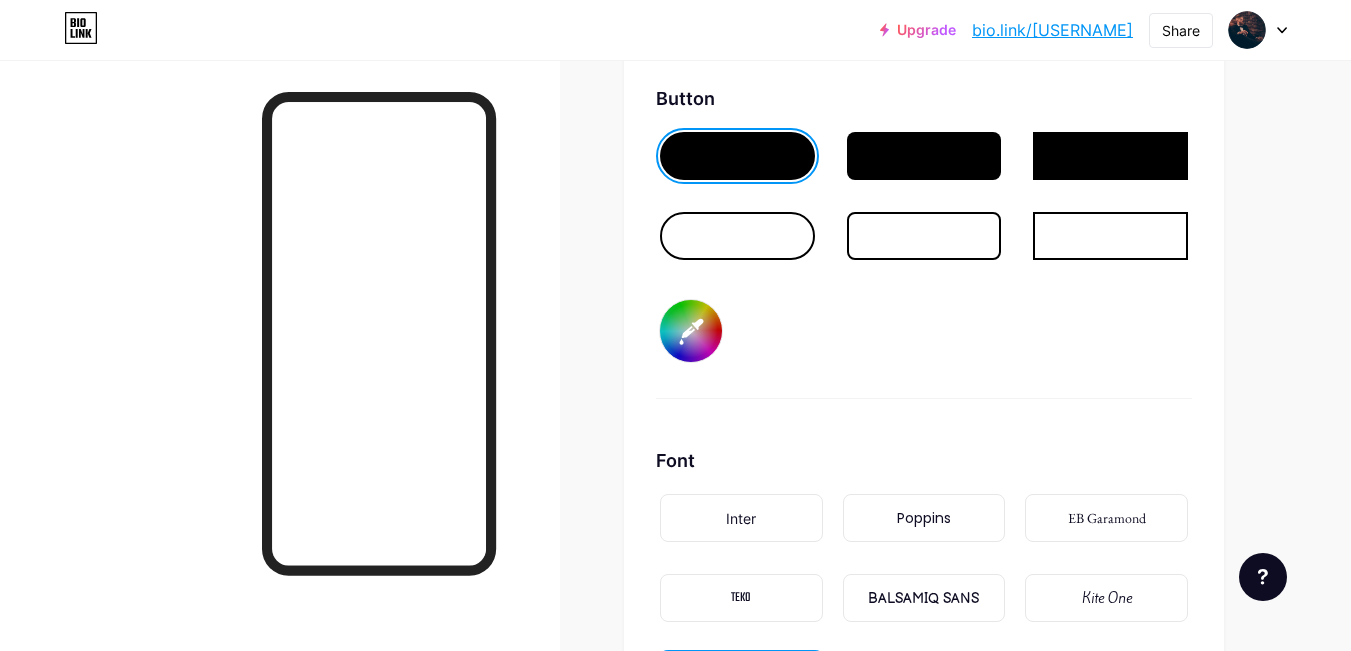 click on "Button       #000000" at bounding box center (924, 242) 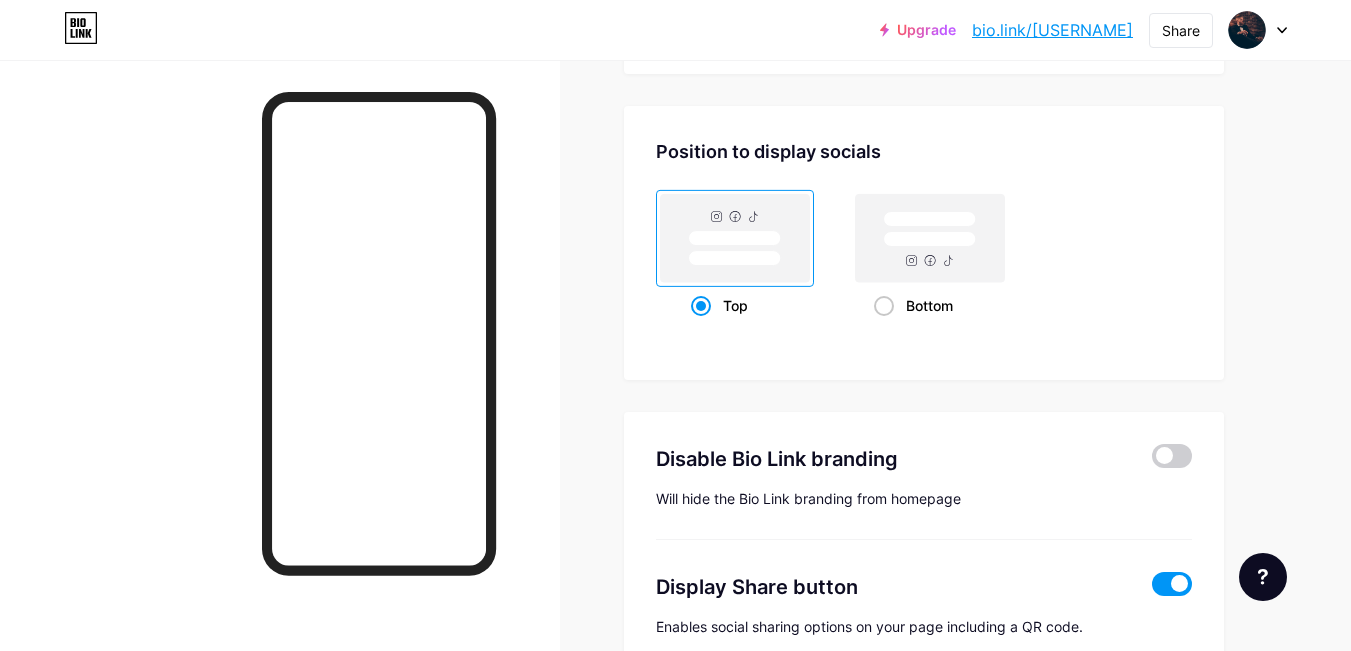 scroll, scrollTop: 3855, scrollLeft: 0, axis: vertical 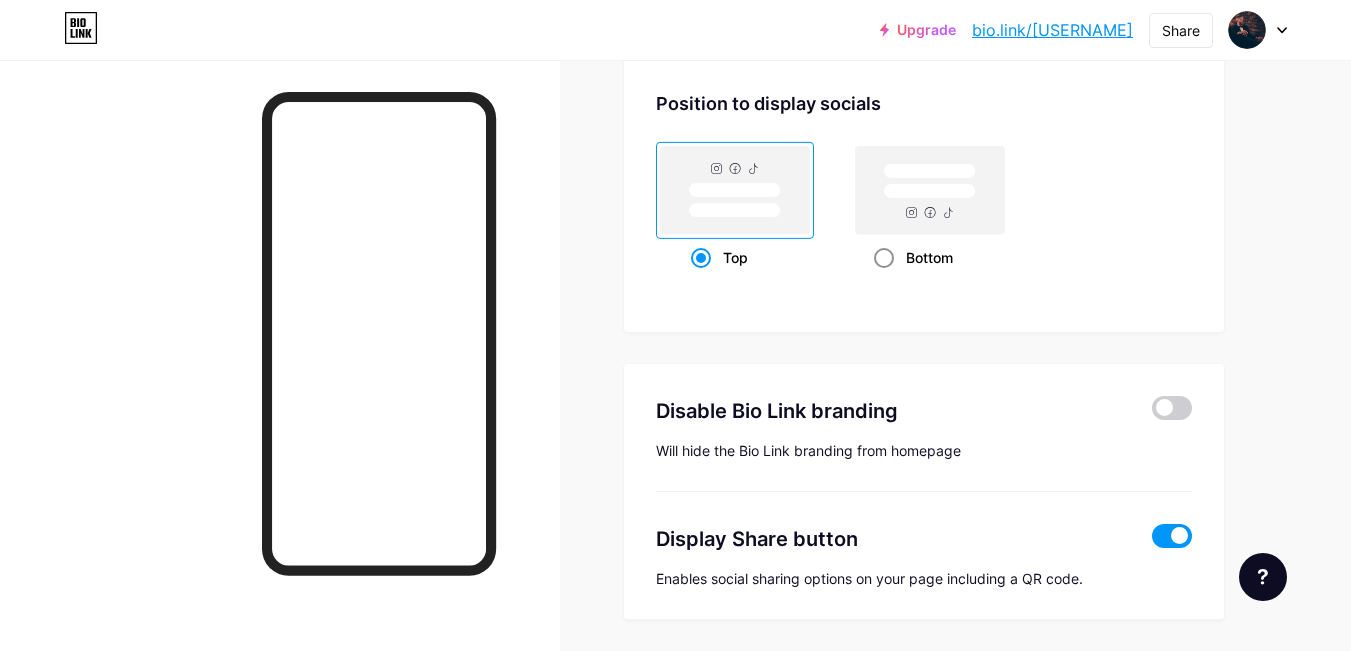 click on "Bottom" at bounding box center (929, 257) 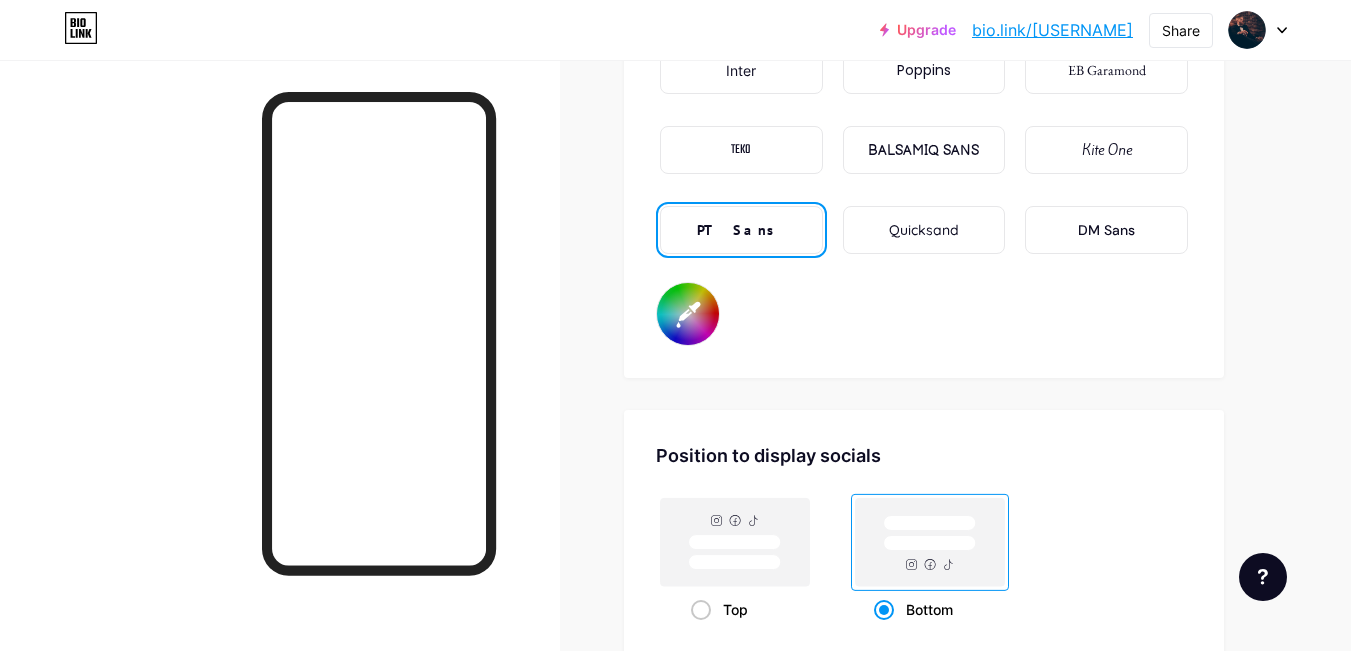 scroll, scrollTop: 3455, scrollLeft: 0, axis: vertical 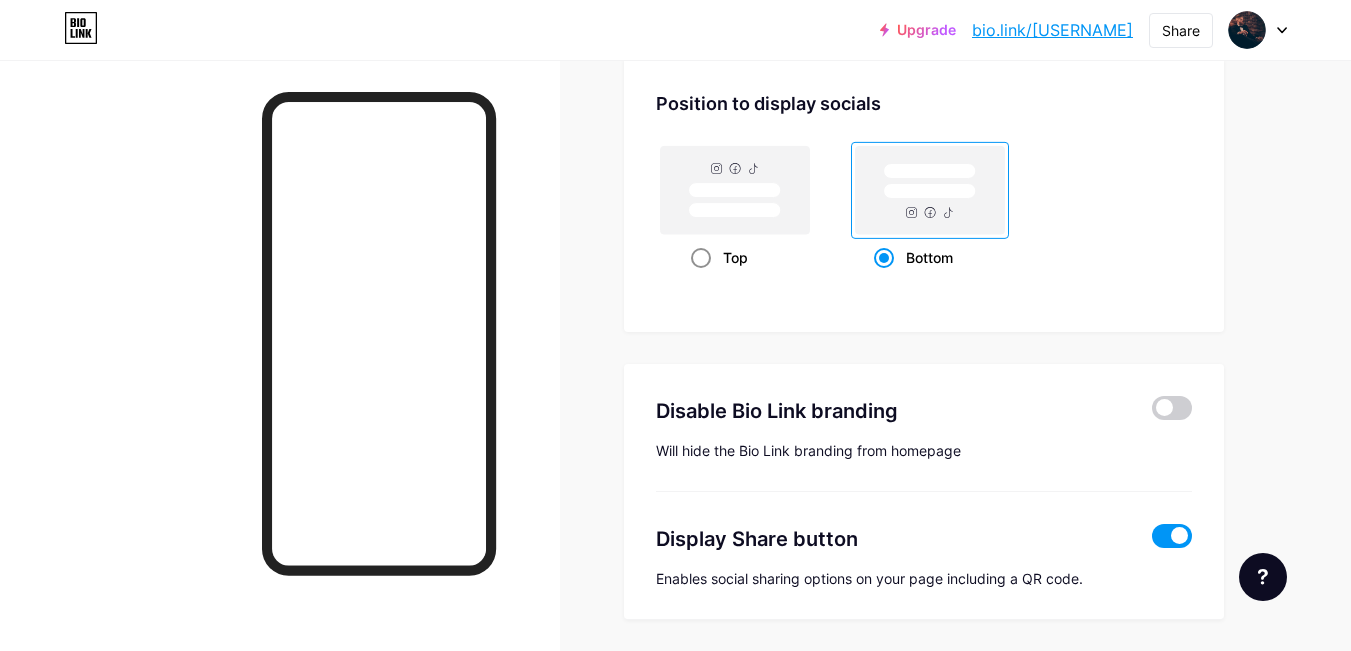 click 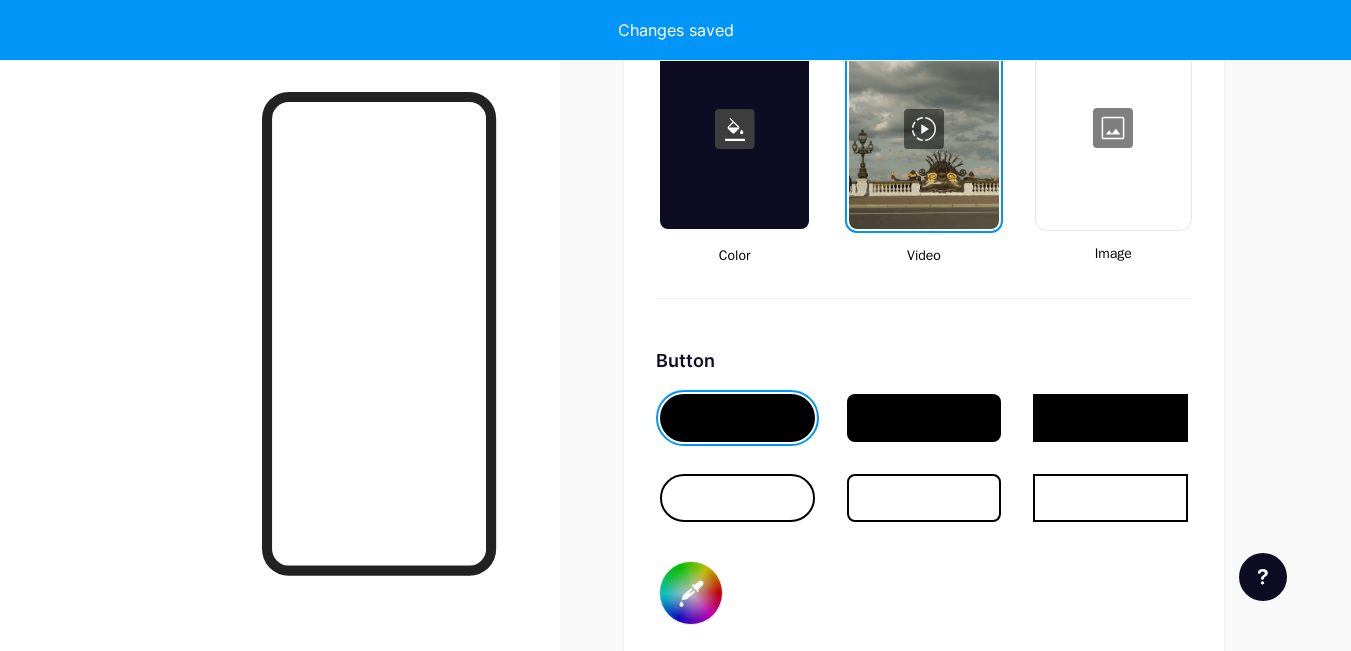 scroll, scrollTop: 2655, scrollLeft: 0, axis: vertical 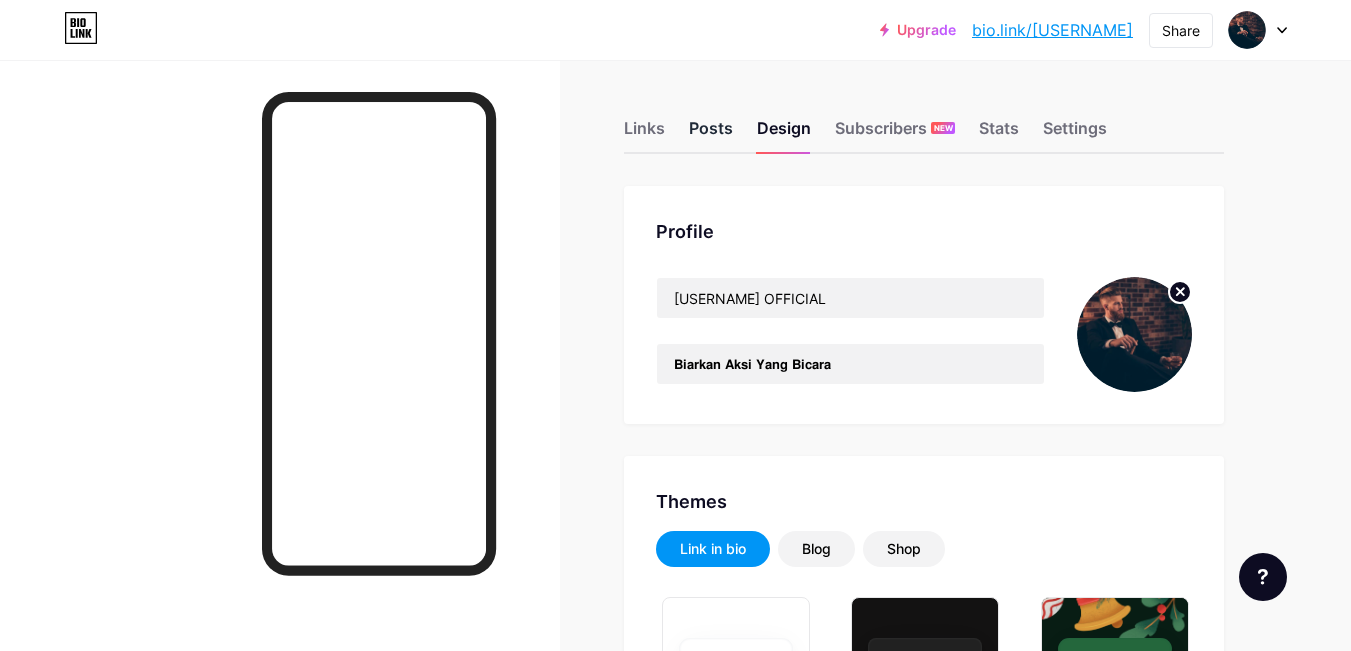 click on "Posts" at bounding box center [711, 134] 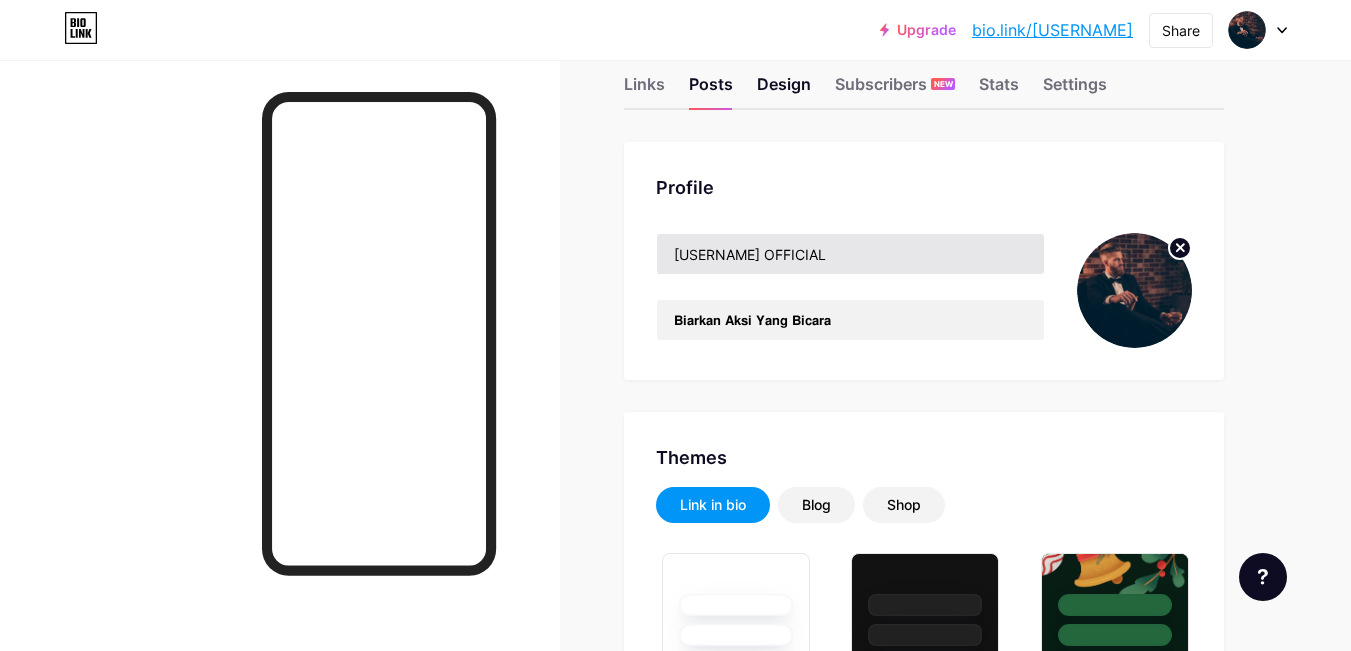 scroll, scrollTop: 0, scrollLeft: 0, axis: both 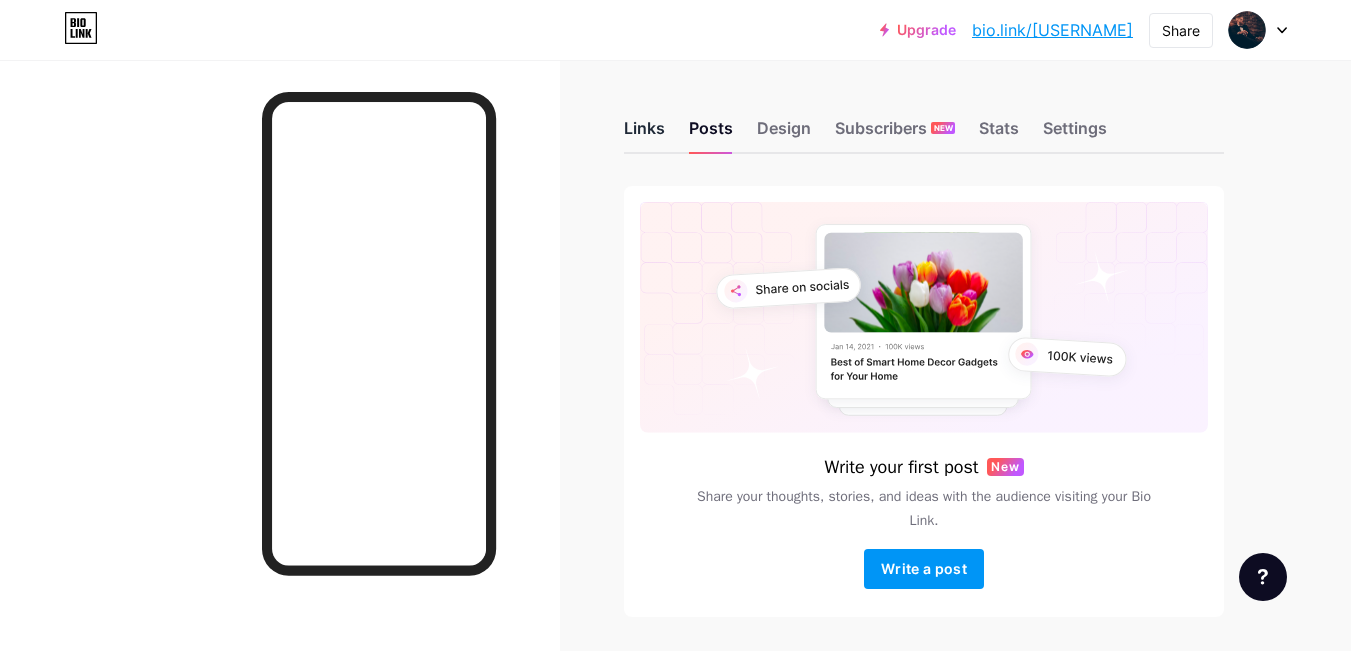 click on "Links" at bounding box center (644, 134) 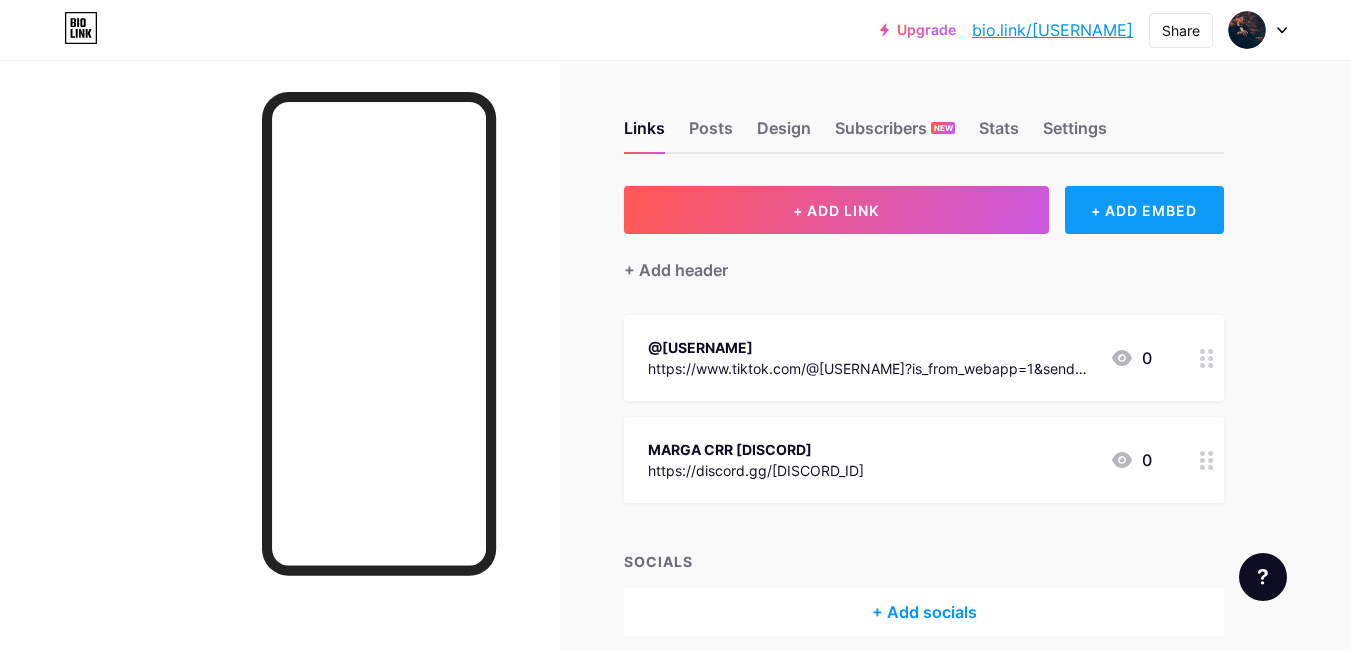 click on "+ ADD EMBED" at bounding box center (1144, 210) 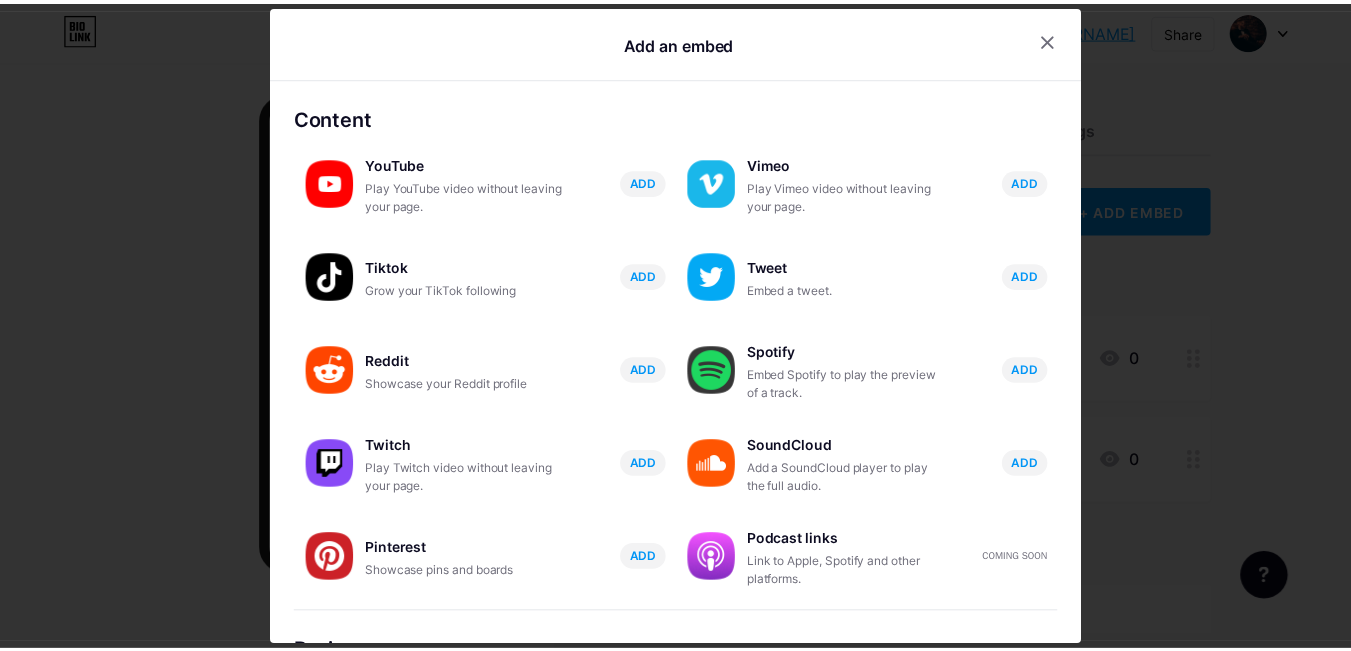 scroll, scrollTop: 377, scrollLeft: 0, axis: vertical 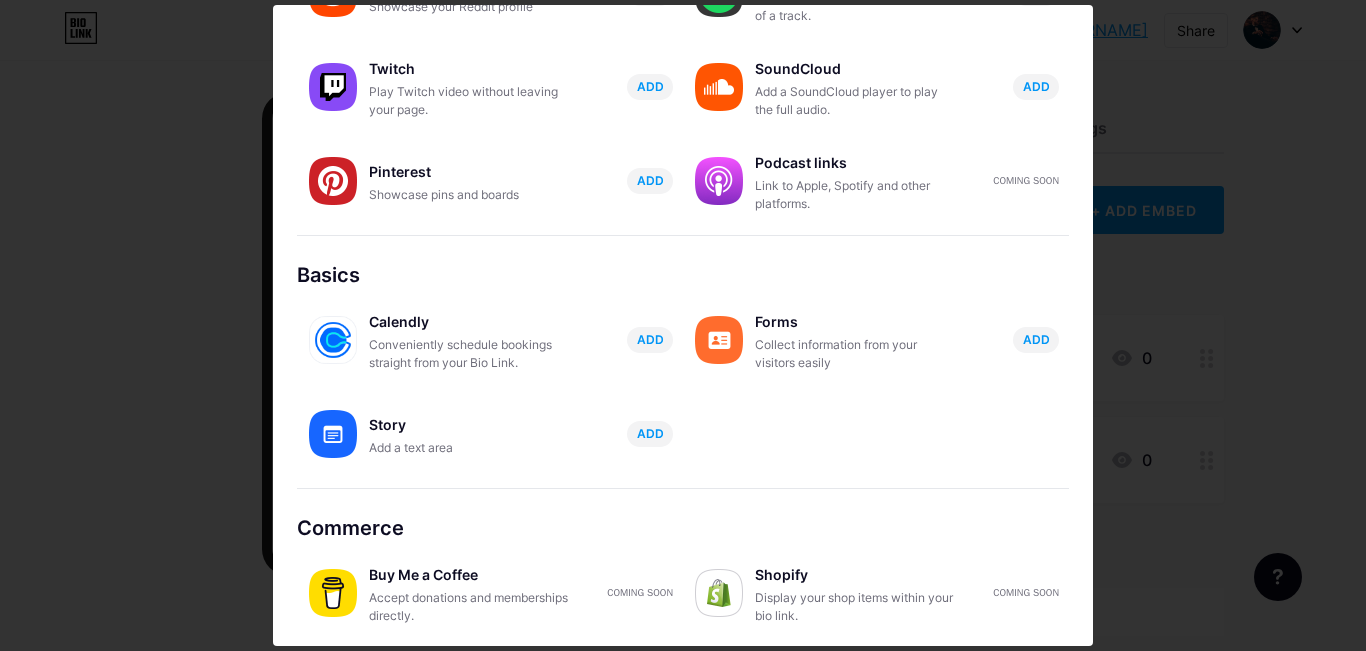 click at bounding box center [683, 325] 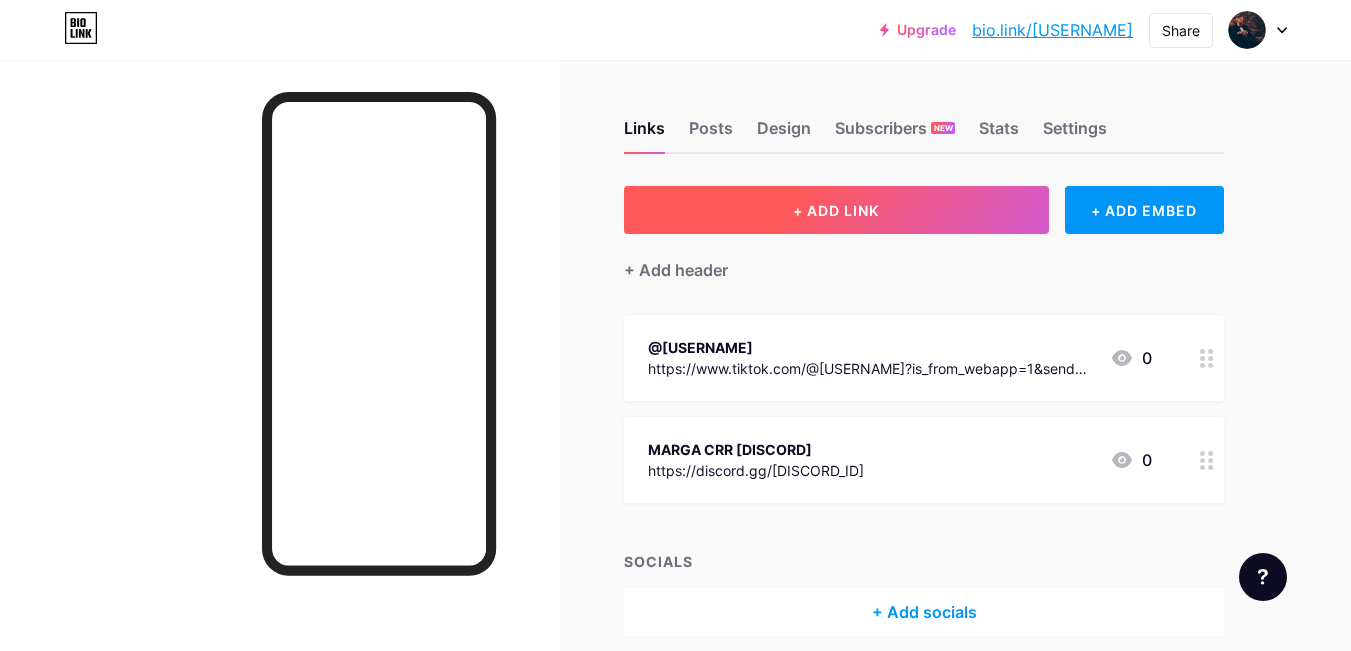 click on "+ ADD LINK" at bounding box center (836, 210) 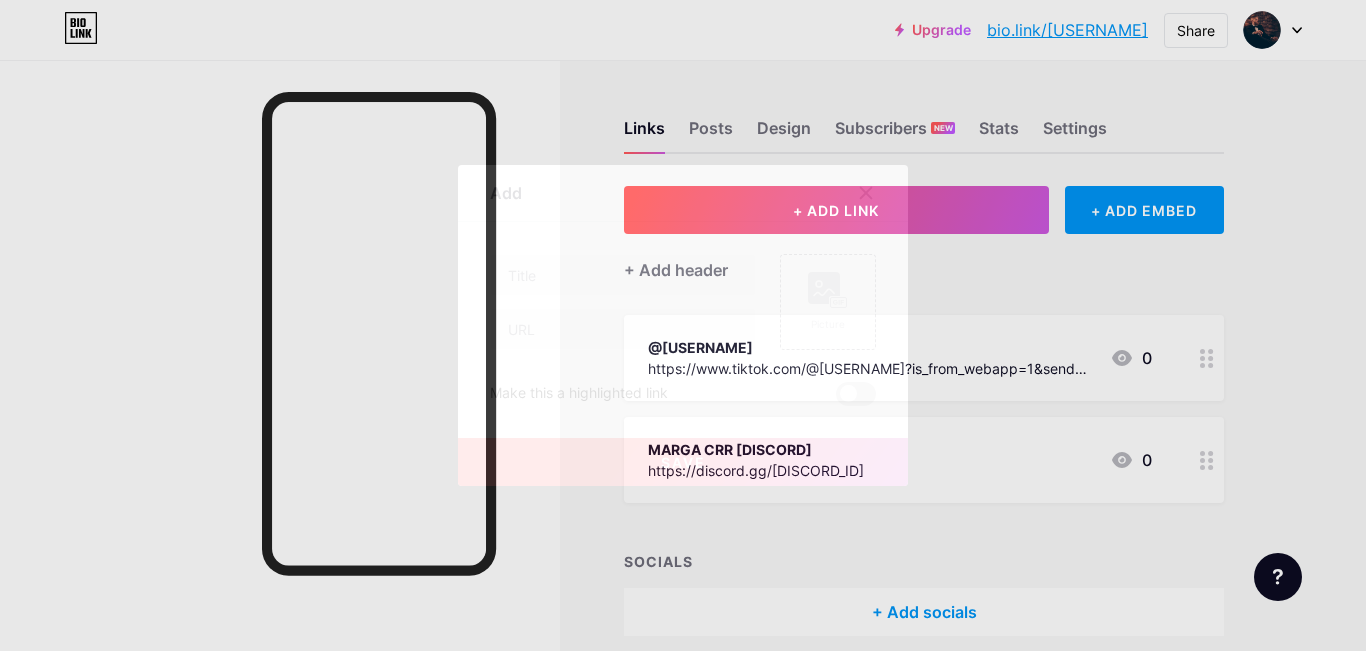 click 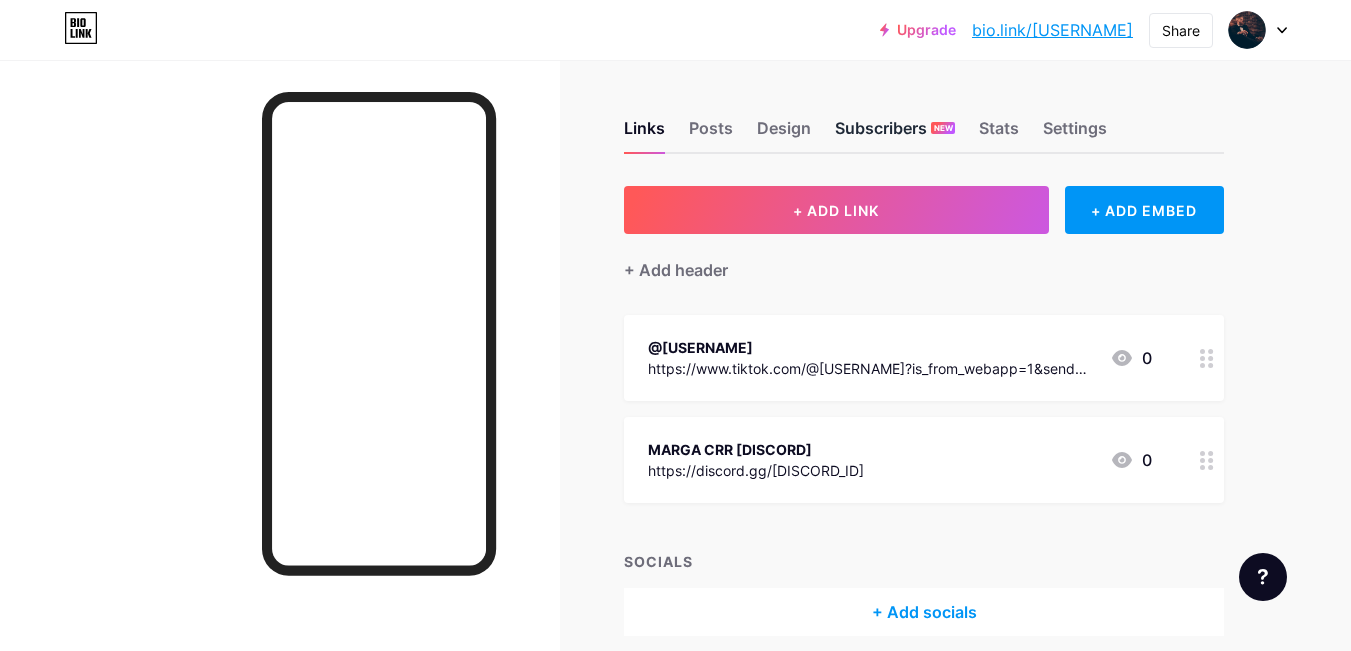 click on "Subscribers
NEW" at bounding box center (895, 134) 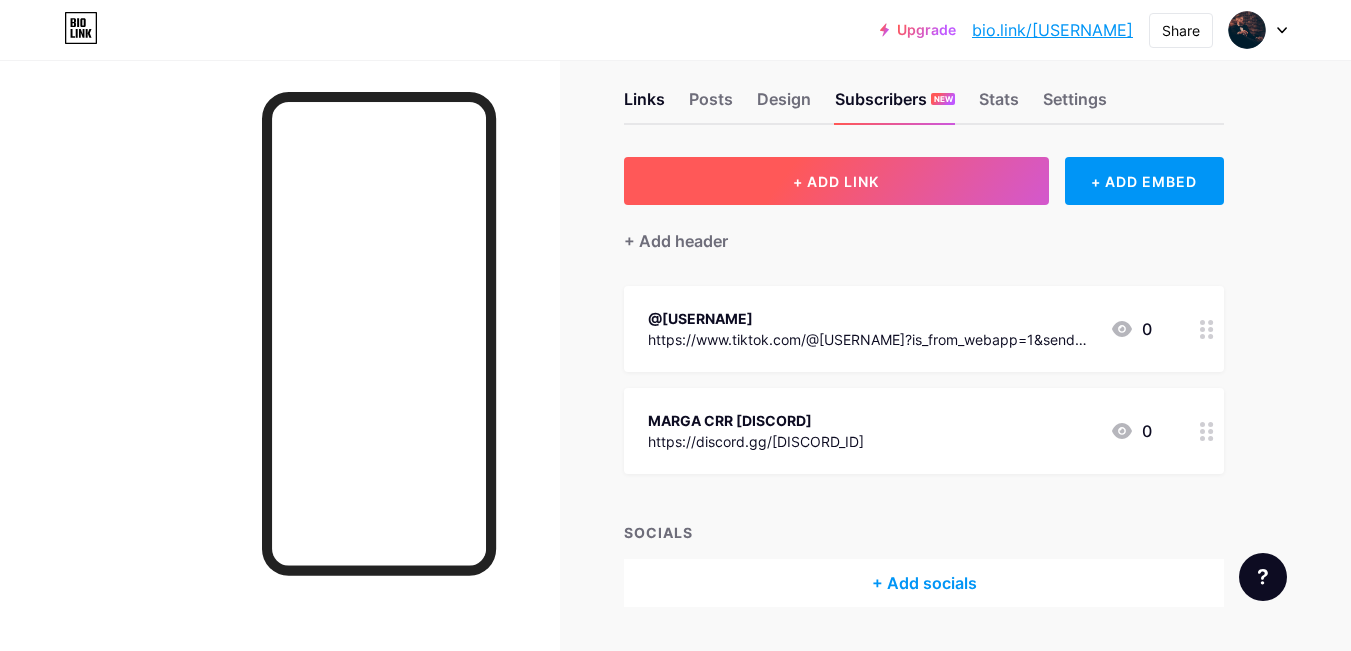 scroll, scrollTop: 0, scrollLeft: 0, axis: both 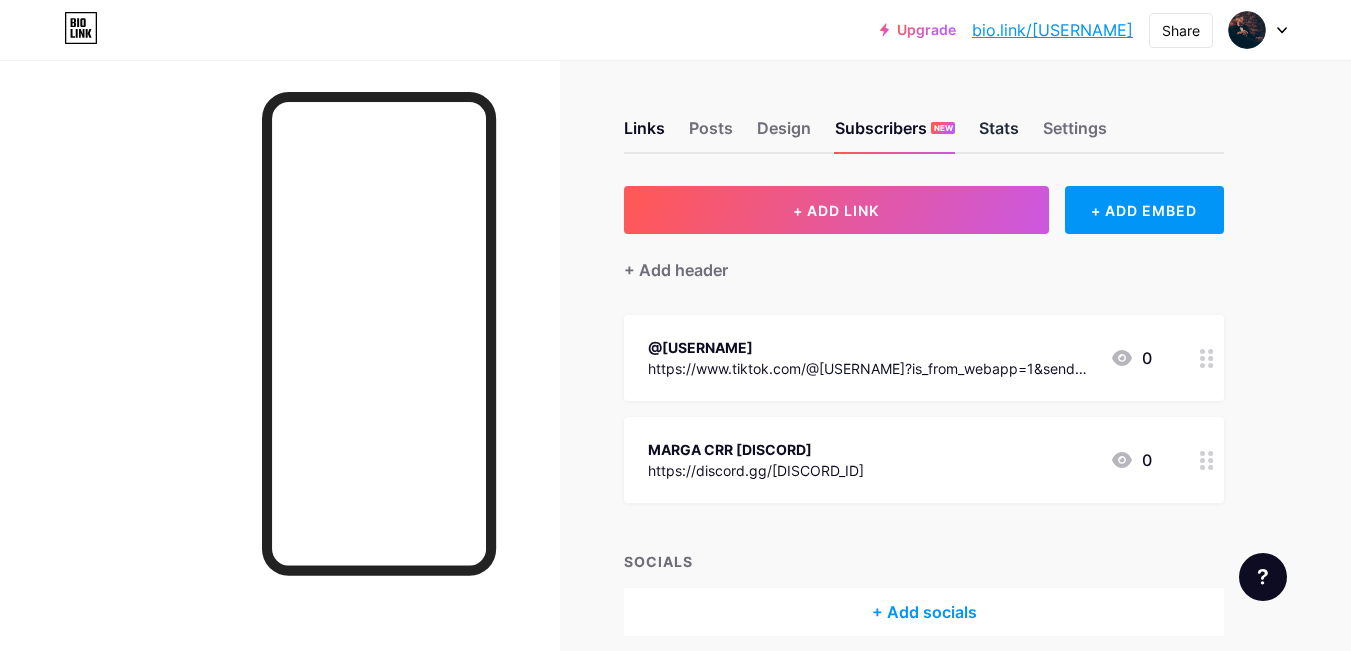 click on "Stats" at bounding box center [999, 134] 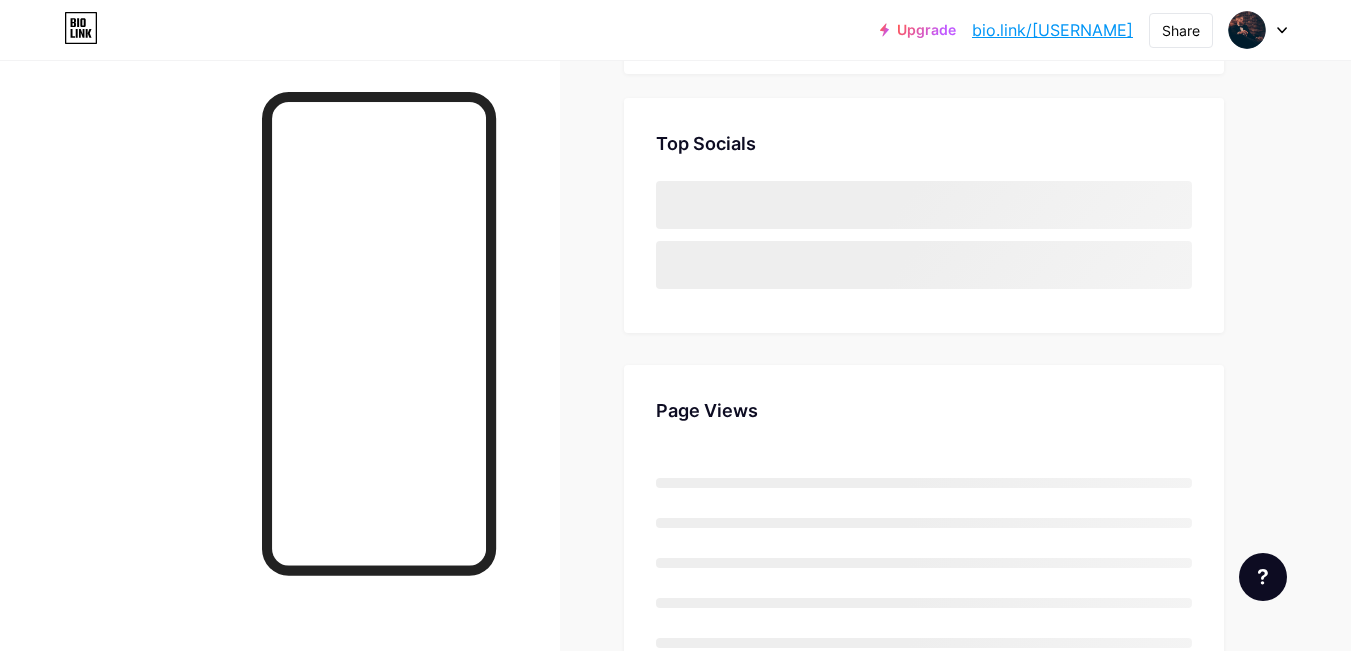 scroll, scrollTop: 0, scrollLeft: 0, axis: both 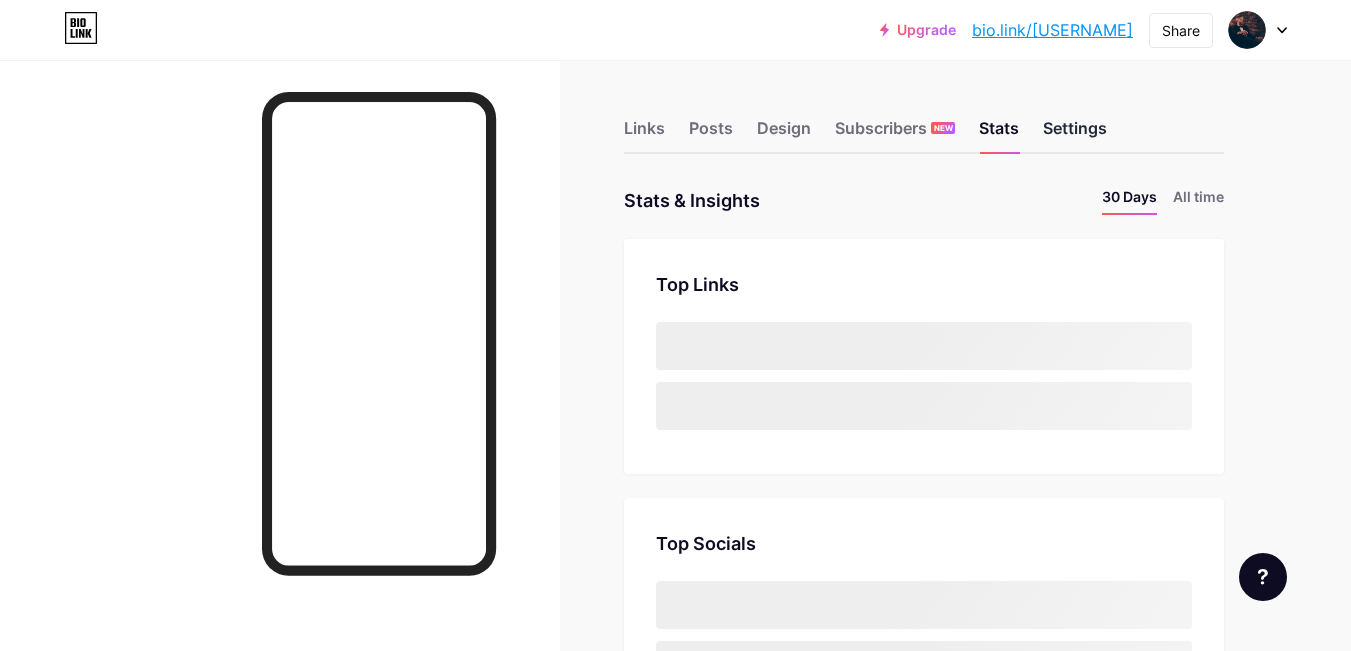 click on "Settings" at bounding box center [1075, 134] 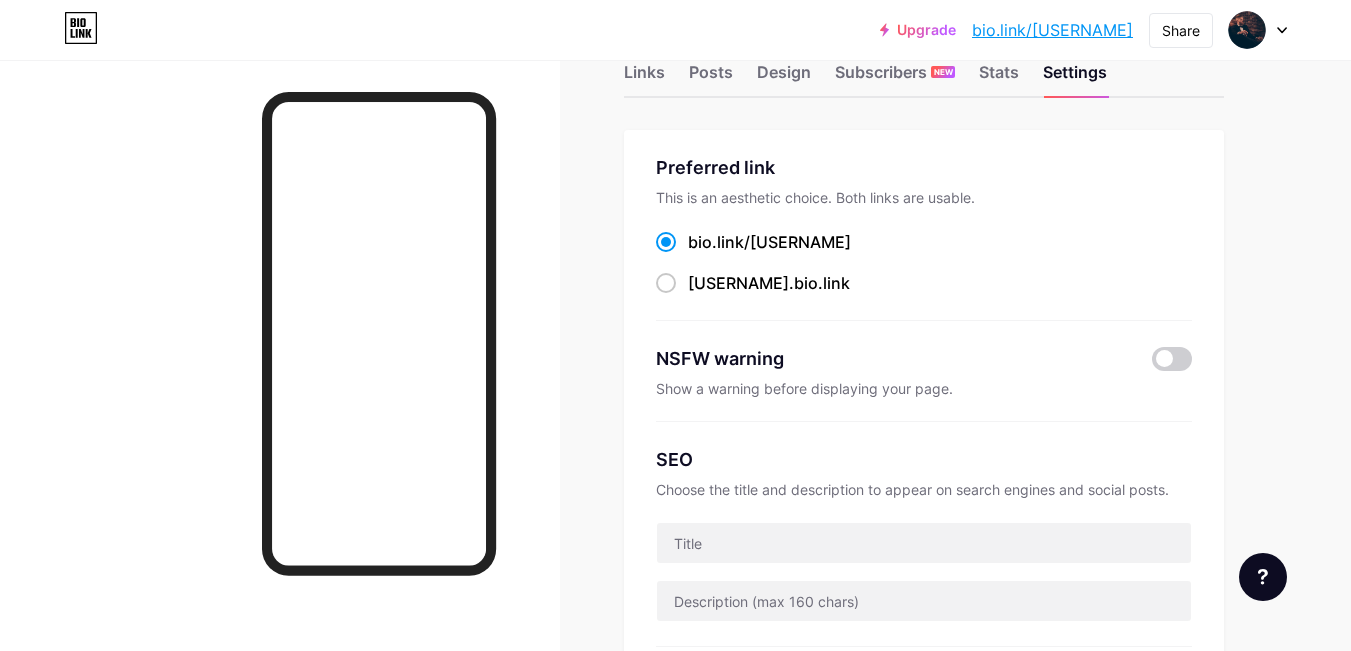 scroll, scrollTop: 0, scrollLeft: 0, axis: both 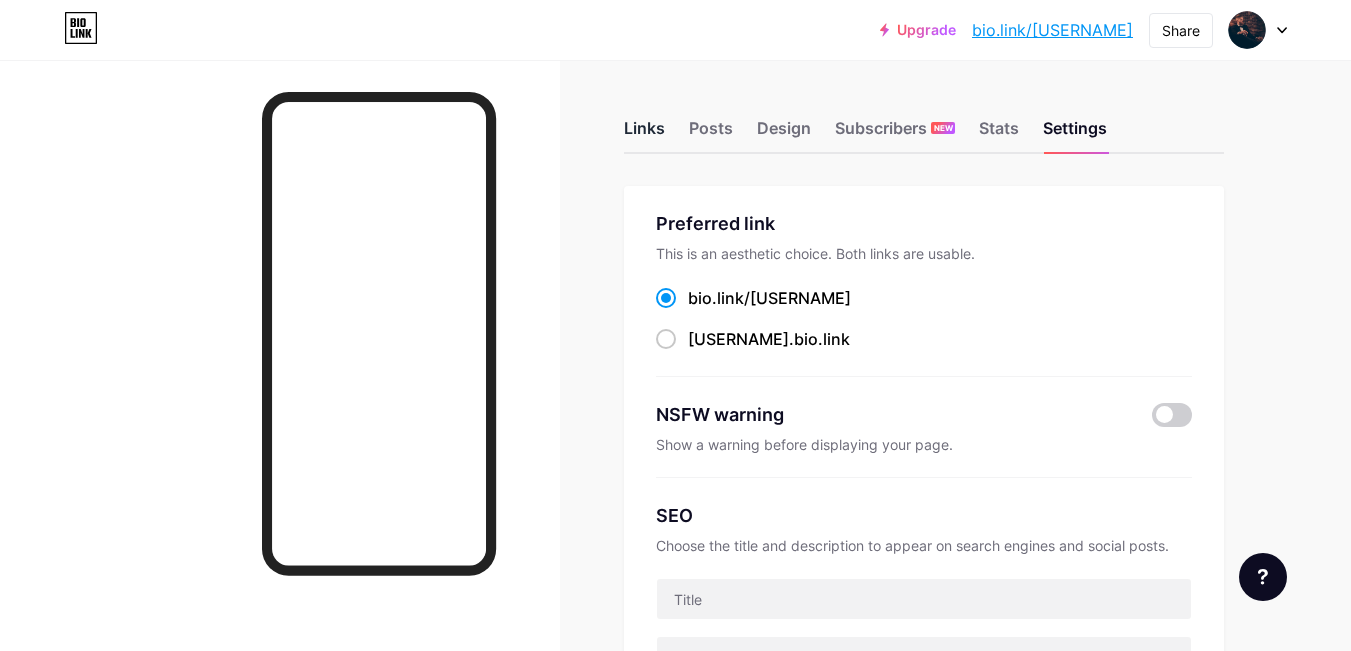 drag, startPoint x: 641, startPoint y: 132, endPoint x: 659, endPoint y: 139, distance: 19.313208 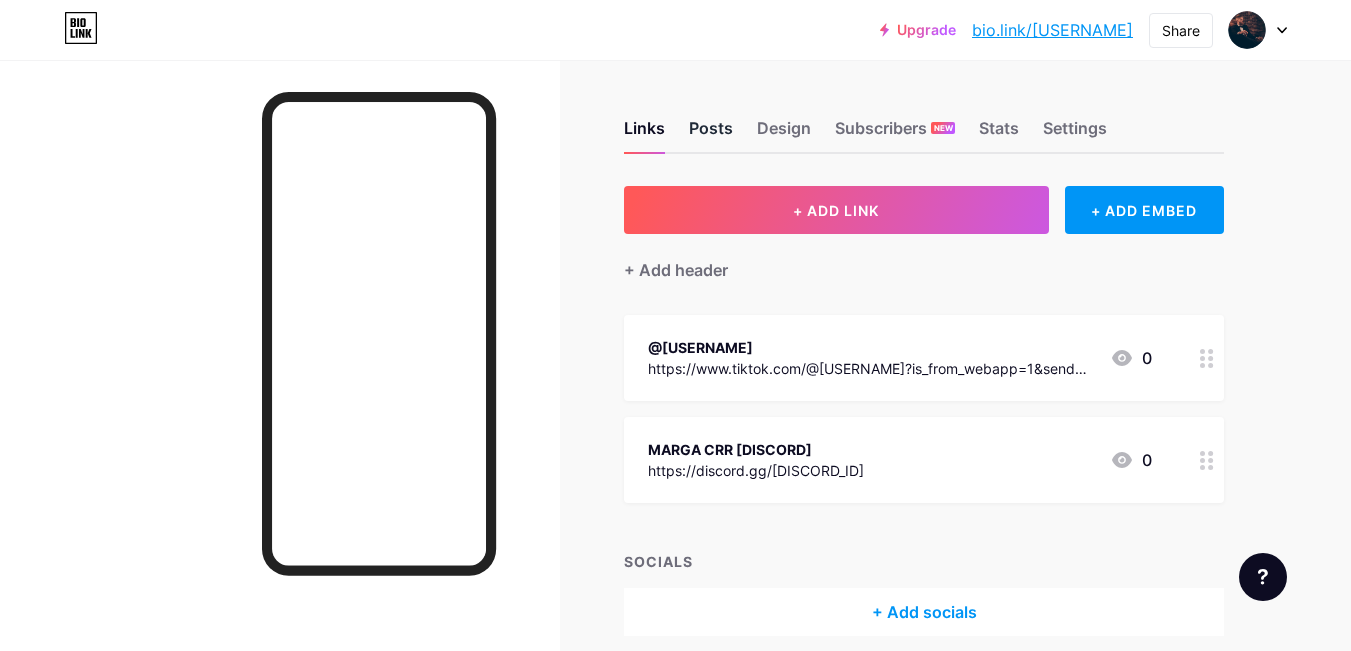 click on "Posts" at bounding box center [711, 134] 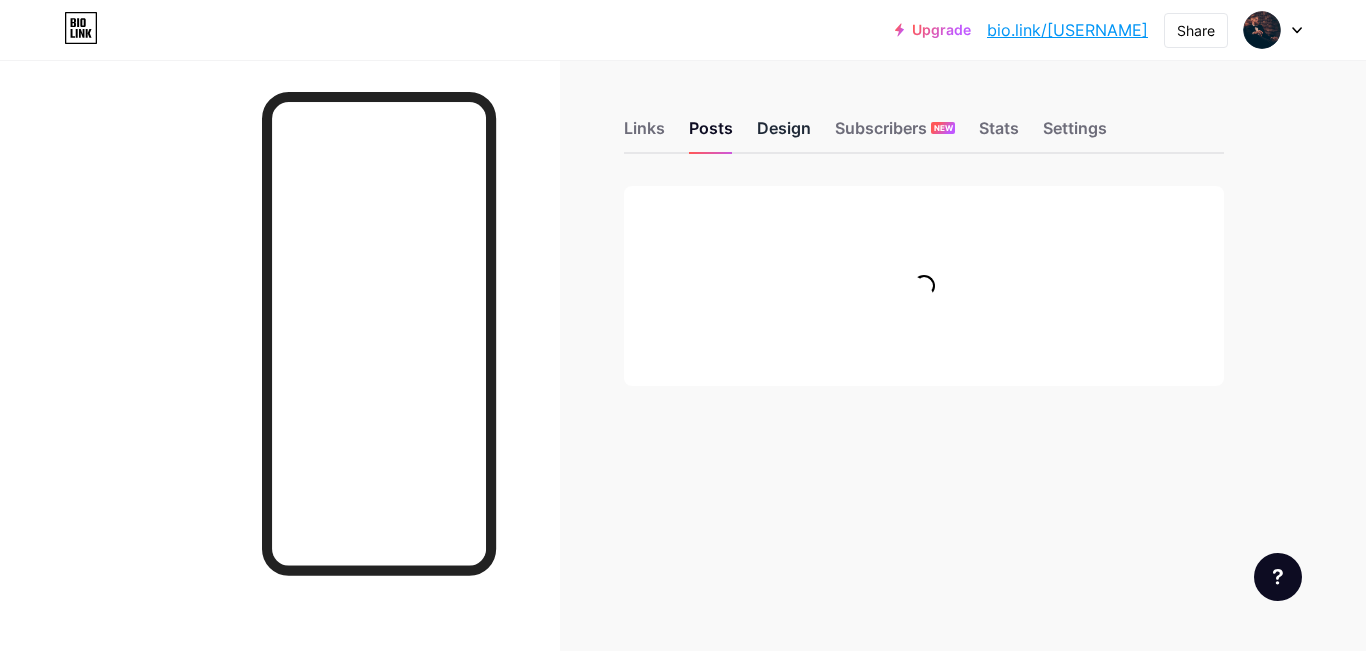 click on "Design" at bounding box center [784, 134] 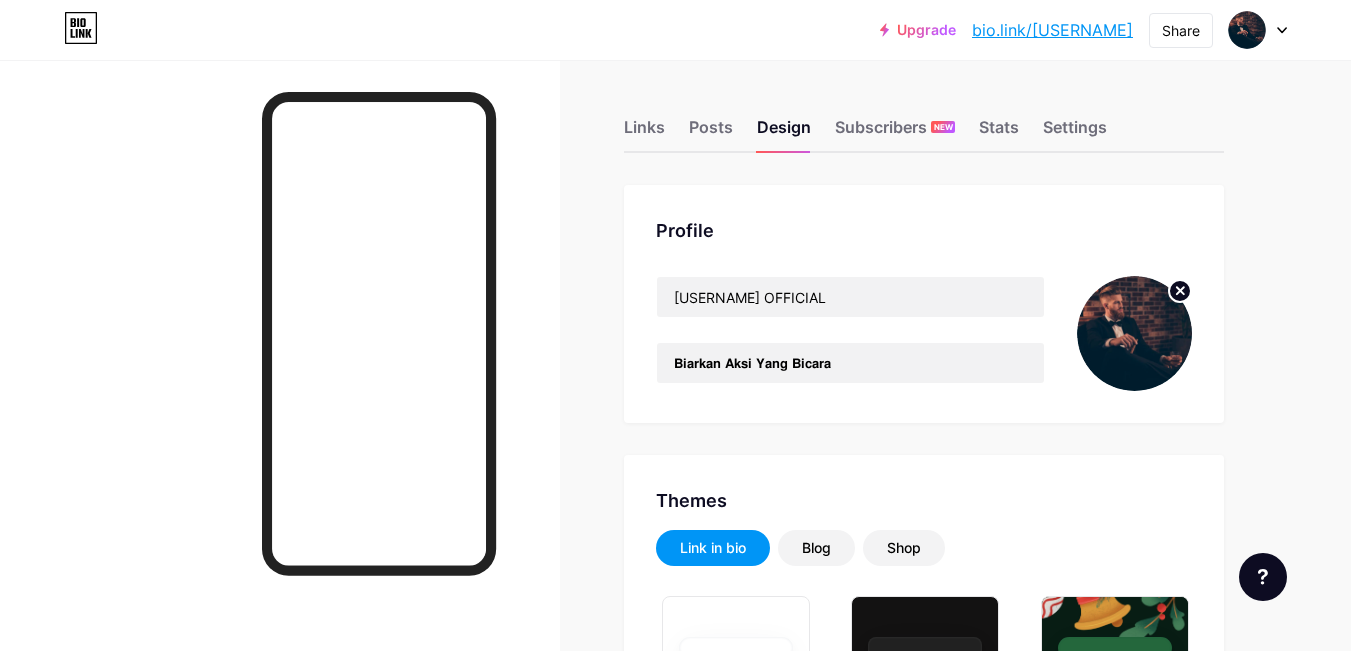 scroll, scrollTop: 0, scrollLeft: 0, axis: both 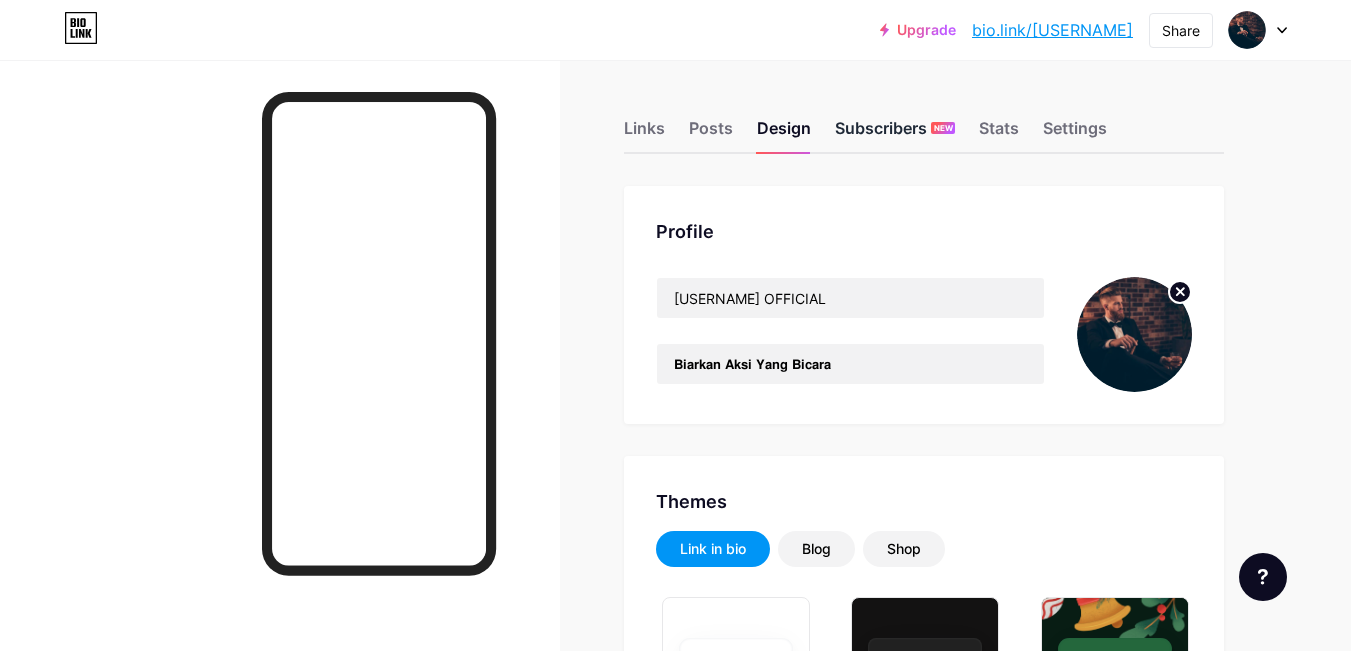 click on "Subscribers
NEW" at bounding box center [895, 134] 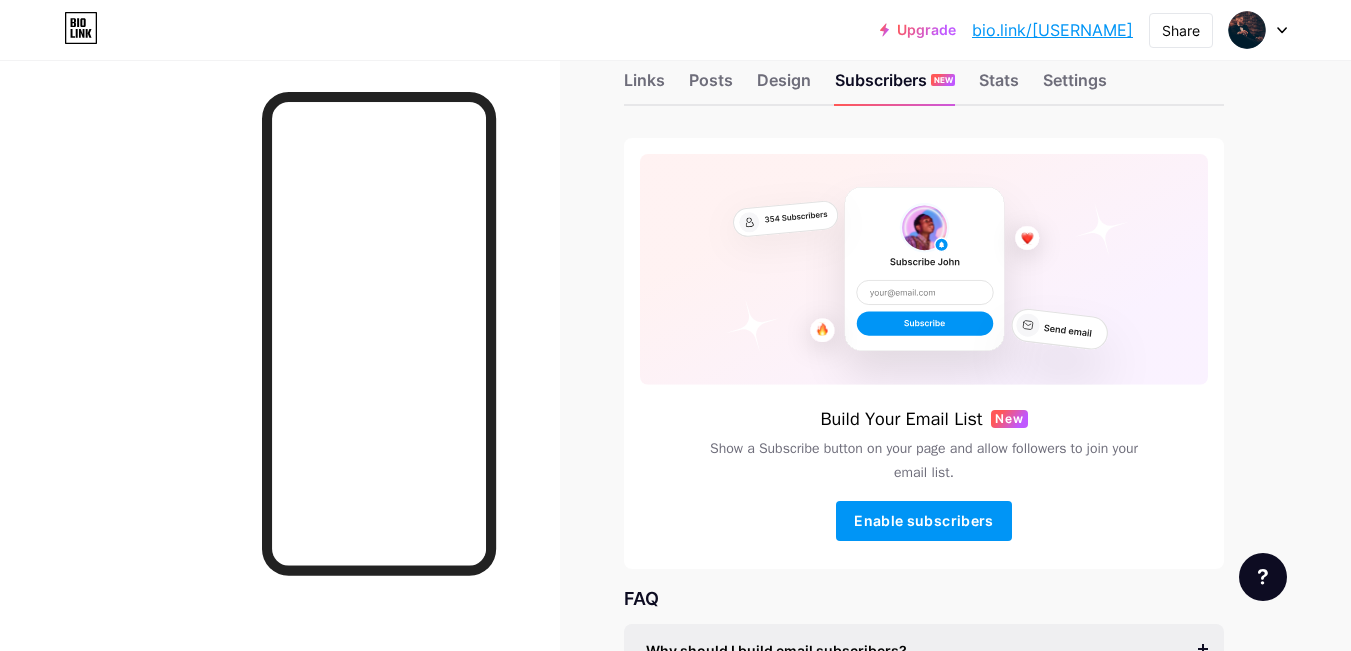 scroll, scrollTop: 0, scrollLeft: 0, axis: both 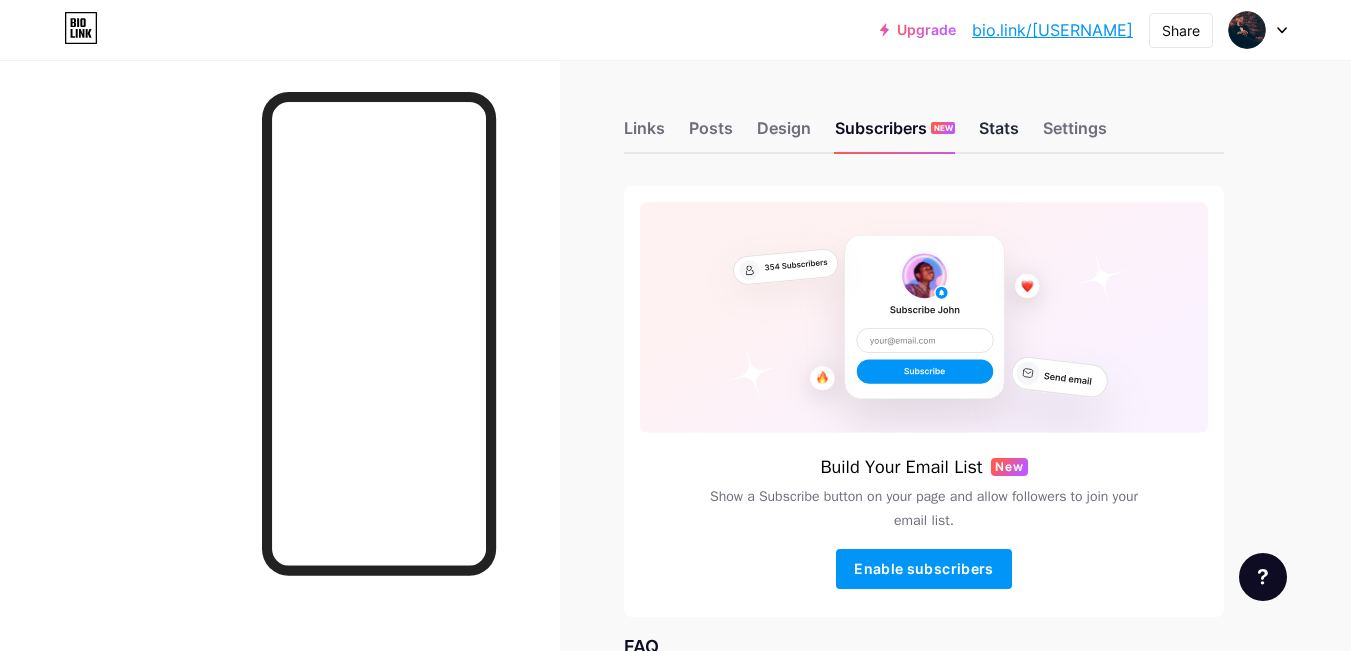 click on "Stats" at bounding box center [999, 134] 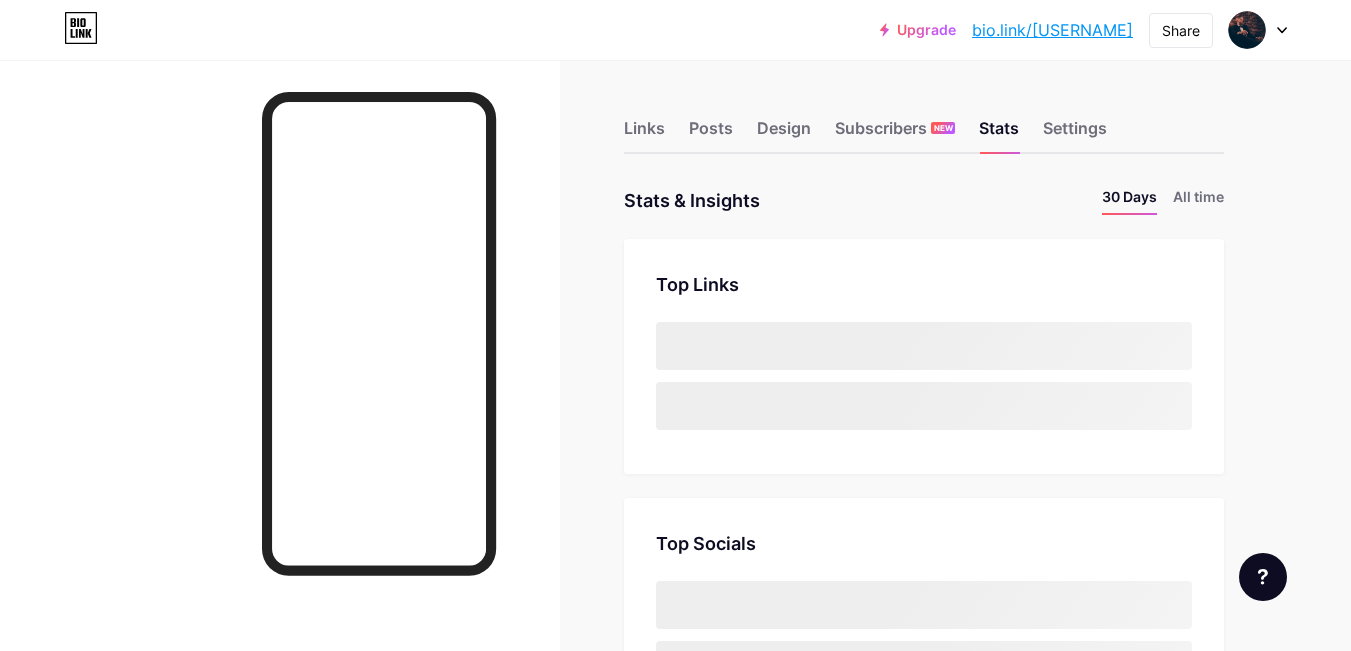 scroll, scrollTop: 999349, scrollLeft: 998649, axis: both 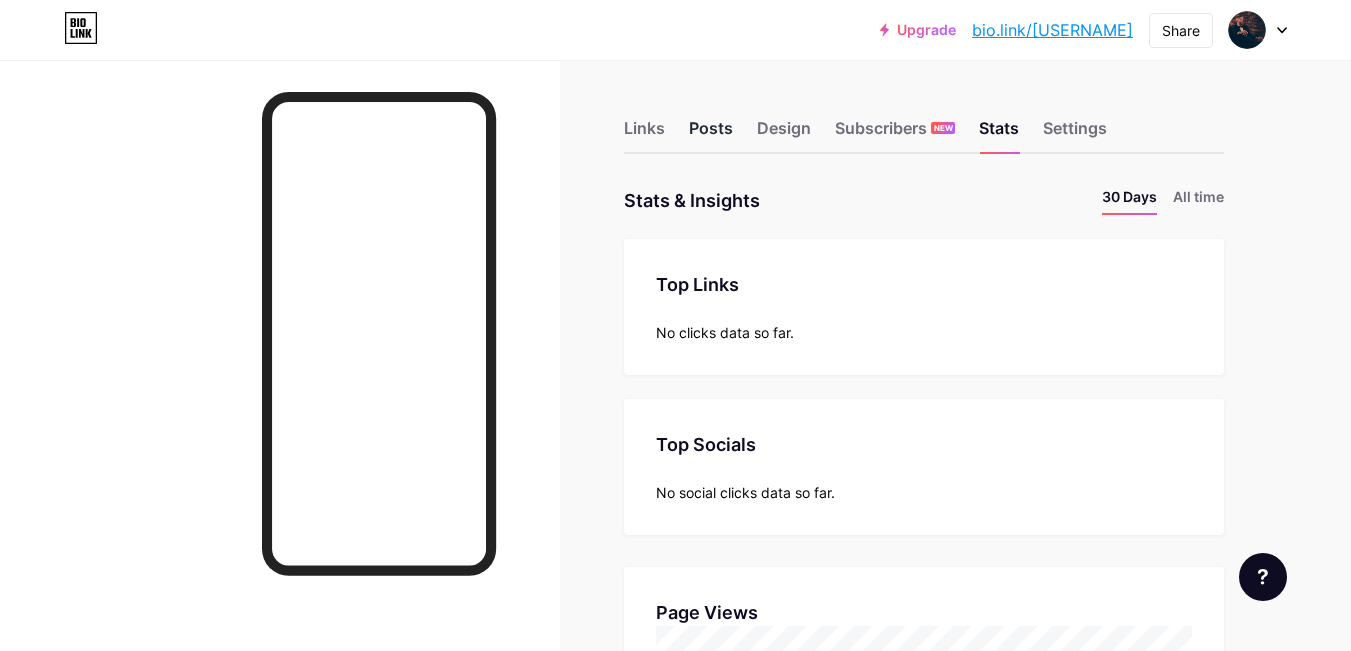 click on "Posts" at bounding box center [711, 134] 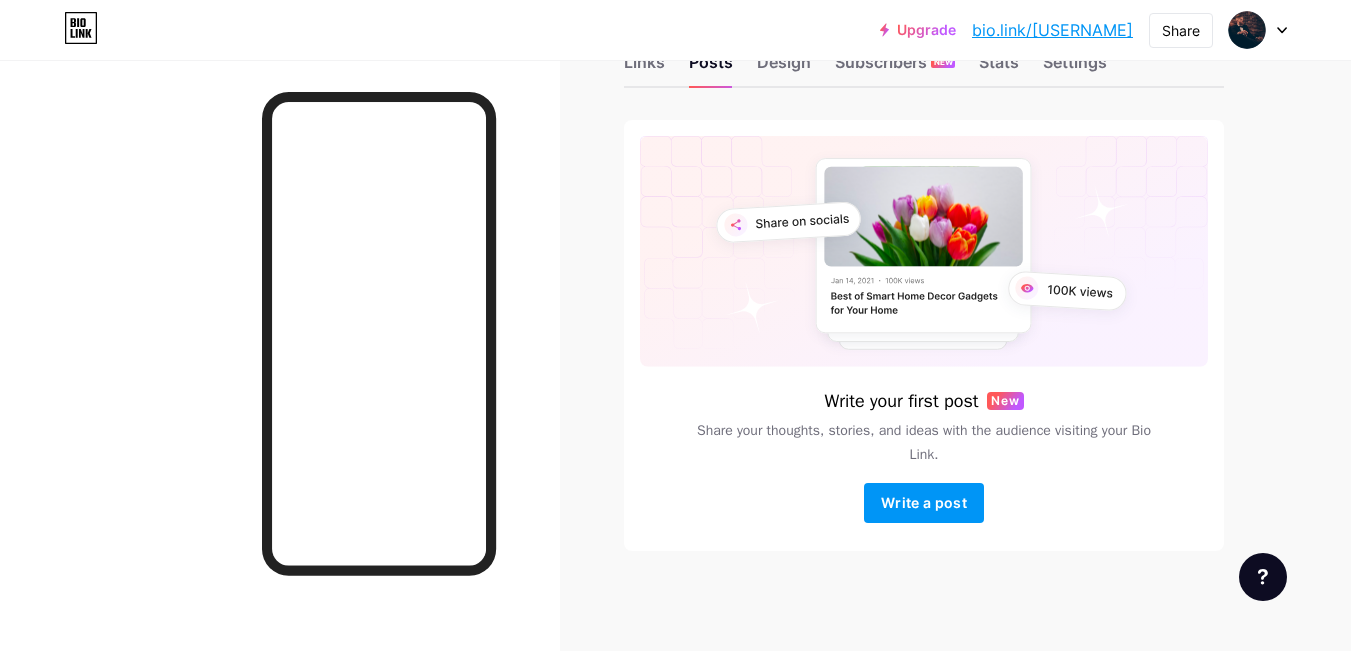scroll, scrollTop: 23, scrollLeft: 0, axis: vertical 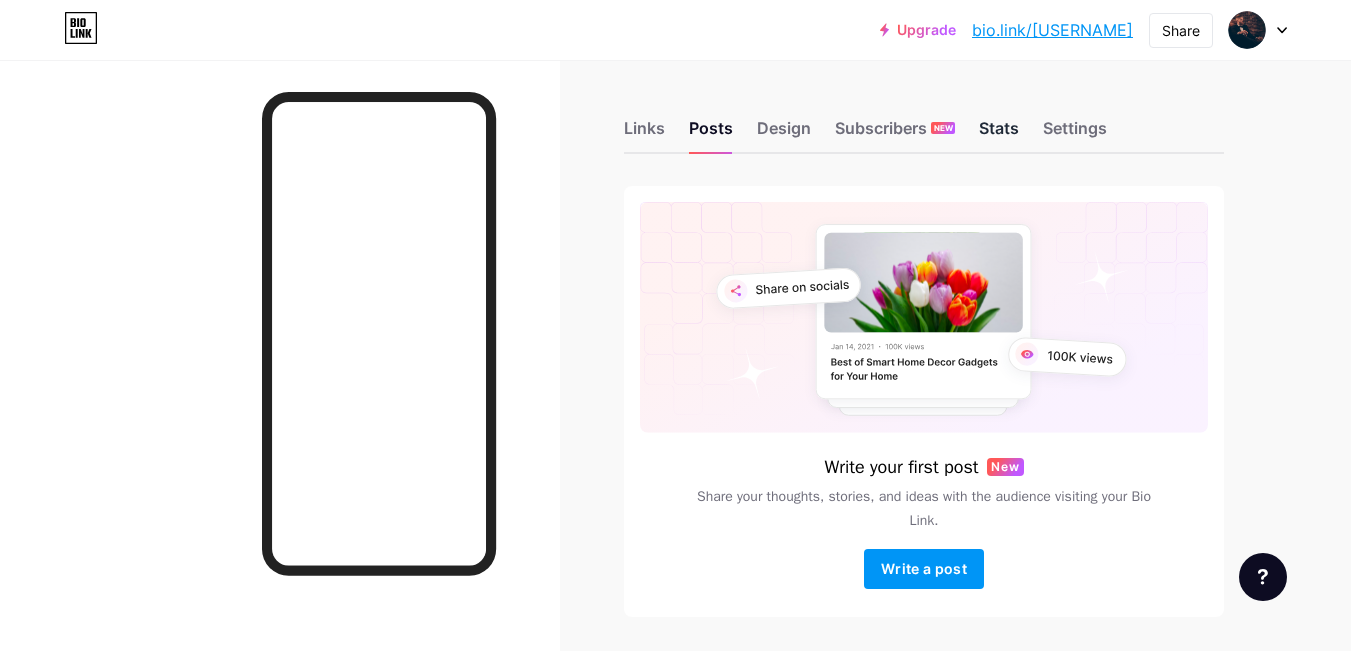 click on "Stats" at bounding box center (999, 134) 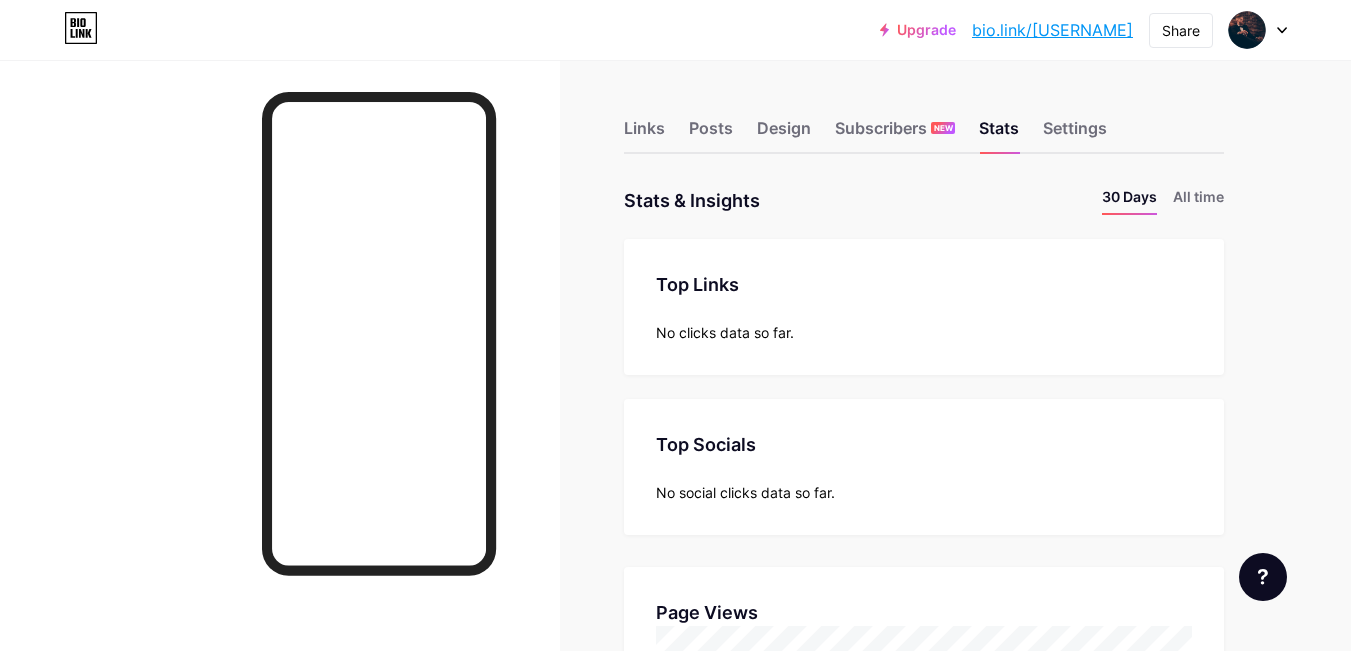 click on "Links
Posts
Design
Subscribers
NEW
Stats
Settings" at bounding box center [924, 119] 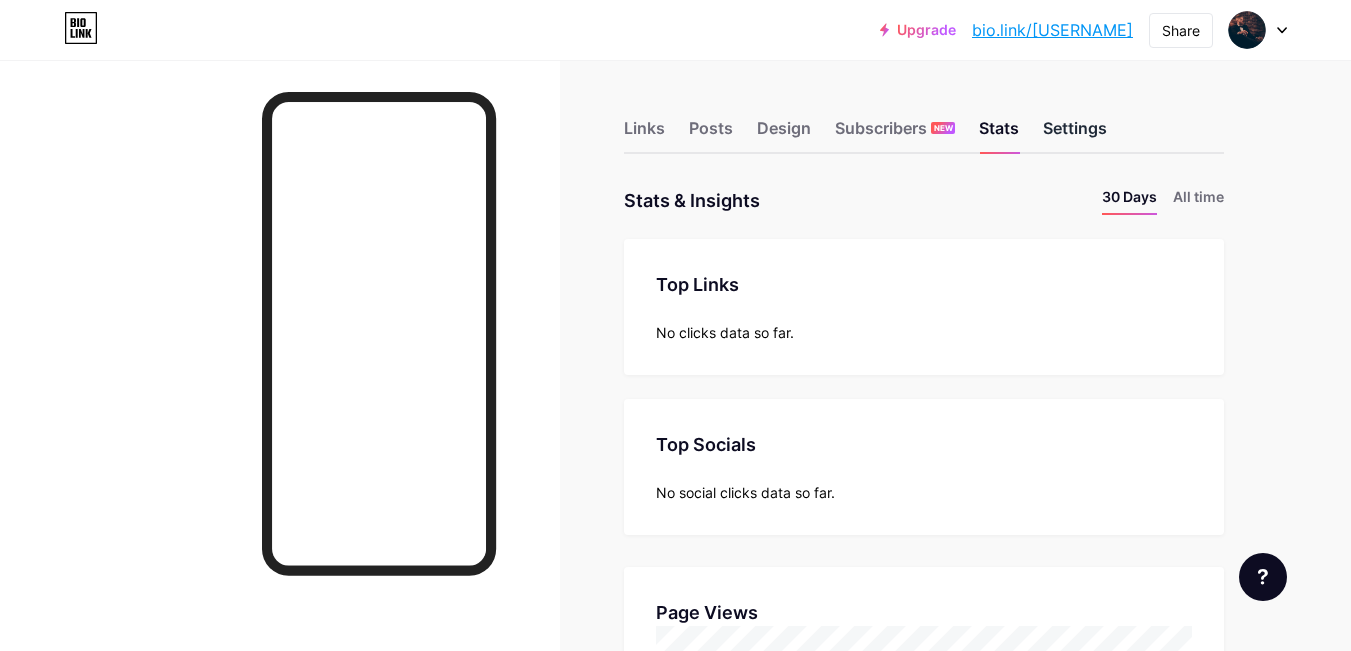 click on "Settings" at bounding box center [1075, 134] 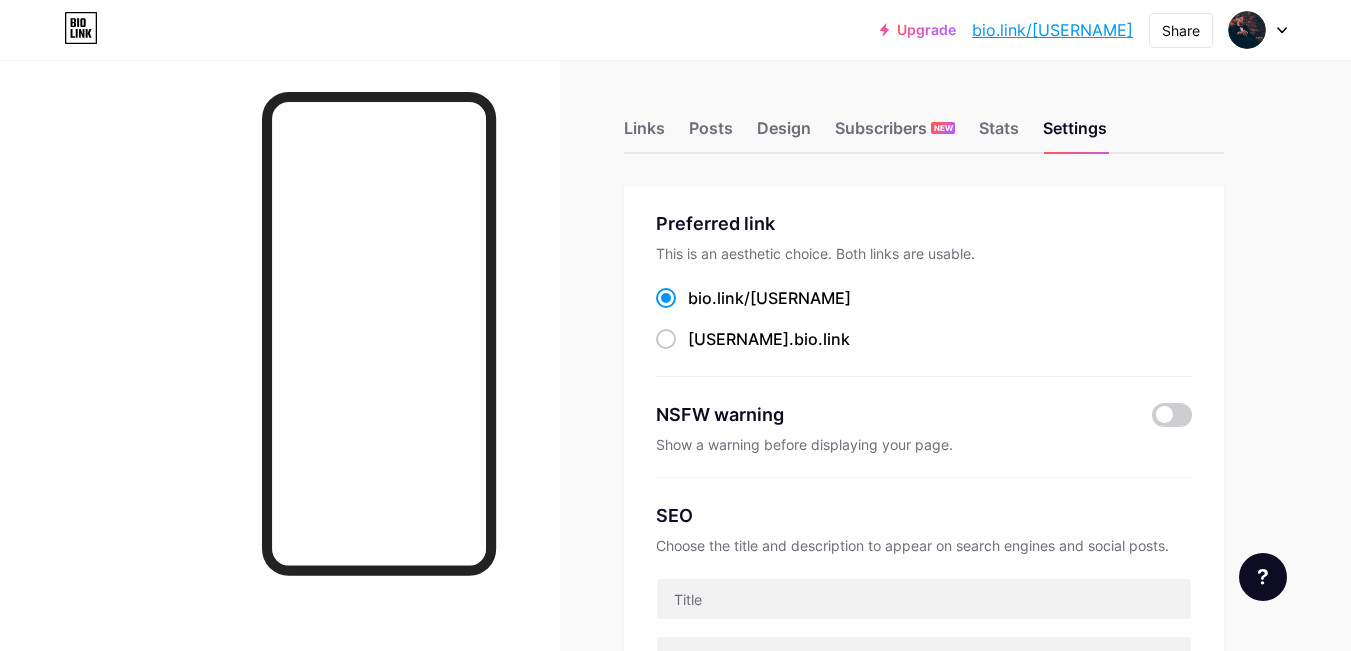 click on "Links
Posts
Design
Subscribers
NEW
Stats
Settings" at bounding box center [924, 119] 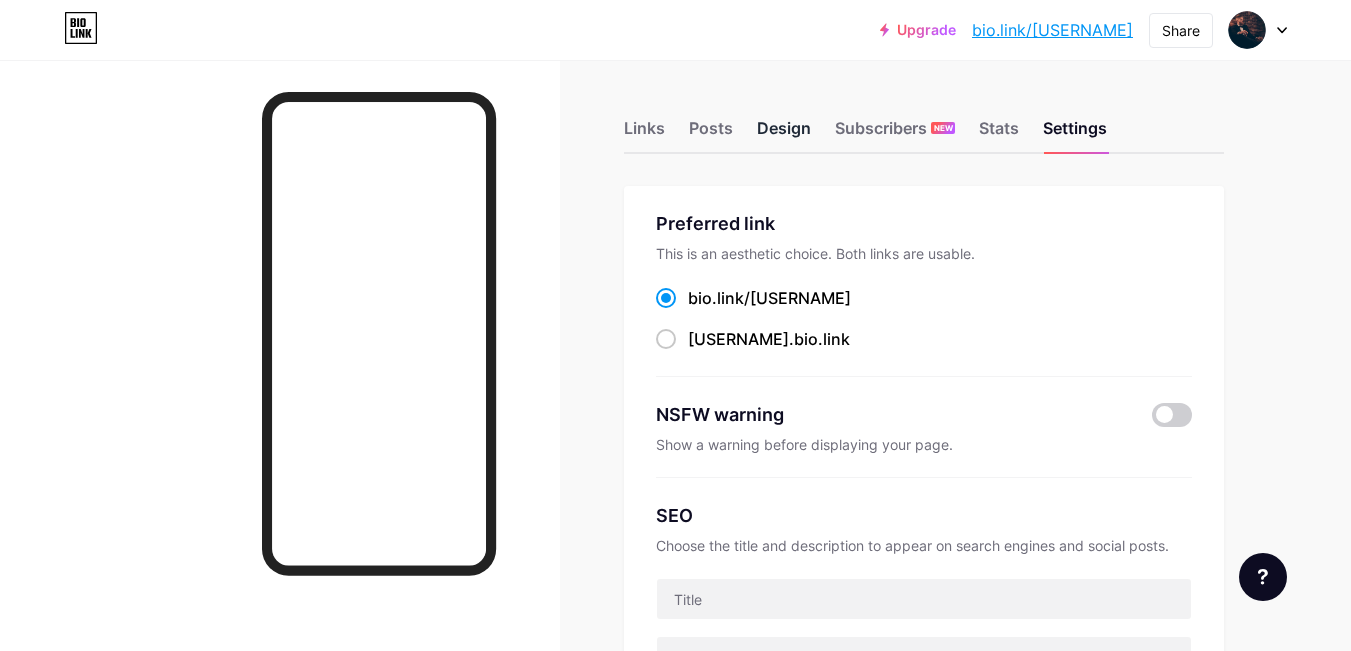 click on "Design" at bounding box center [784, 134] 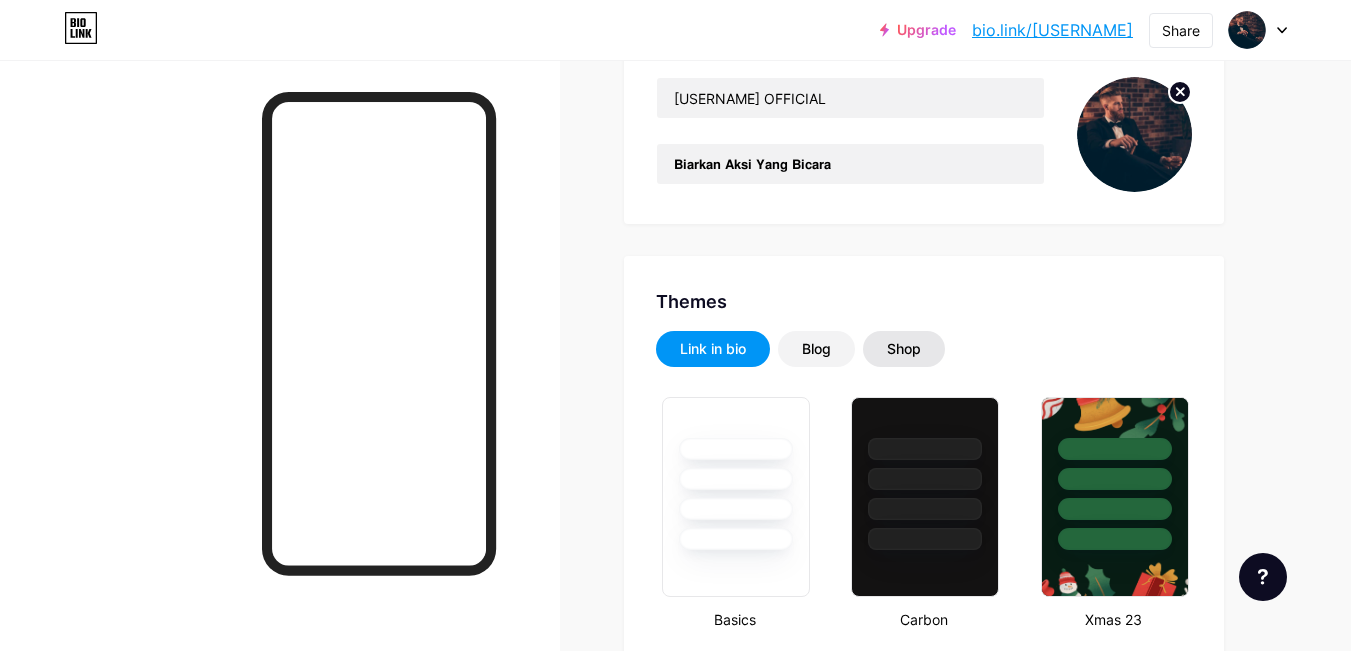 type on "#0c1232" 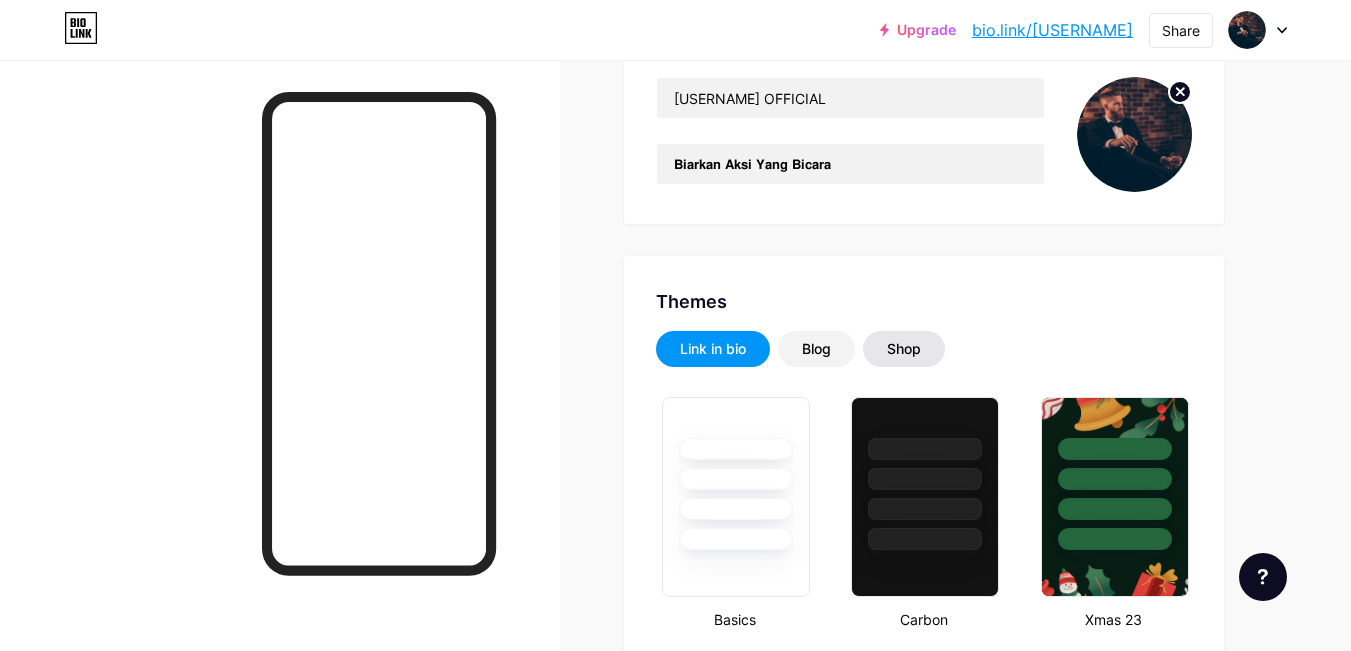 type on "#000000" 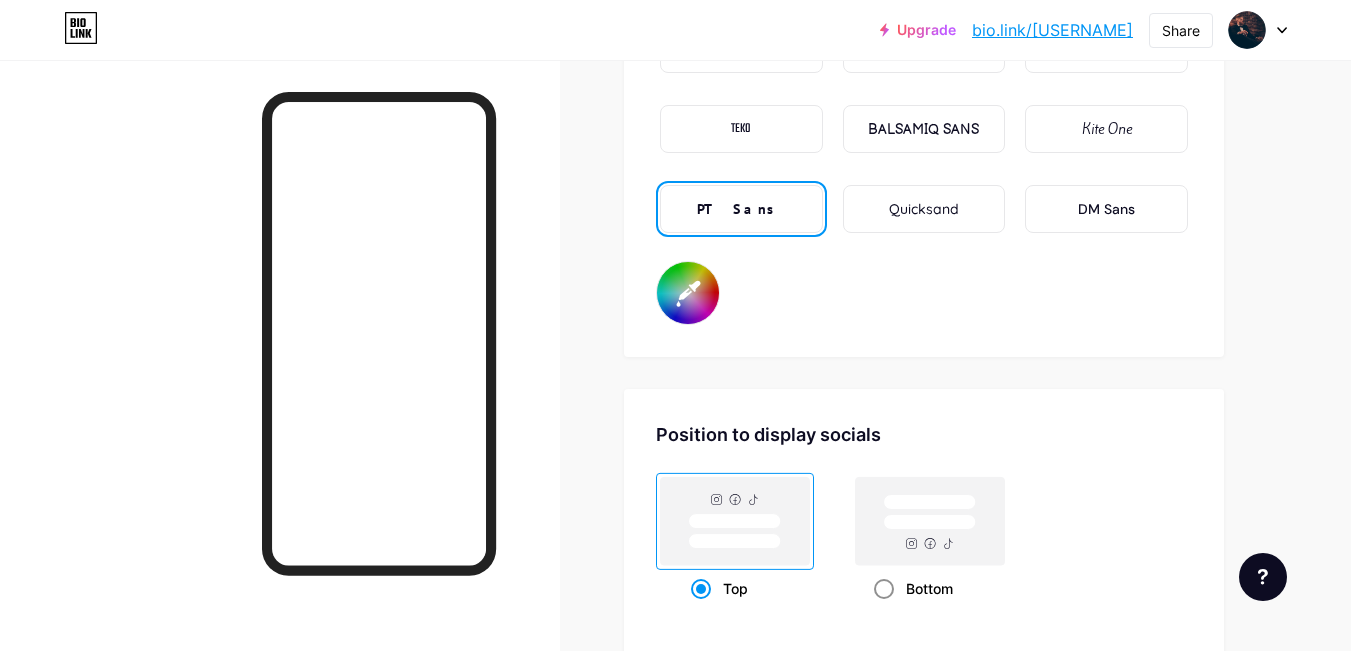 scroll, scrollTop: 3324, scrollLeft: 0, axis: vertical 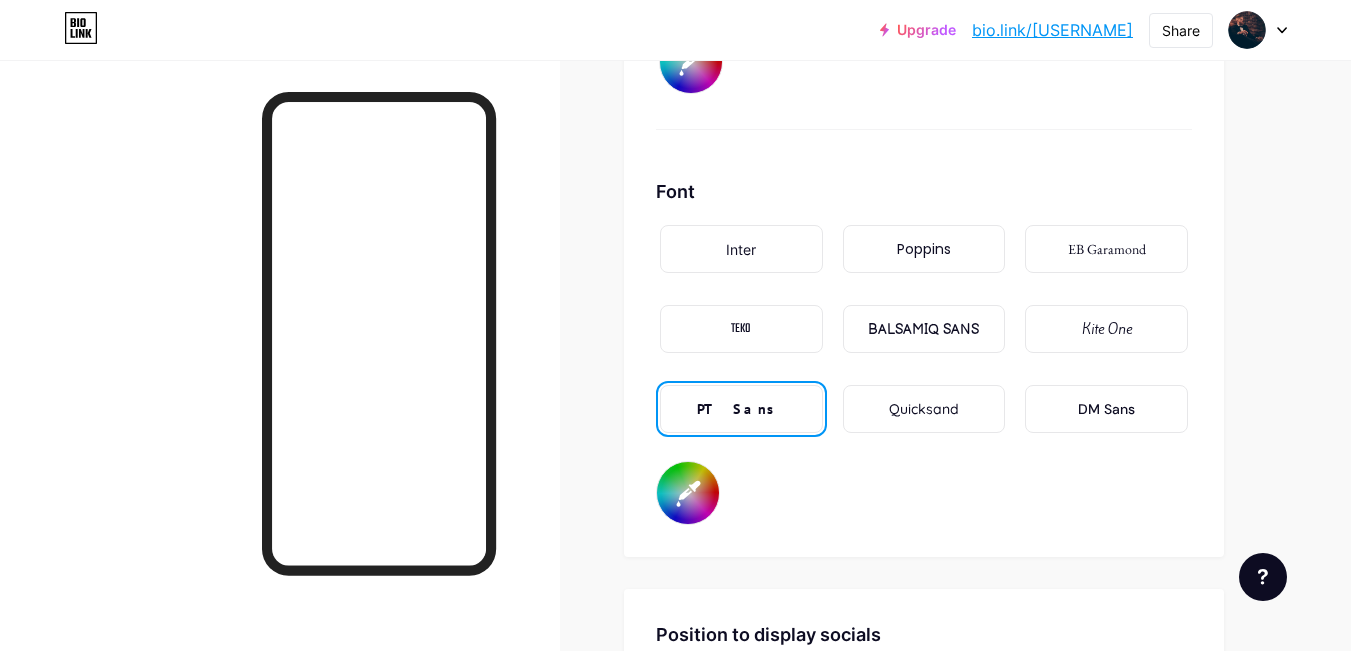 click on "BALSAMIQ SANS" at bounding box center (923, 329) 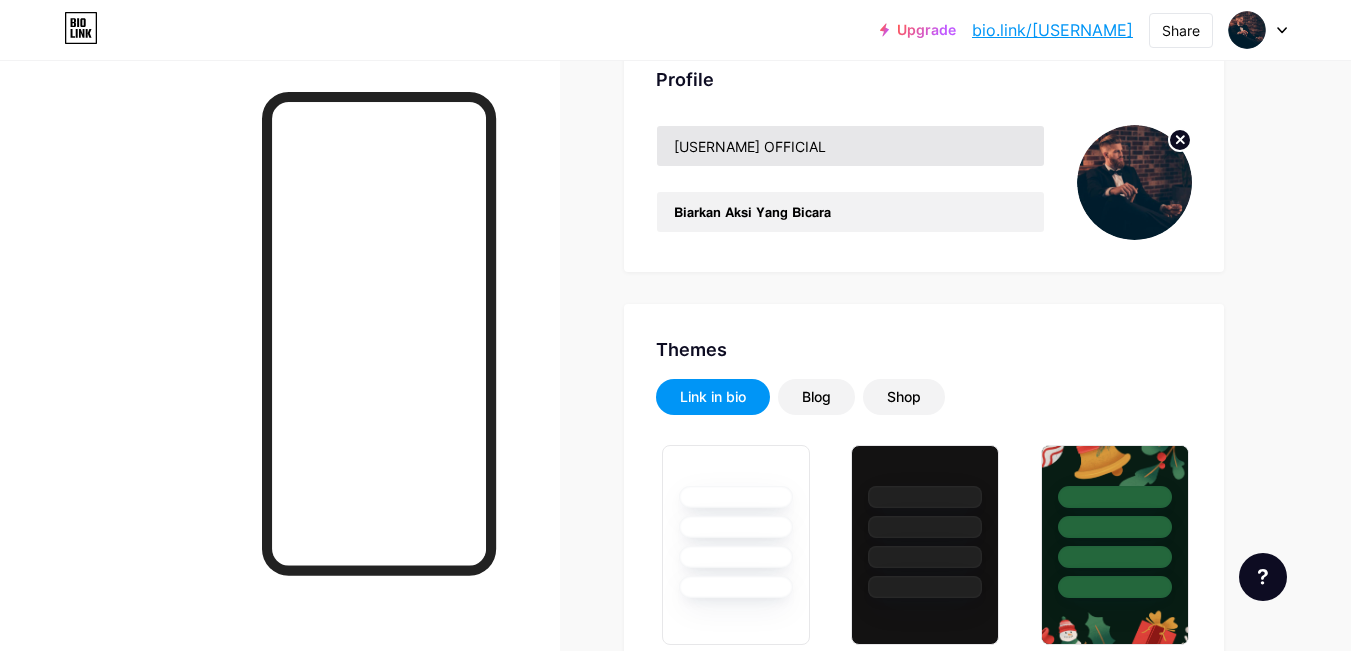 scroll, scrollTop: 200, scrollLeft: 0, axis: vertical 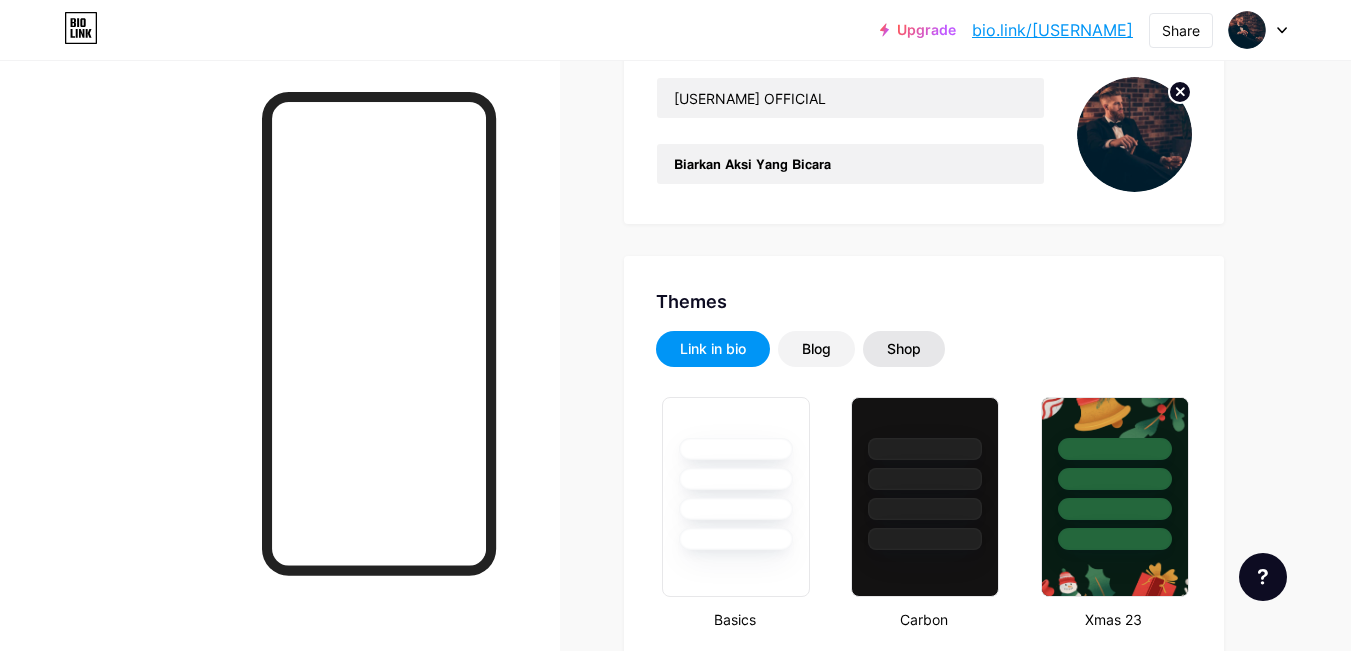 click on "Shop" at bounding box center [904, 349] 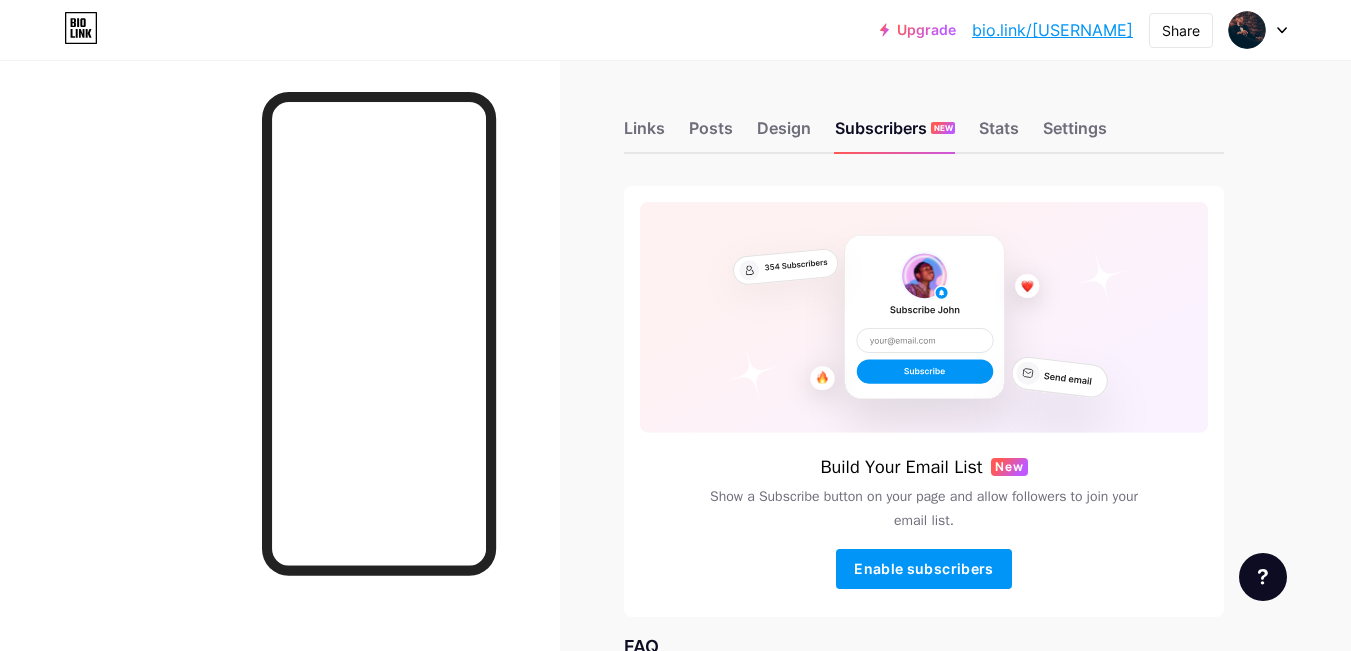 scroll, scrollTop: 0, scrollLeft: 0, axis: both 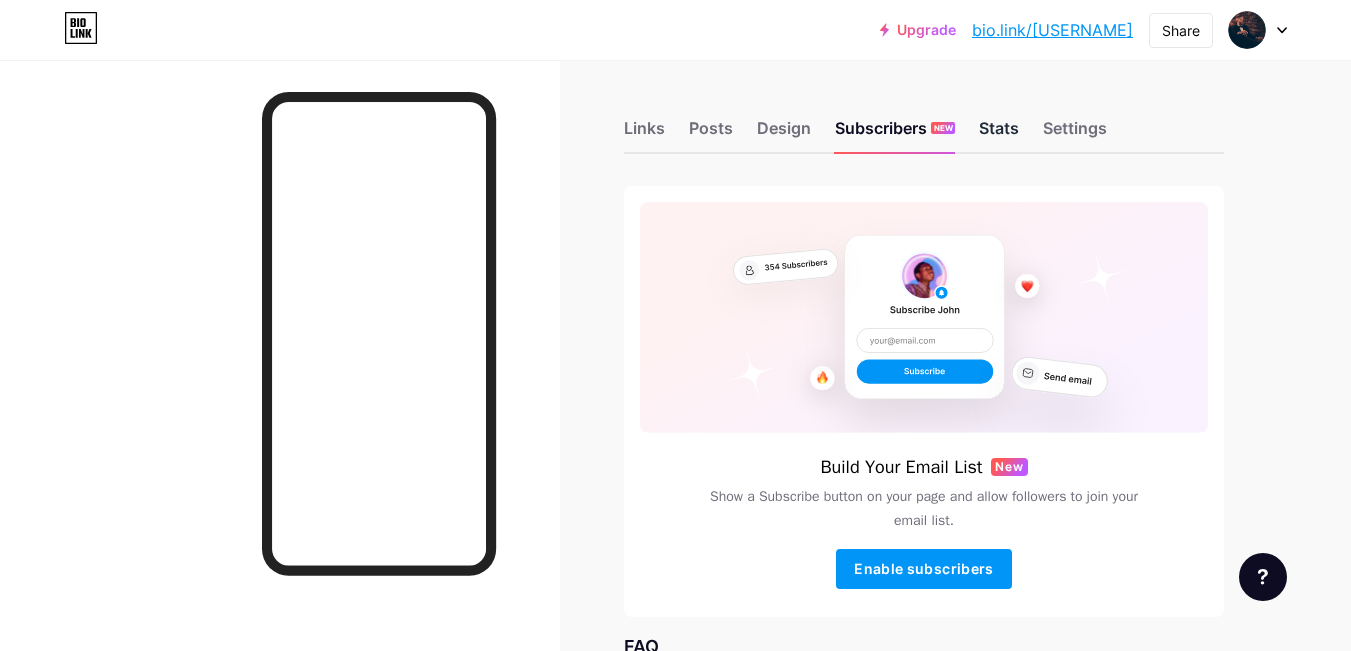 click on "Stats" at bounding box center [999, 134] 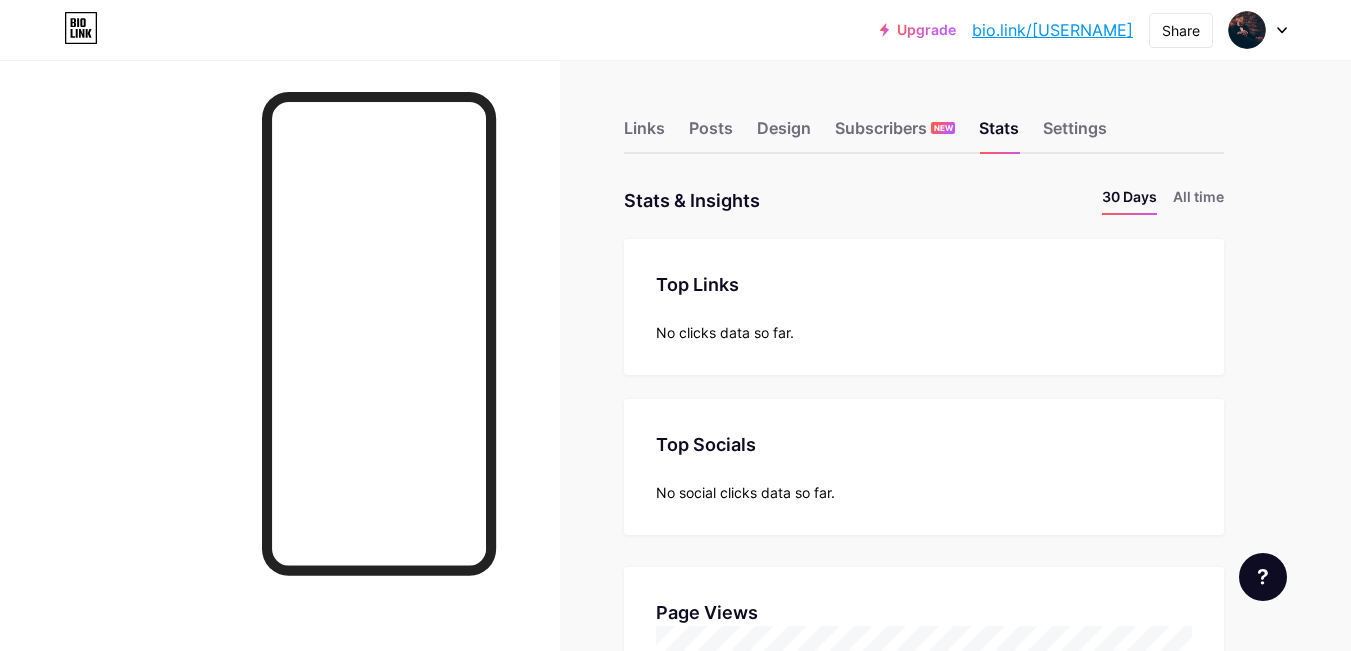 scroll, scrollTop: 999349, scrollLeft: 998649, axis: both 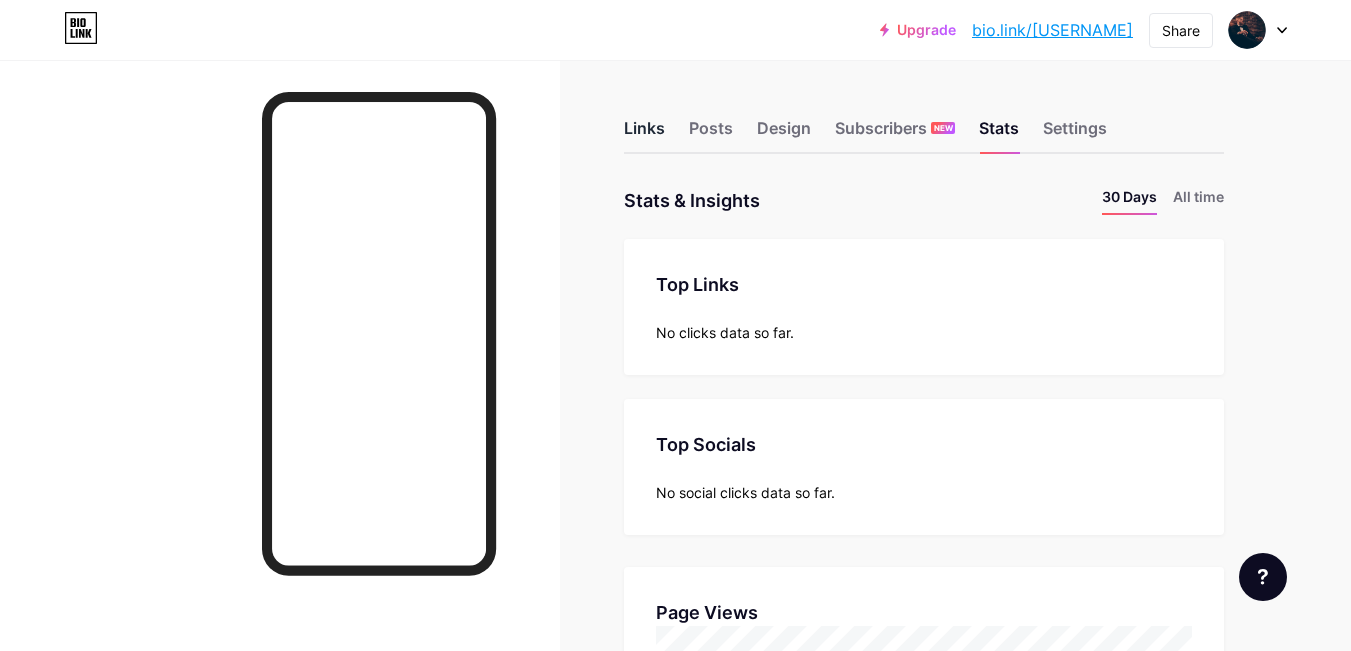 click on "Links" at bounding box center (644, 134) 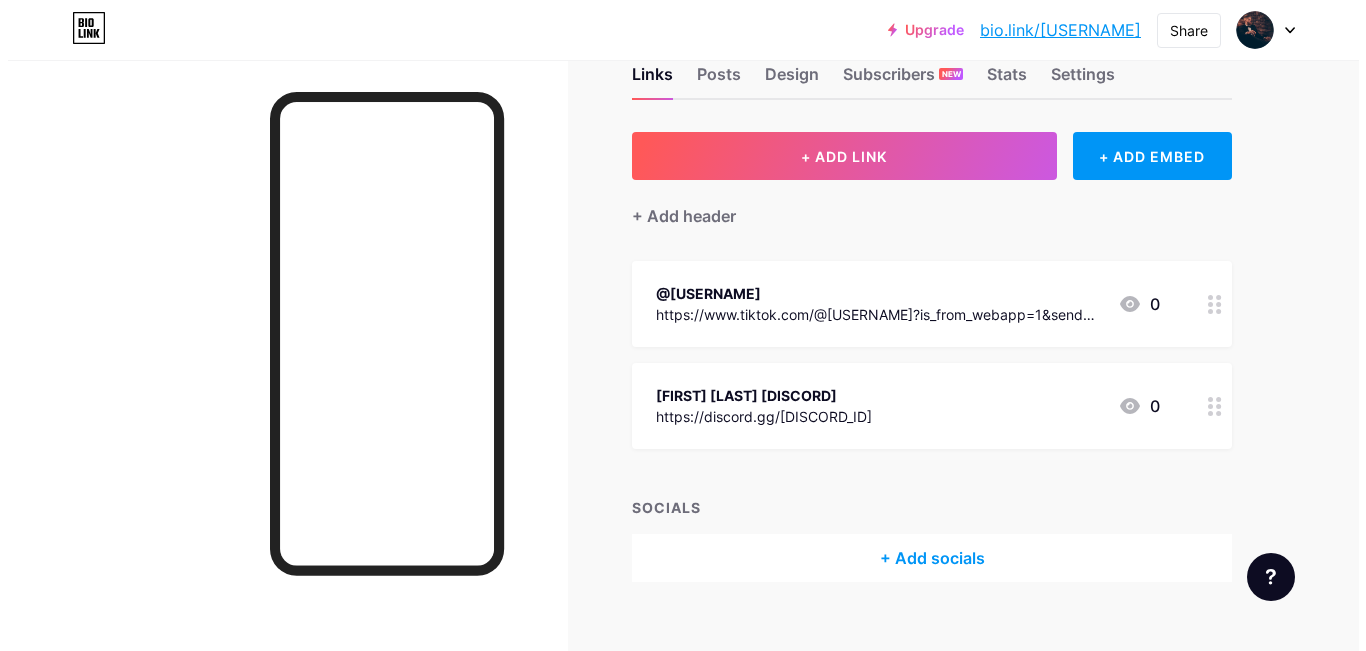 scroll, scrollTop: 84, scrollLeft: 0, axis: vertical 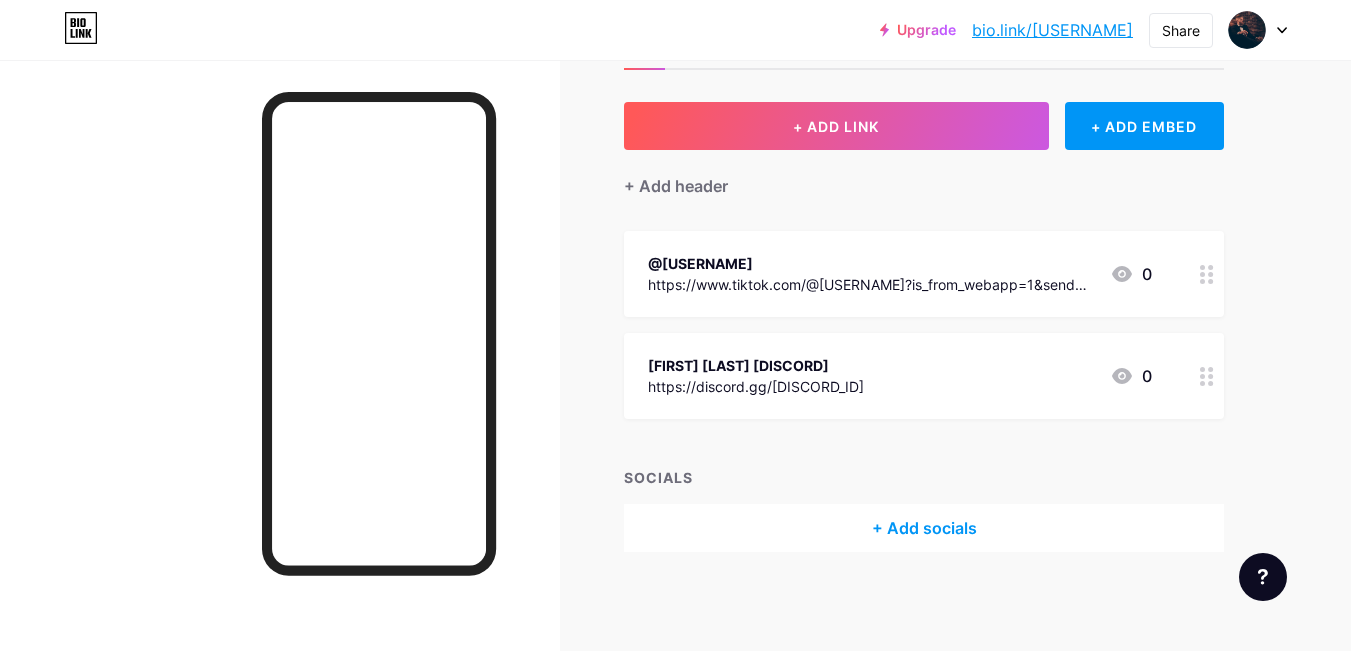 click on "+ Add header" at bounding box center (924, 174) 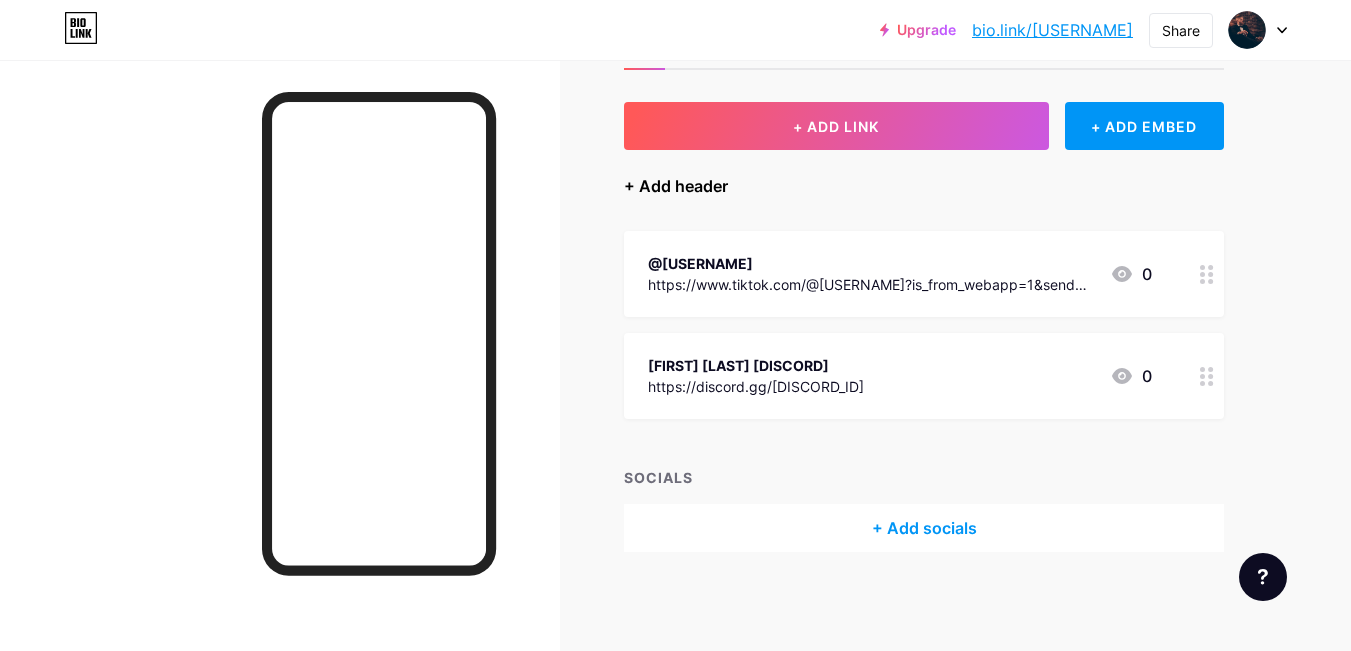 click on "+ Add header" at bounding box center [676, 186] 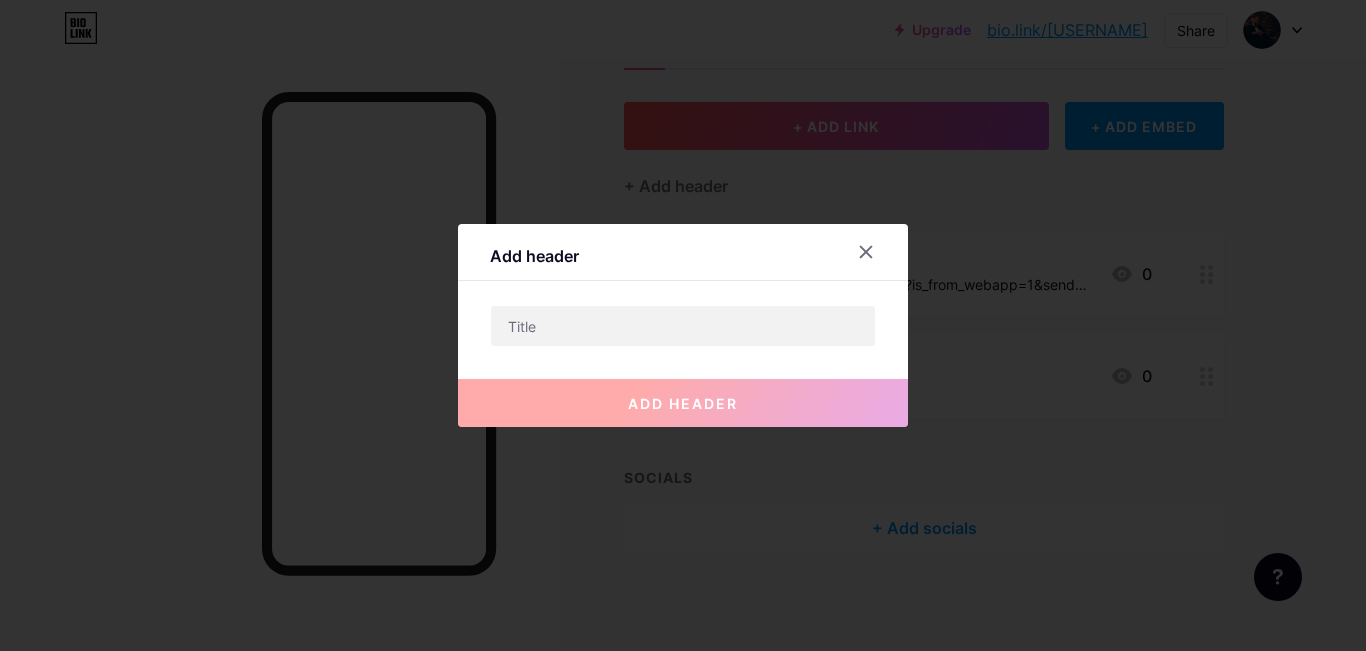 click on "Add header               add header" at bounding box center [683, 325] 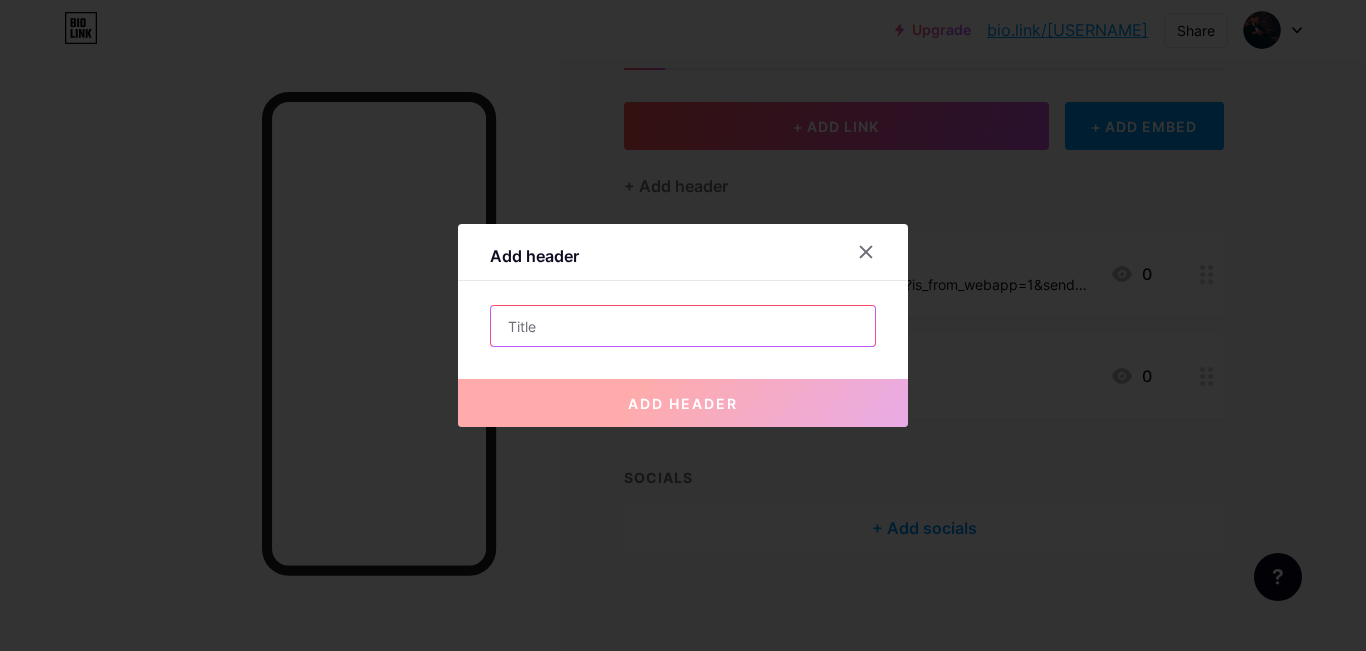 click at bounding box center [683, 326] 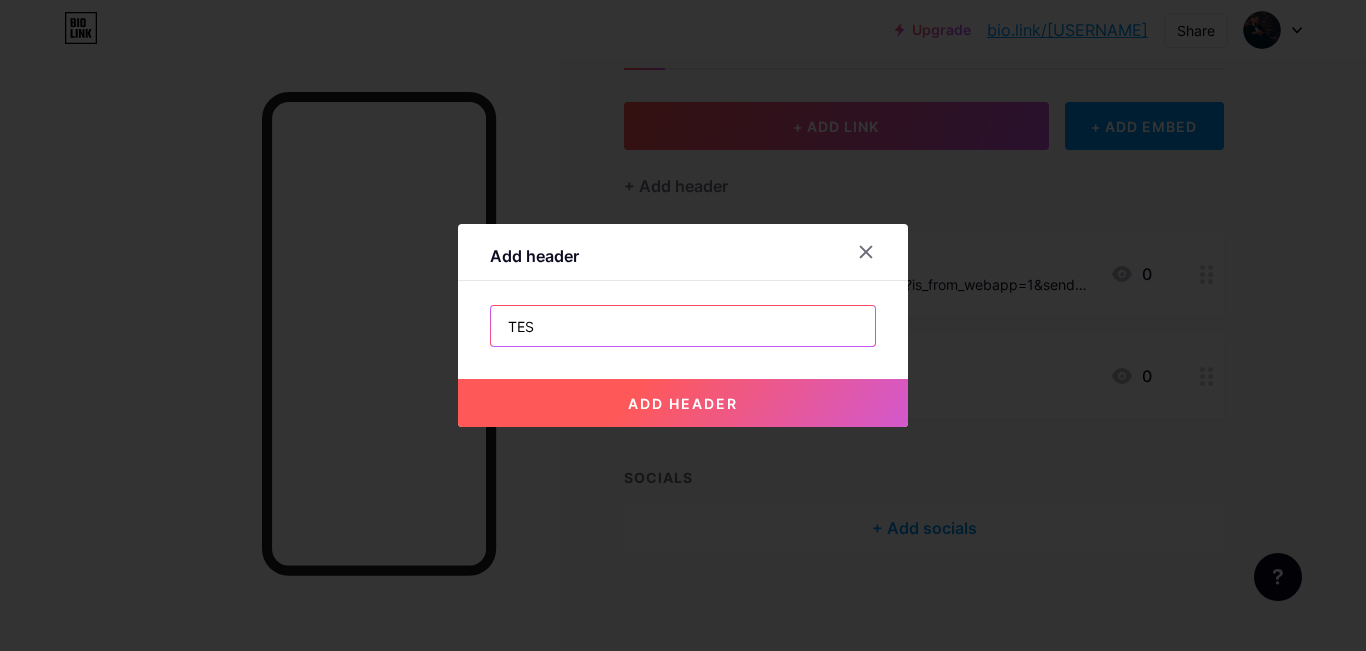 type on "TES" 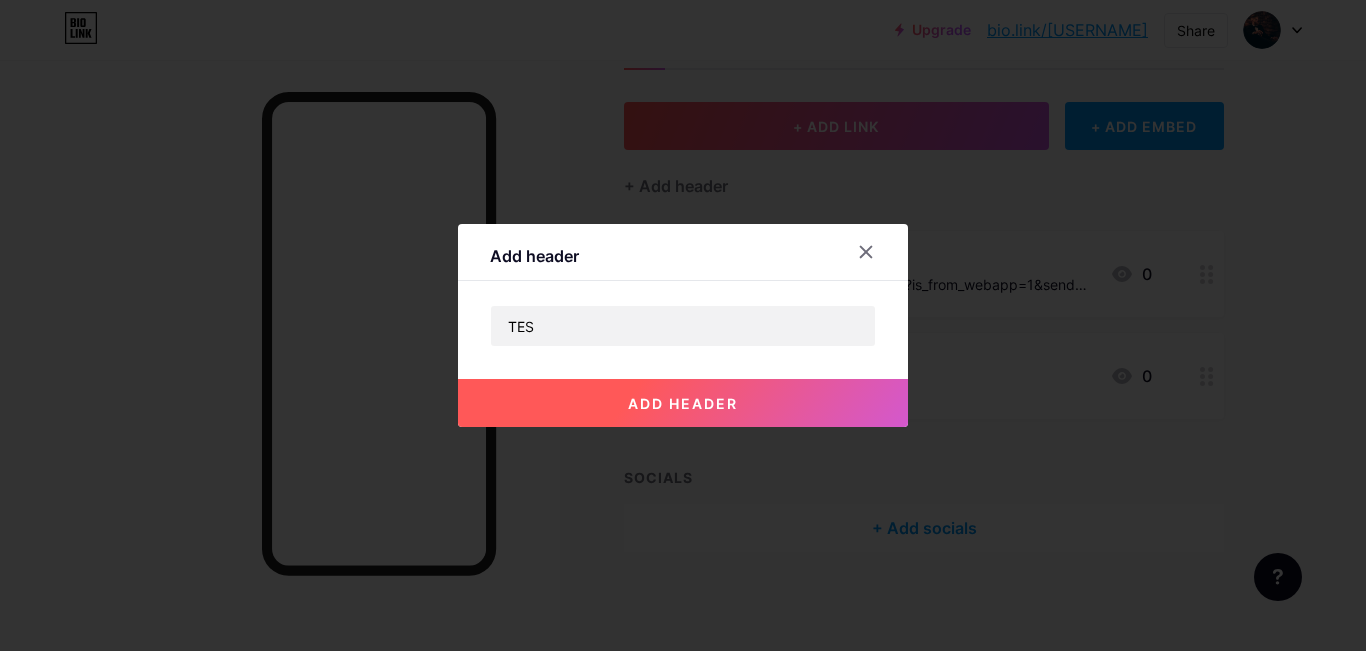 click on "add header" at bounding box center (683, 403) 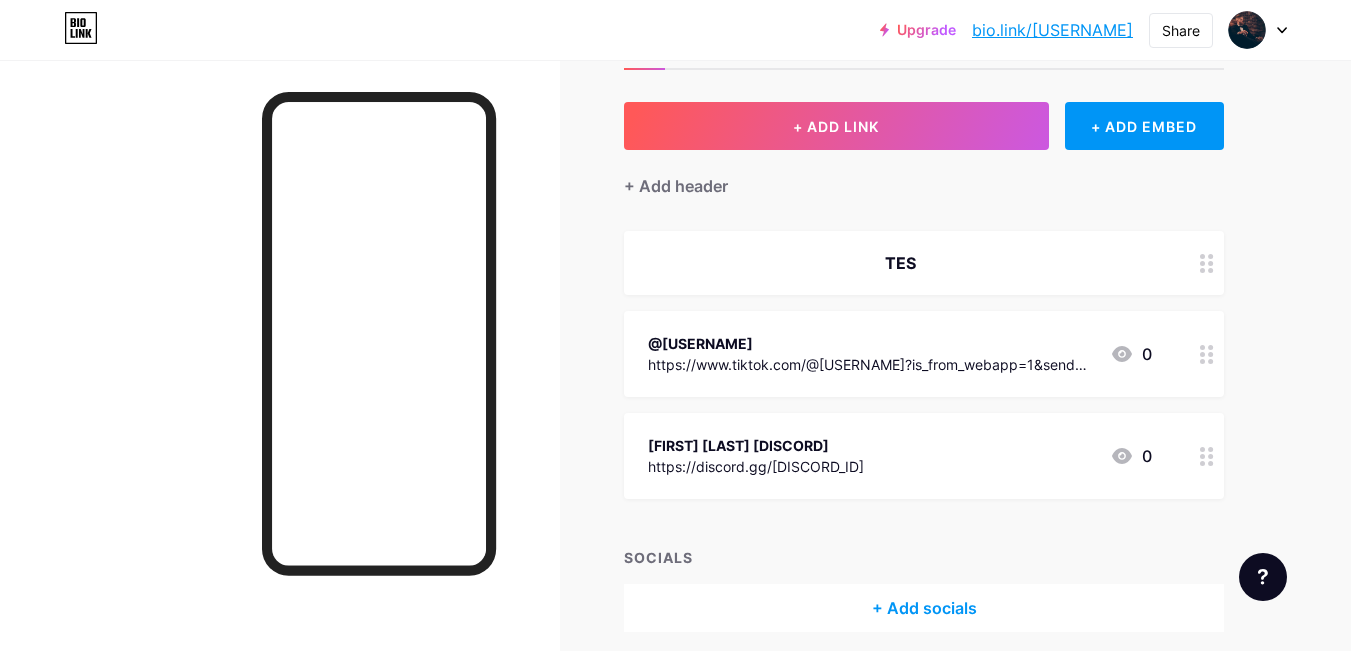 click on "TES" at bounding box center (924, 263) 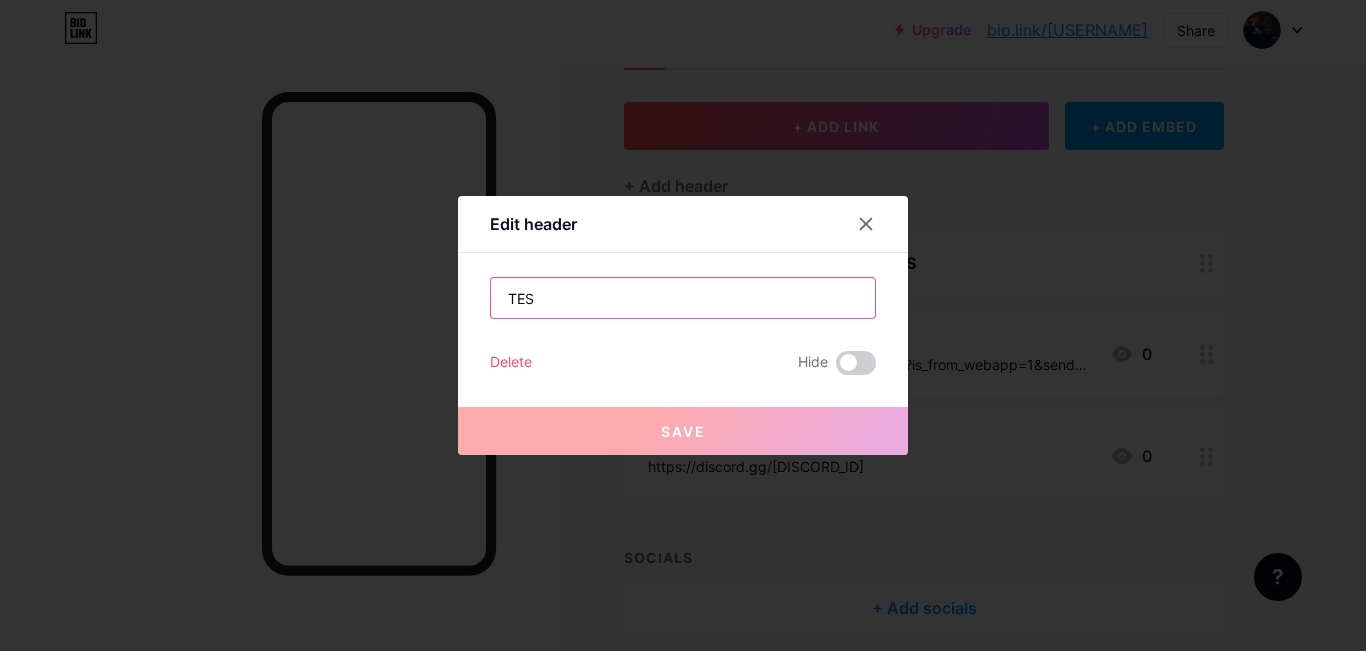 drag, startPoint x: 614, startPoint y: 295, endPoint x: 453, endPoint y: 285, distance: 161.31026 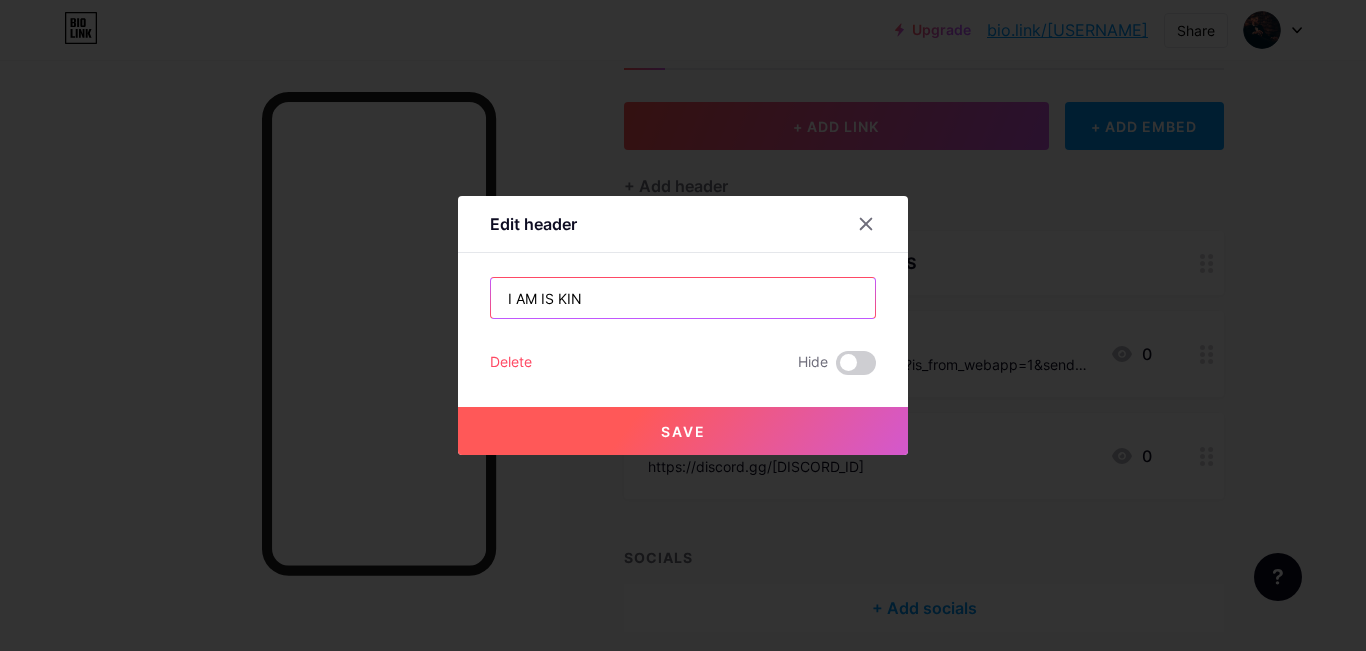type on "I AM IS KING" 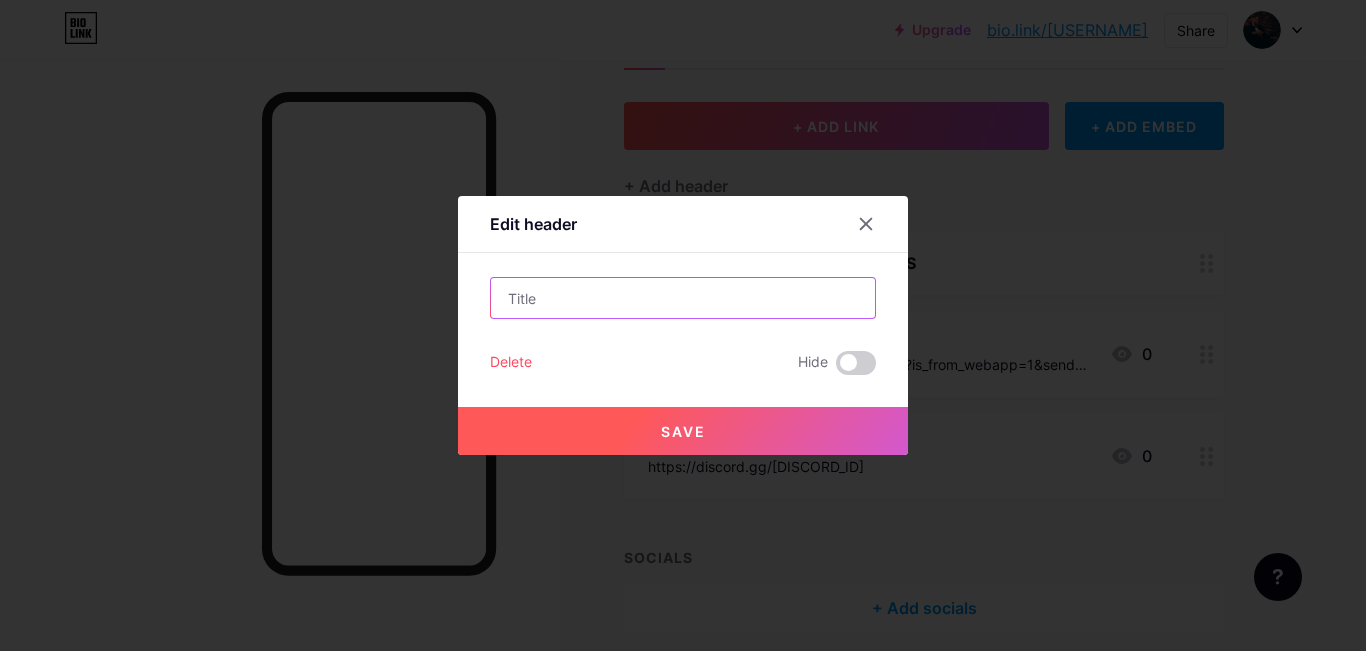 click at bounding box center [683, 298] 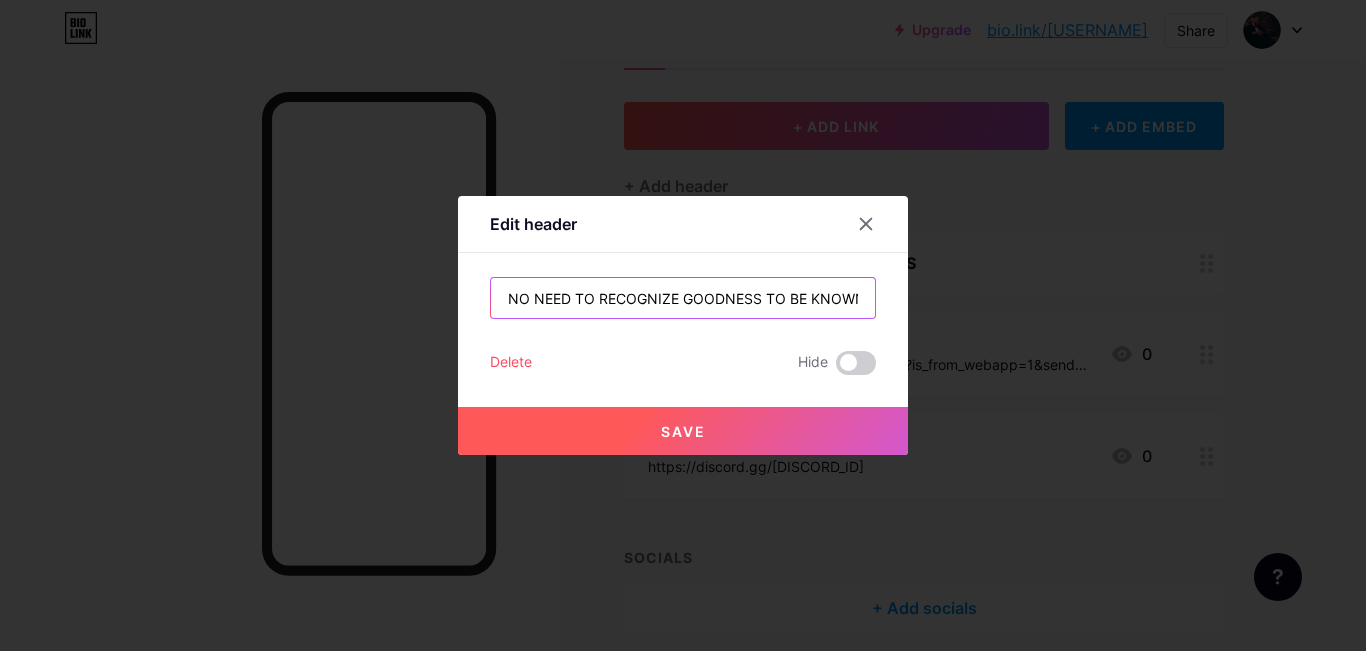 scroll, scrollTop: 0, scrollLeft: 130, axis: horizontal 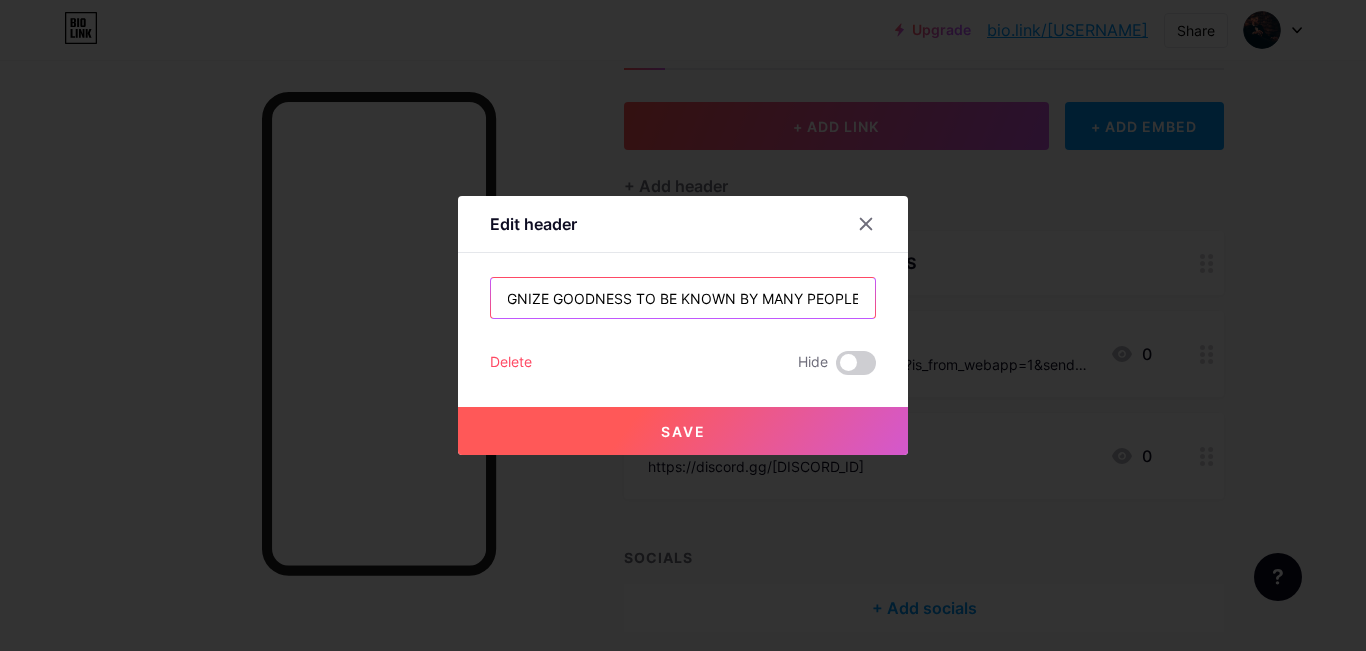 click on "NO NEED TO RECOGNIZE GOODNESS TO BE KNOWN BY MANY PEOPLE" at bounding box center [683, 298] 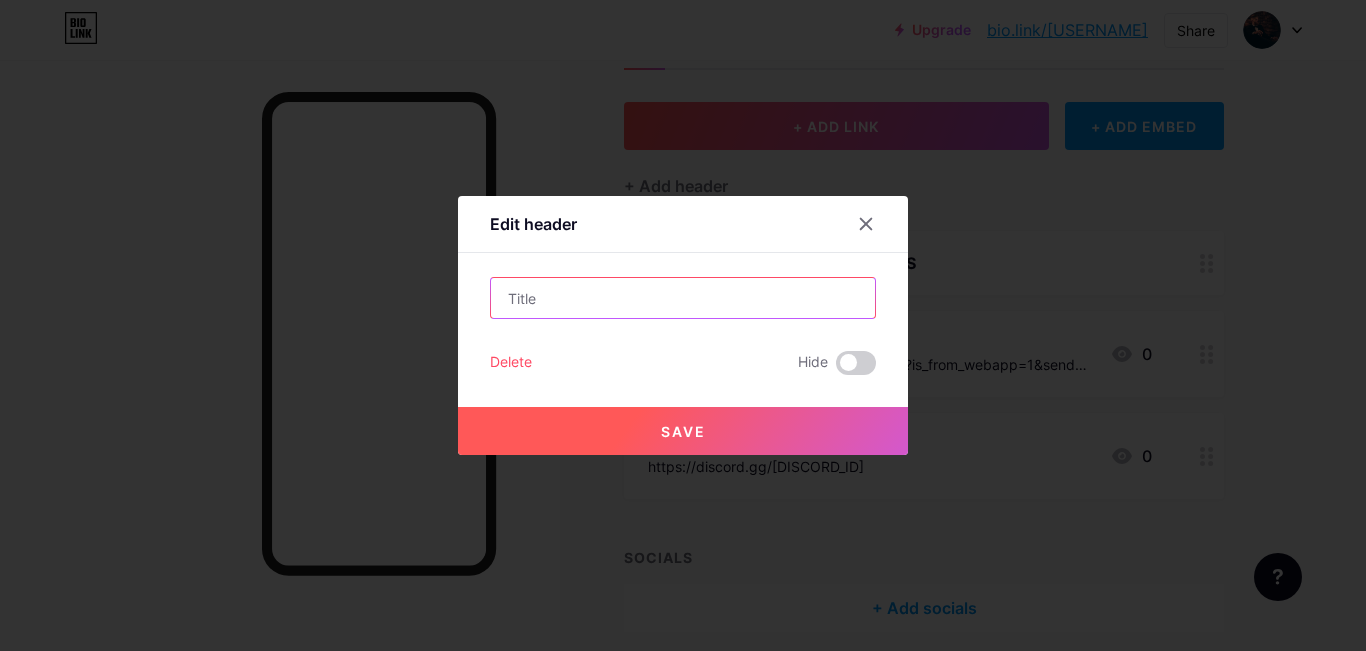 scroll, scrollTop: 0, scrollLeft: 0, axis: both 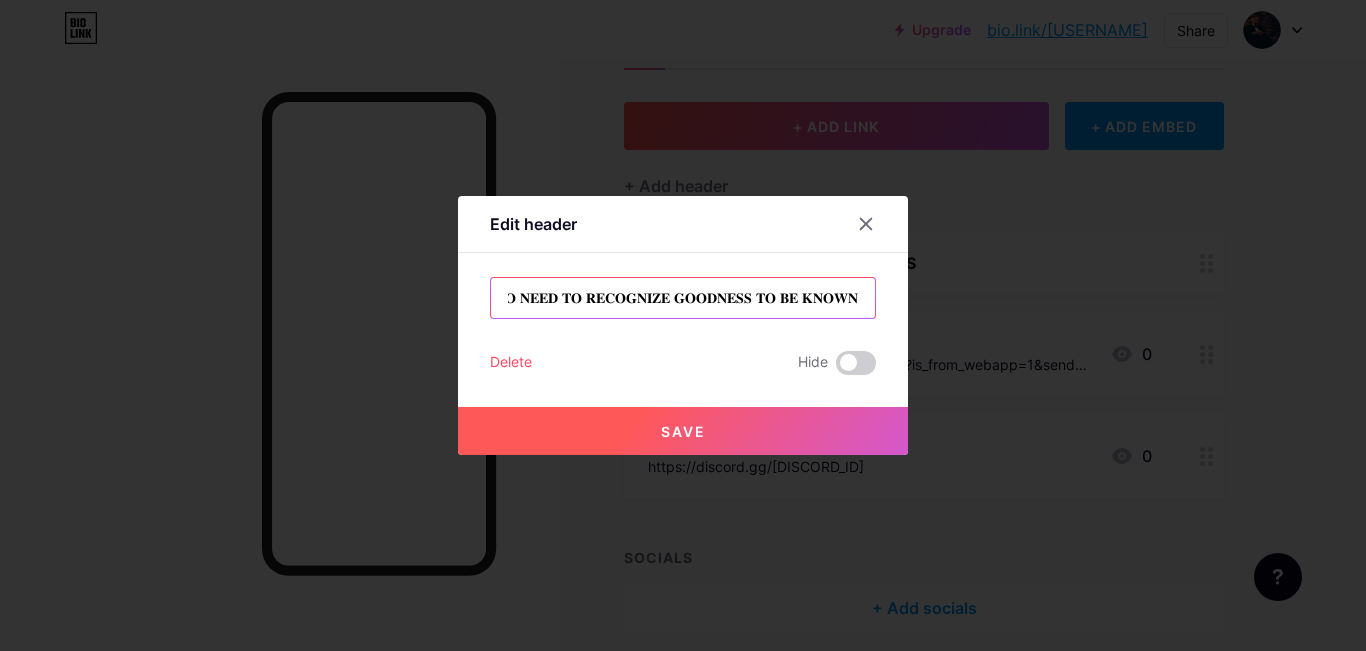 type on "𝐍𝐎 𝐍𝐄𝐄𝐃 𝐓𝐎 𝐑𝐄𝐂𝐎𝐆𝐍𝐈𝐙𝐄 𝐆𝐎𝐎𝐃𝐍𝐄𝐒𝐒 𝐓𝐎 𝐁𝐄 𝐊𝐍𝐎𝐖𝐍 𝐁𝐘" 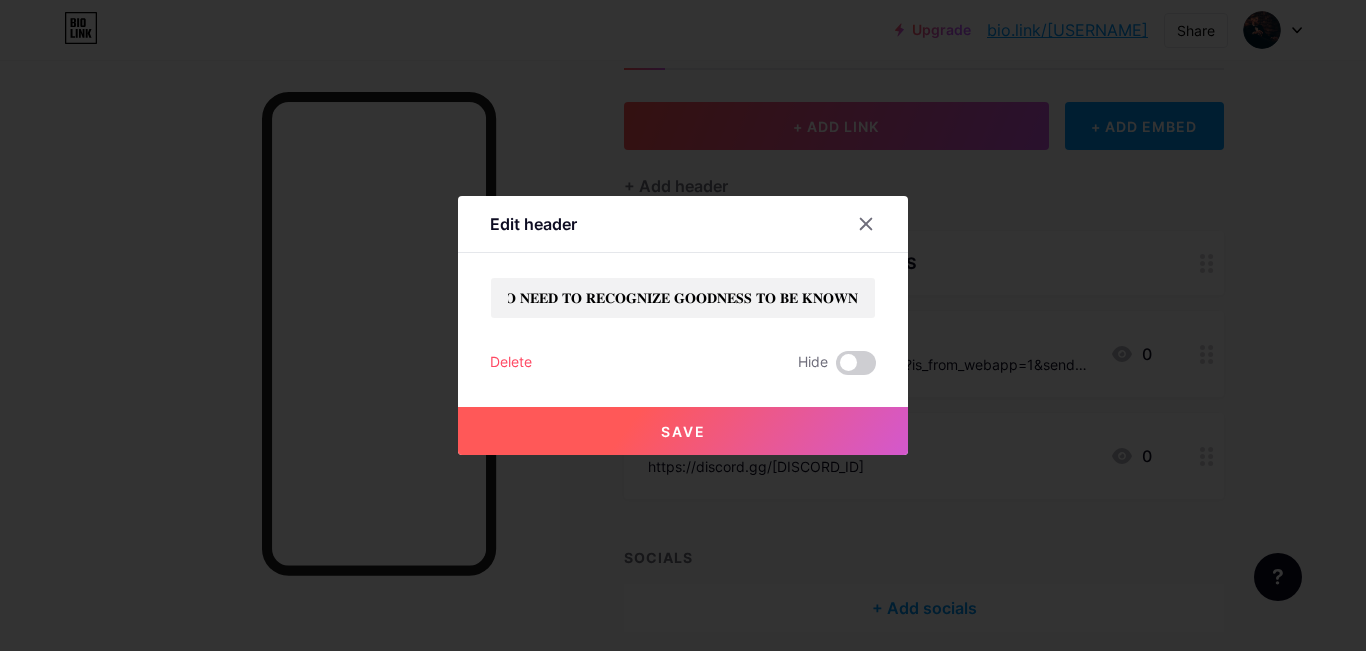 click on "Save" at bounding box center [683, 431] 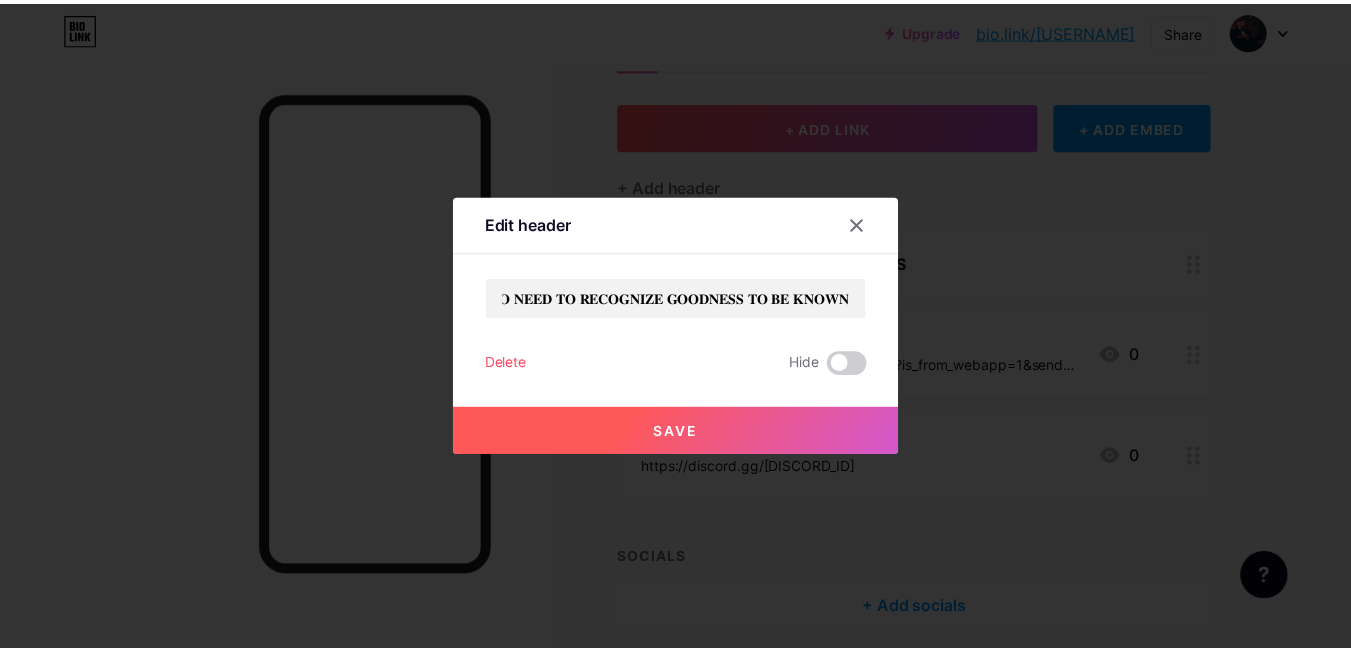 scroll, scrollTop: 0, scrollLeft: 0, axis: both 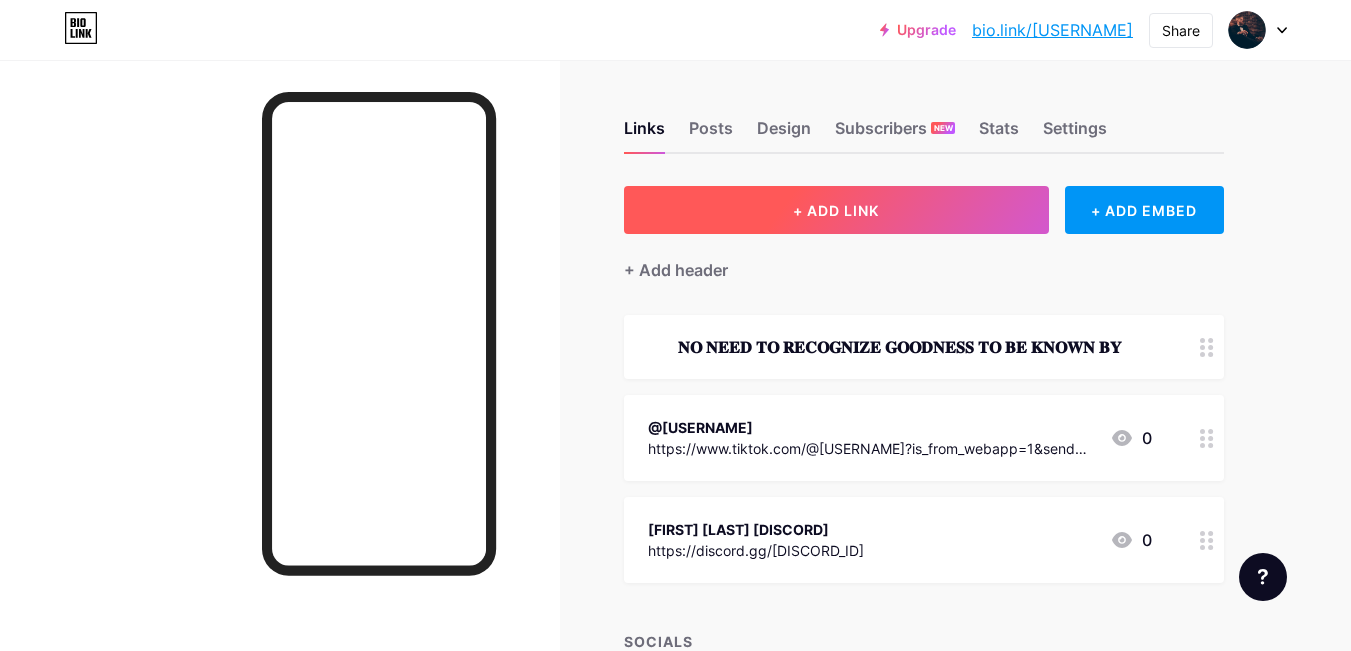 click on "+ ADD LINK" at bounding box center [836, 210] 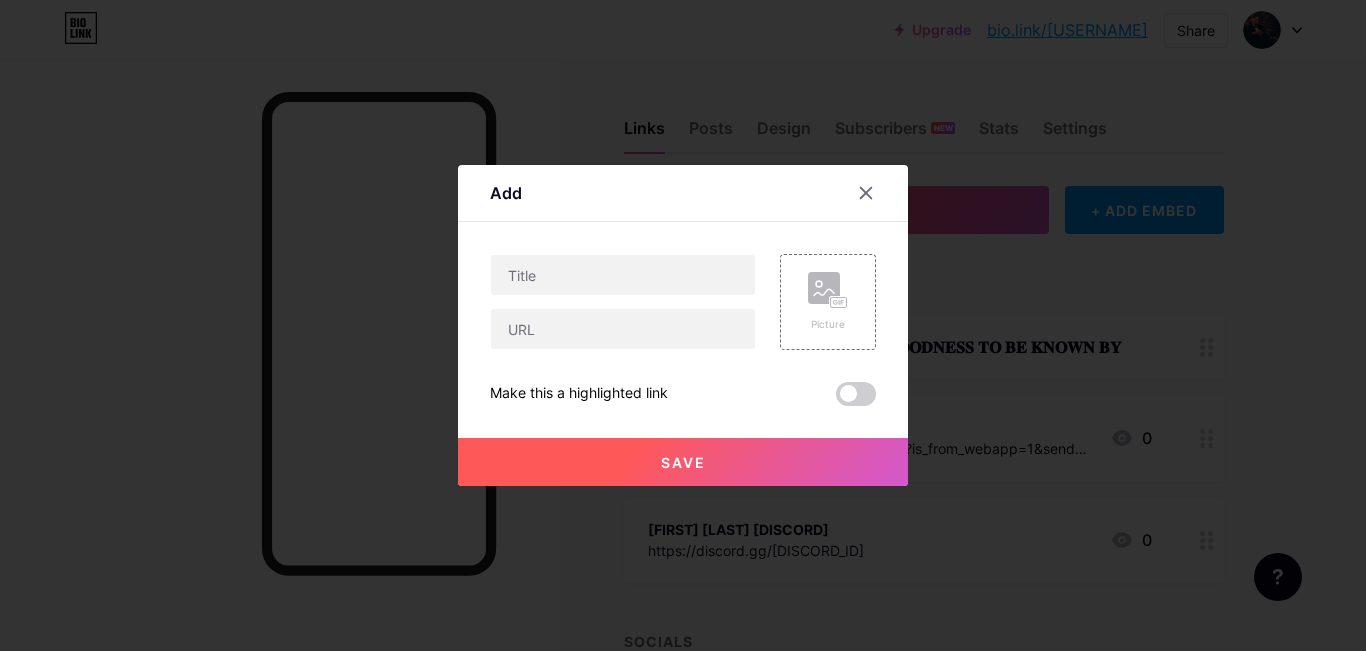 click 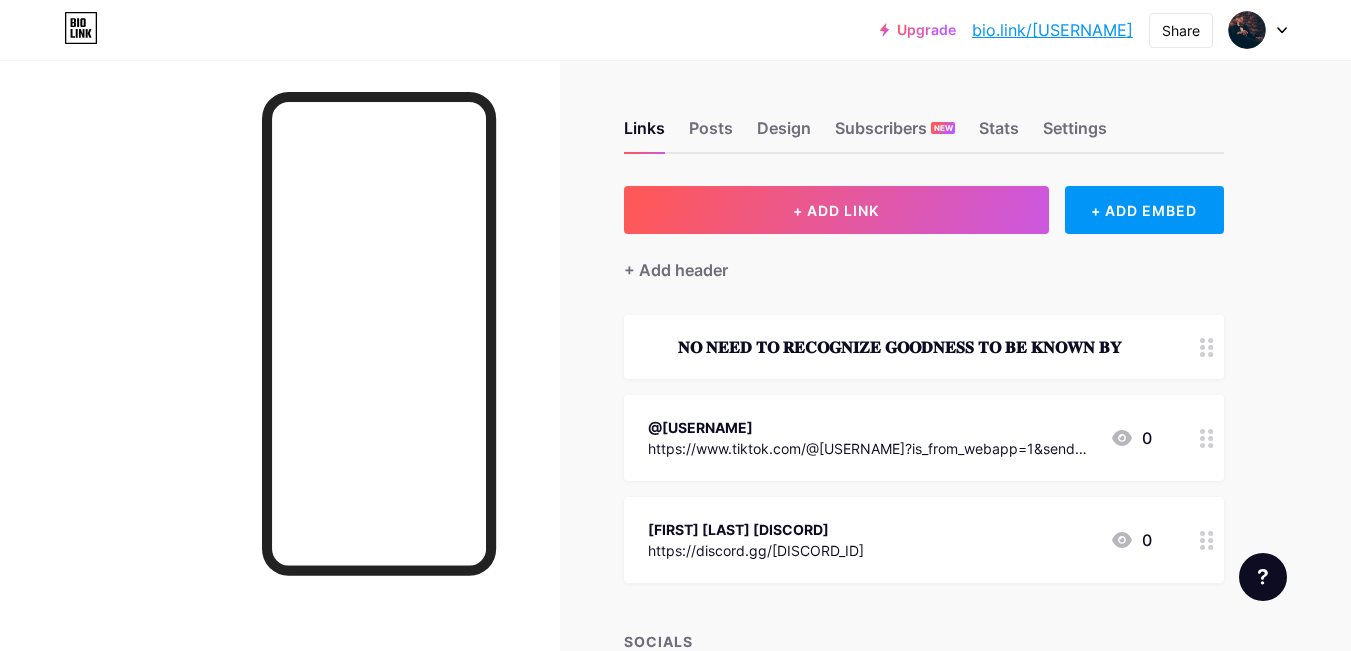 click on "𝐍𝐎 𝐍𝐄𝐄𝐃 𝐓𝐎 𝐑𝐄𝐂𝐎𝐆𝐍𝐈𝐙𝐄 𝐆𝐎𝐎𝐃𝐍𝐄𝐒𝐒 𝐓𝐎 𝐁𝐄 𝐊𝐍𝐎𝐖𝐍 𝐁𝐘" at bounding box center [900, 347] 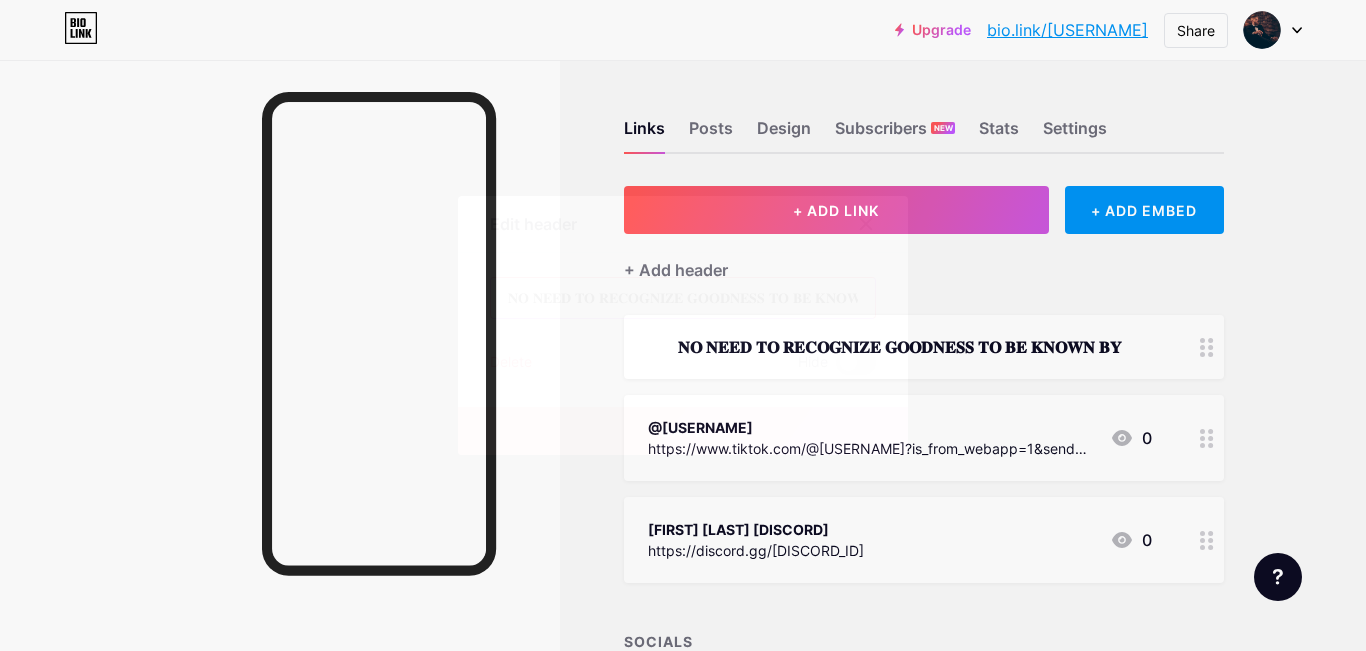 click on "𝐍𝐎 𝐍𝐄𝐄𝐃 𝐓𝐎 𝐑𝐄𝐂𝐎𝐆𝐍𝐈𝐙𝐄 𝐆𝐎𝐎𝐃𝐍𝐄𝐒𝐒 𝐓𝐎 𝐁𝐄 𝐊𝐍𝐎𝐖𝐍 𝐁𝐘" at bounding box center [683, 298] 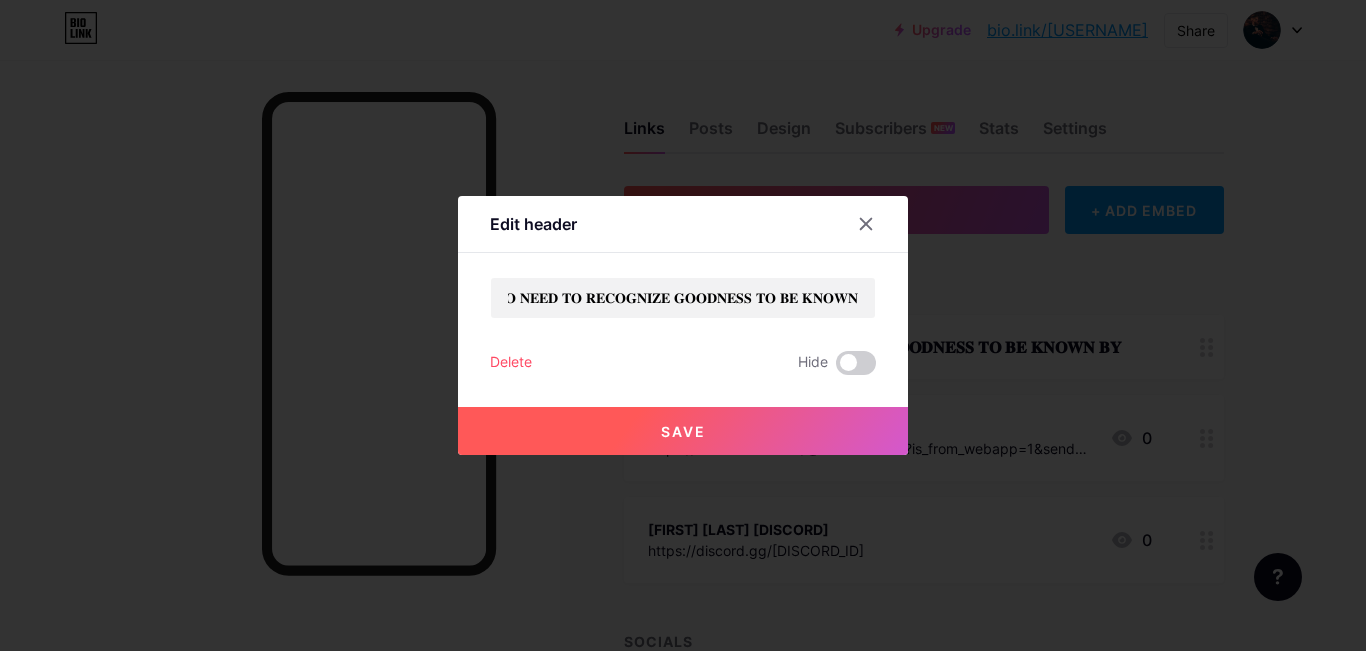 click on "Save" at bounding box center [683, 431] 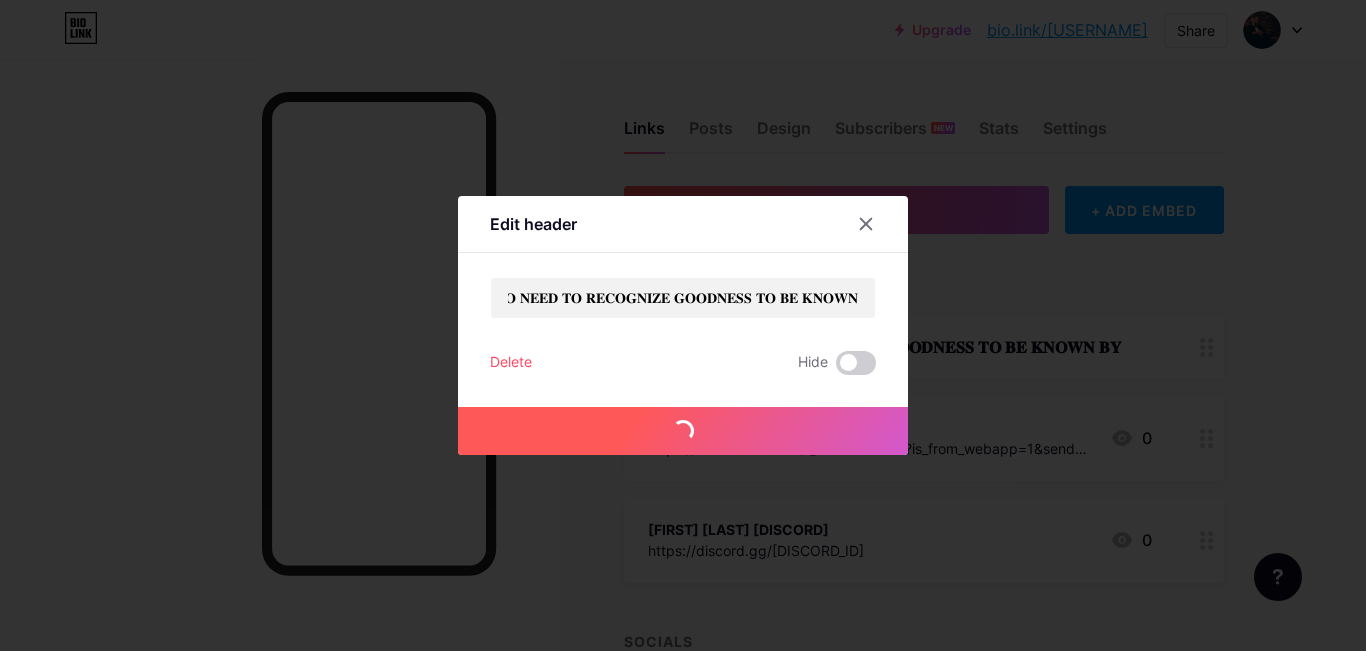 scroll, scrollTop: 0, scrollLeft: 0, axis: both 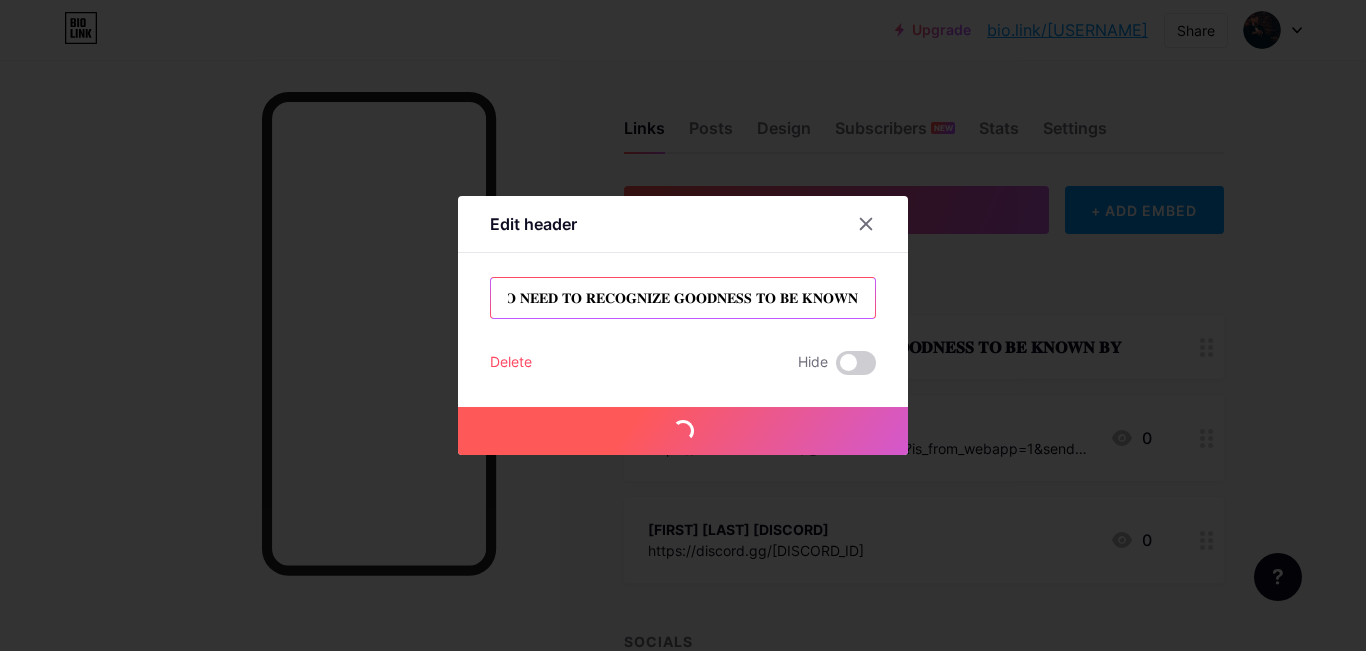 drag, startPoint x: 813, startPoint y: 311, endPoint x: 910, endPoint y: 293, distance: 98.65597 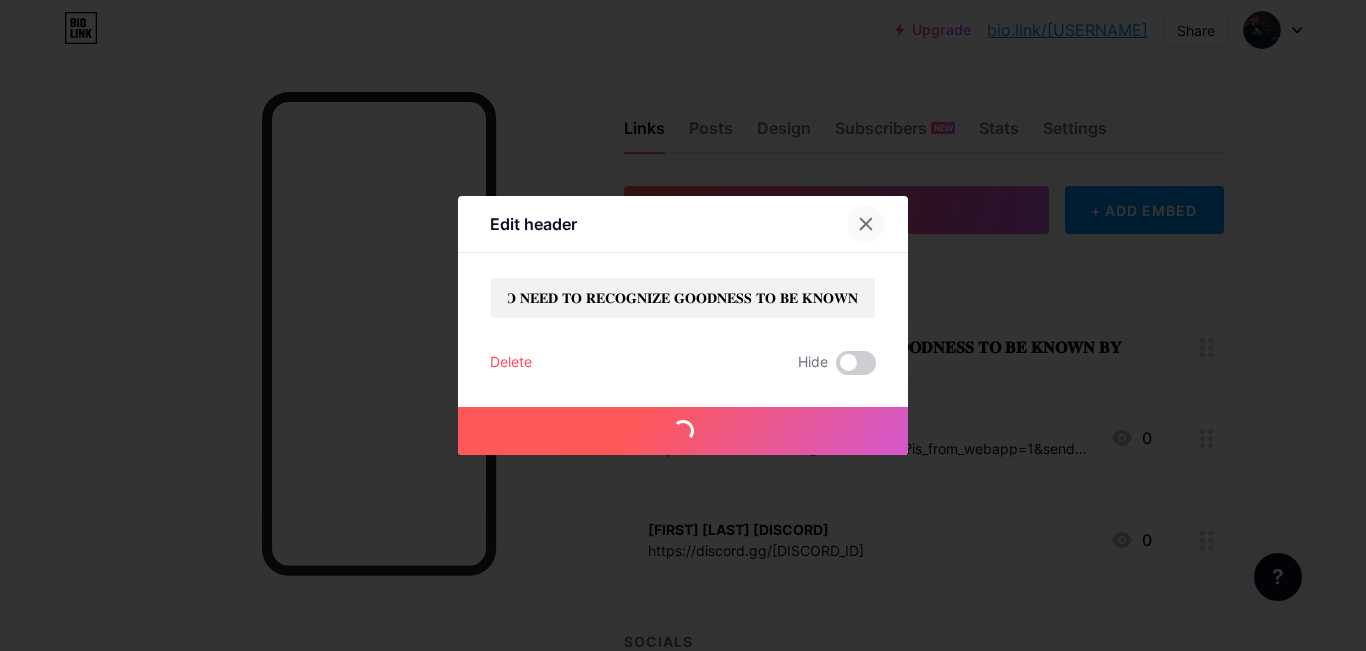 click 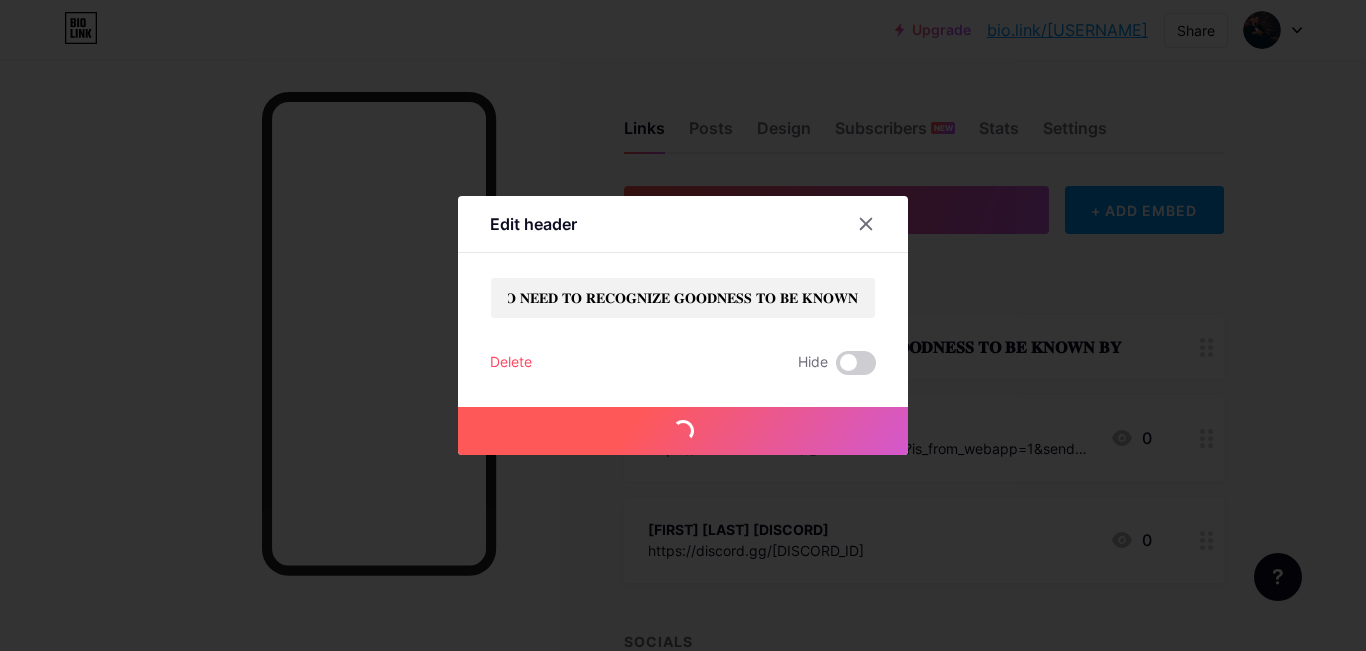 scroll, scrollTop: 0, scrollLeft: 0, axis: both 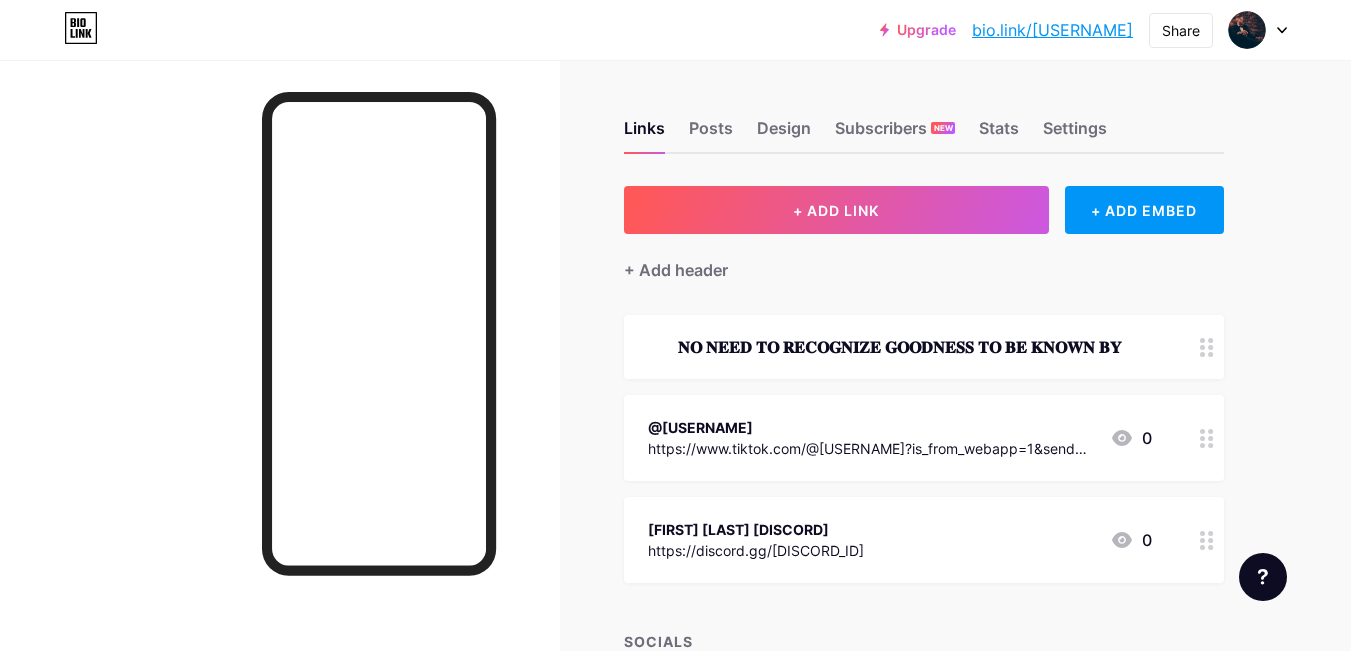 click on "𝐍𝐎 𝐍𝐄𝐄𝐃 𝐓𝐎 𝐑𝐄𝐂𝐎𝐆𝐍𝐈𝐙𝐄 𝐆𝐎𝐎𝐃𝐍𝐄𝐒𝐒 𝐓𝐎 𝐁𝐄 𝐊𝐍𝐎𝐖𝐍 𝐁𝐘" at bounding box center (900, 347) 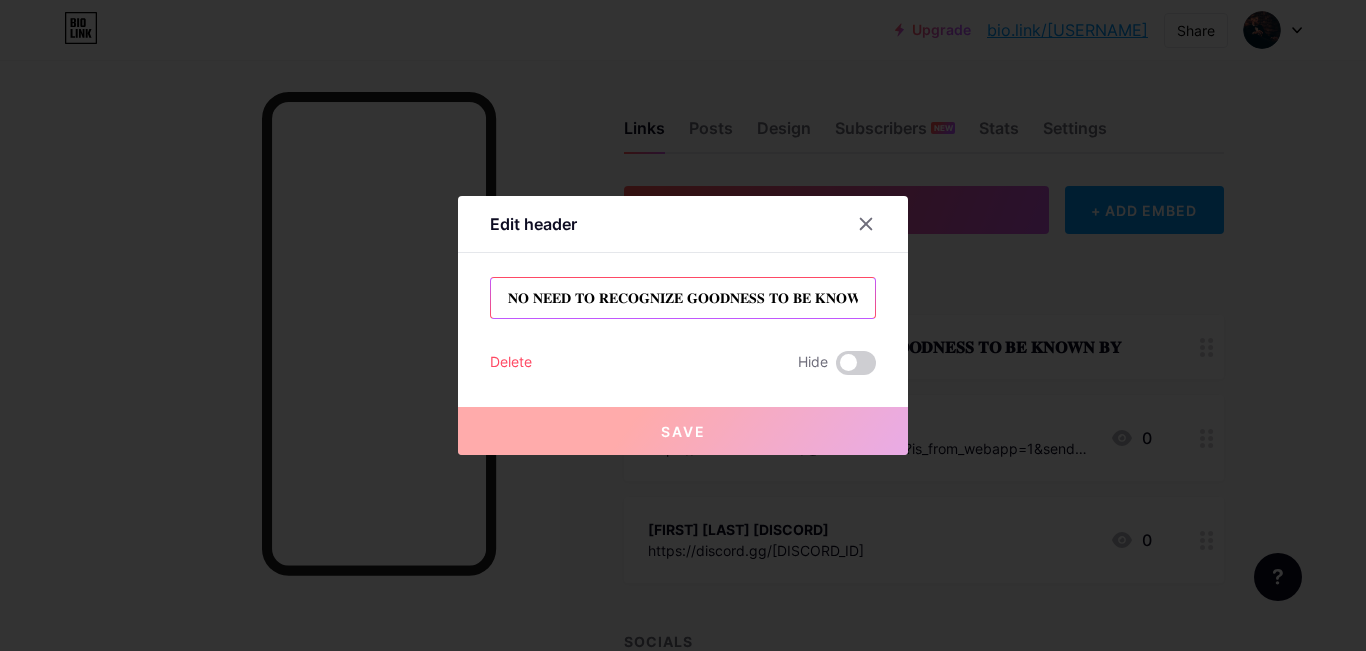 scroll, scrollTop: 0, scrollLeft: 13, axis: horizontal 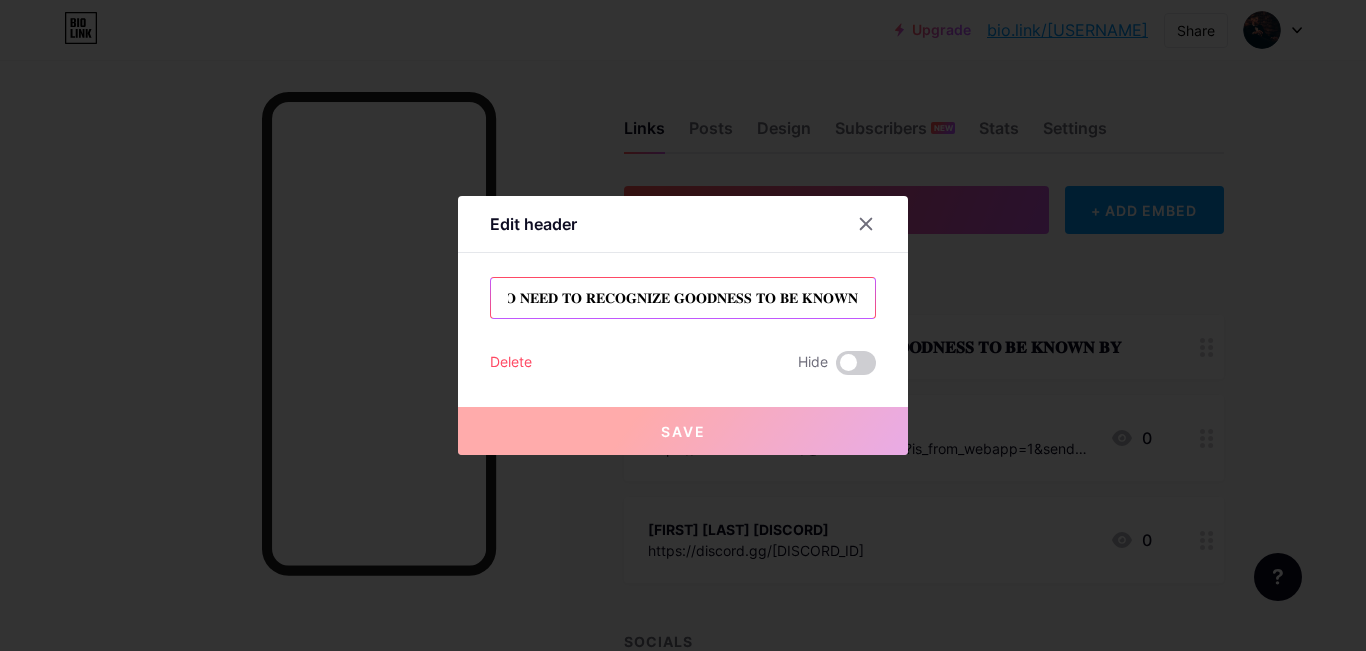drag, startPoint x: 829, startPoint y: 303, endPoint x: 872, endPoint y: 299, distance: 43.185646 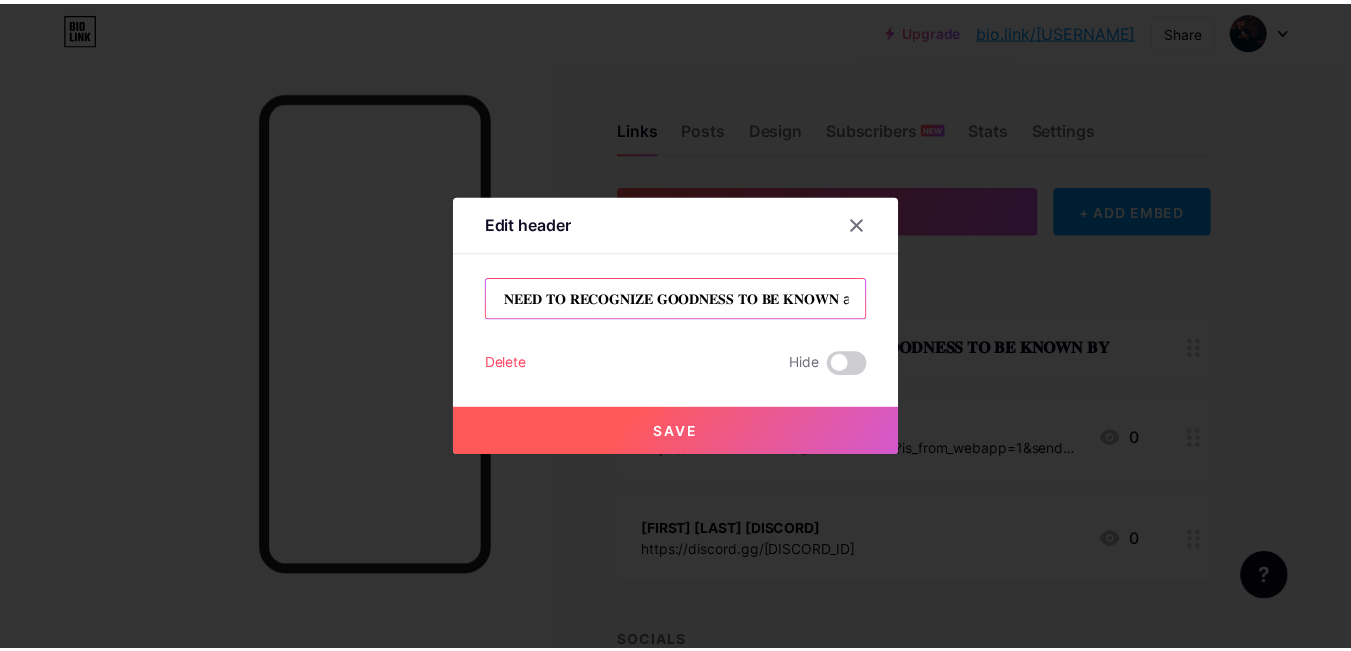 scroll, scrollTop: 0, scrollLeft: 30, axis: horizontal 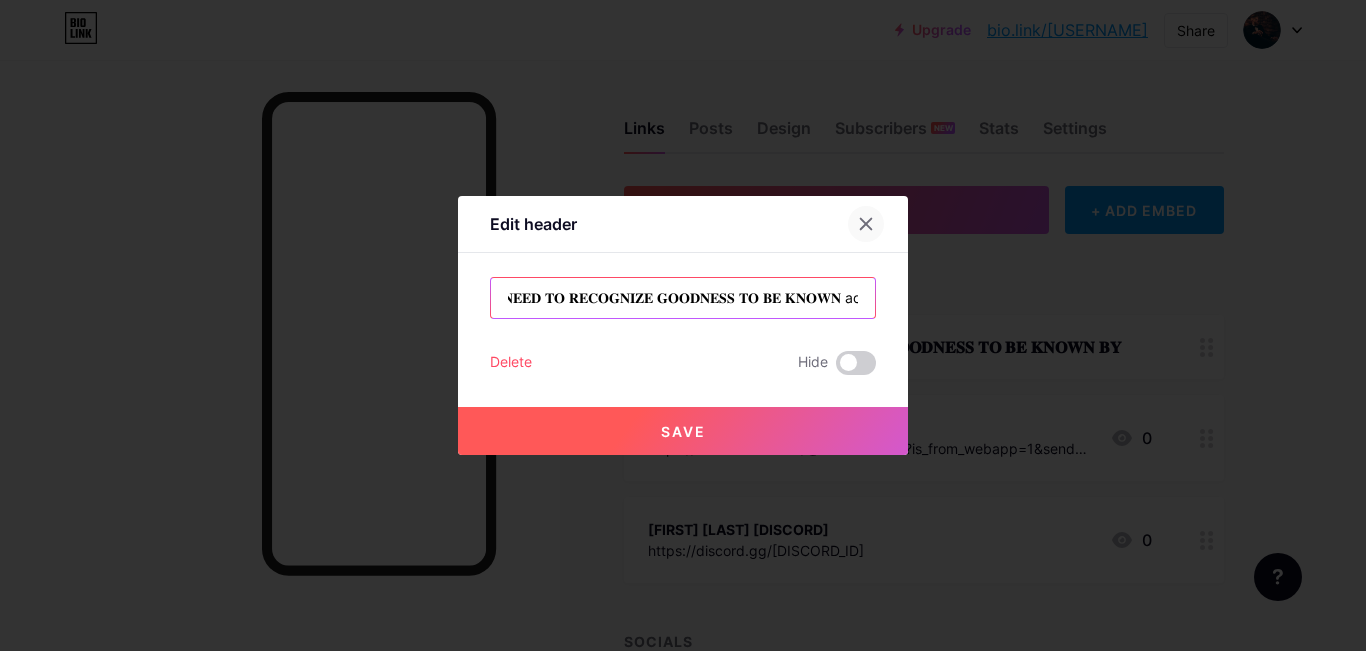 type on "𝐍𝐎 𝐍𝐄𝐄𝐃 𝐓𝐎 𝐑𝐄𝐂𝐎𝐆𝐍𝐈𝐙𝐄 𝐆𝐎𝐎𝐃𝐍𝐄𝐒𝐒 𝐓𝐎 𝐁𝐄 𝐊𝐍𝐎𝐖𝐍 adwa" 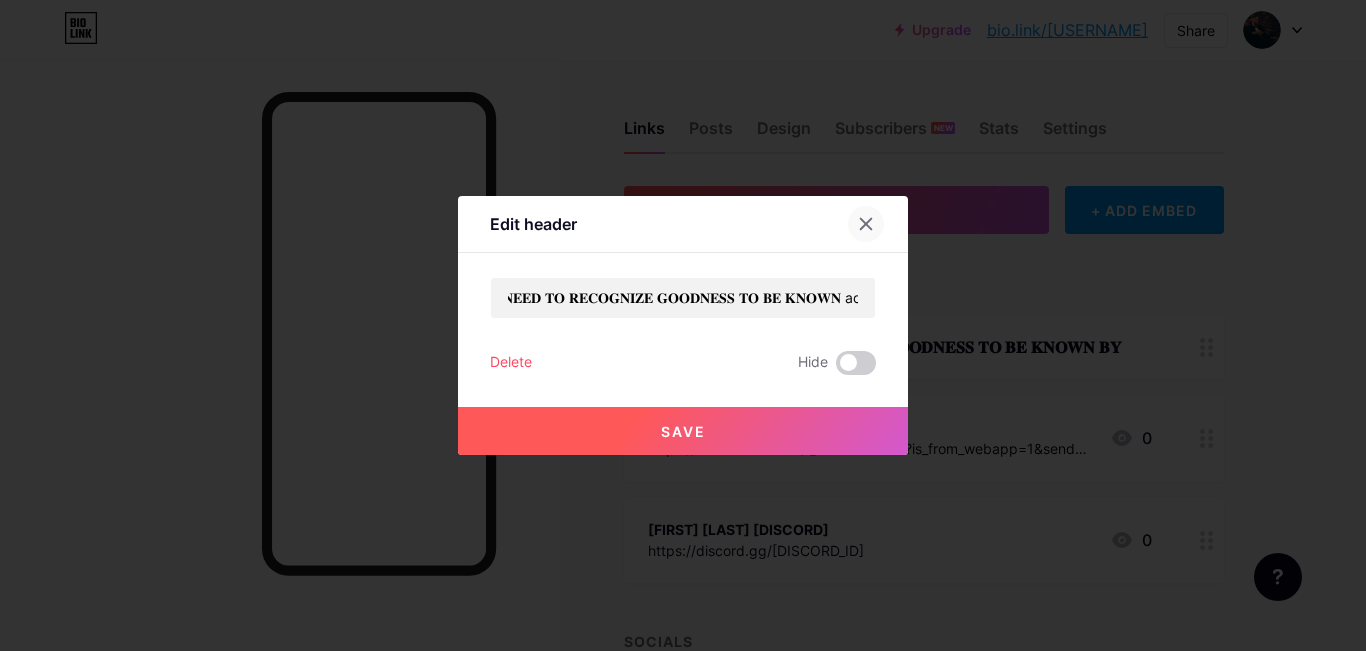 click at bounding box center (866, 224) 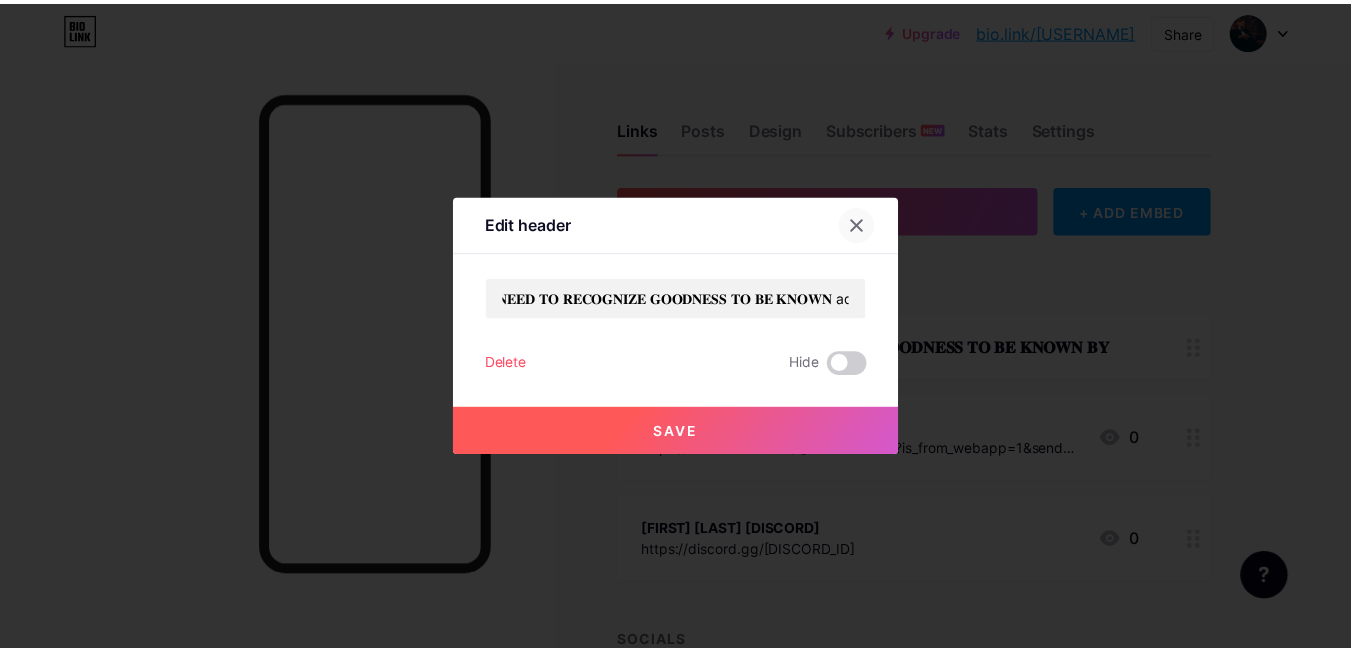 scroll, scrollTop: 0, scrollLeft: 0, axis: both 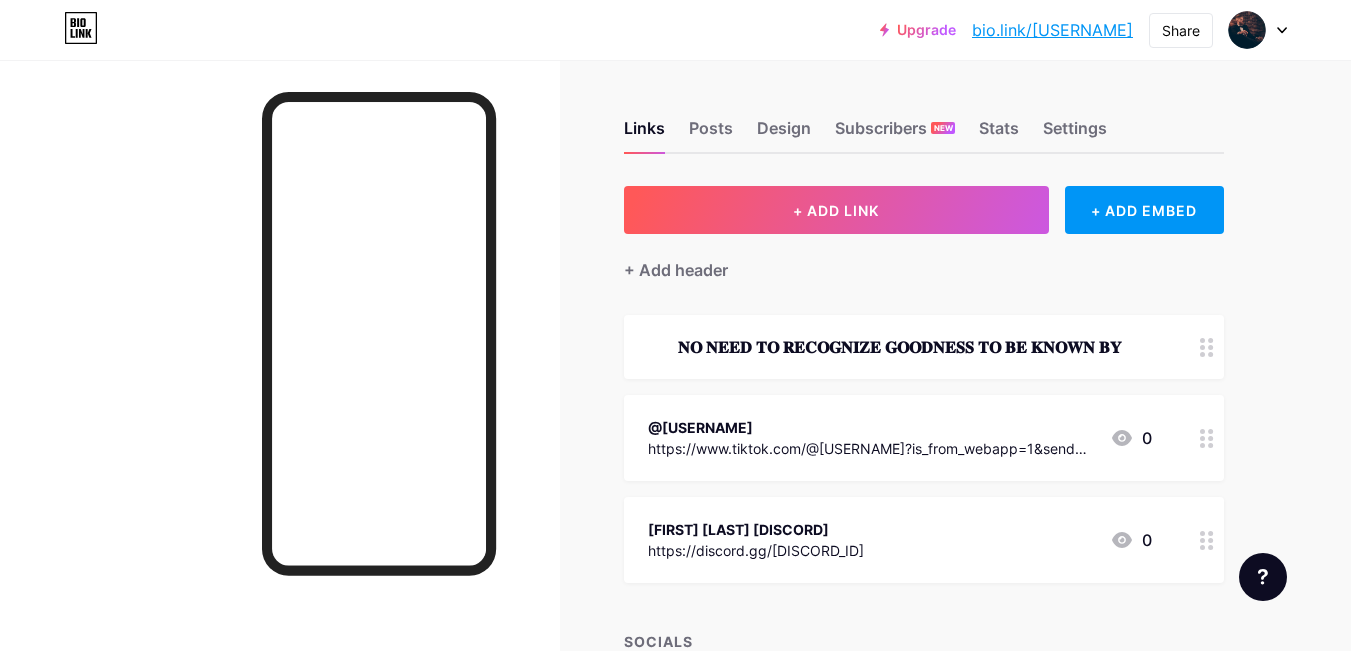 click on "𝐍𝐎 𝐍𝐄𝐄𝐃 𝐓𝐎 𝐑𝐄𝐂𝐎𝐆𝐍𝐈𝐙𝐄 𝐆𝐎𝐎𝐃𝐍𝐄𝐒𝐒 𝐓𝐎 𝐁𝐄 𝐊𝐍𝐎𝐖𝐍 𝐁𝐘" at bounding box center (924, 347) 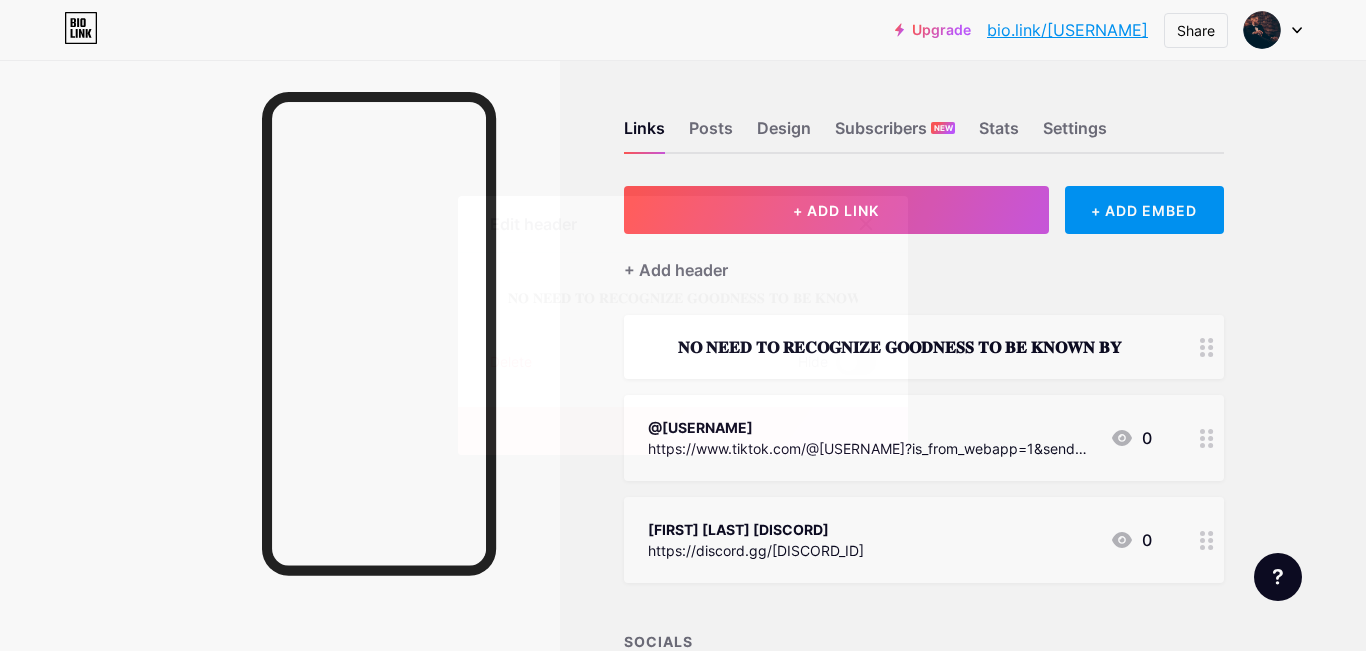 click on "Edit header       𝐍𝐎 𝐍𝐄𝐄𝐃 𝐓𝐎 𝐑𝐄𝐂𝐎𝐆𝐍𝐈𝐙𝐄 𝐆𝐎𝐎𝐃𝐍𝐄𝐒𝐒 𝐓𝐎 𝐁𝐄 𝐊𝐍𝐎𝐖𝐍 𝐁𝐘
Delete
Hide         Save" at bounding box center (683, 325) 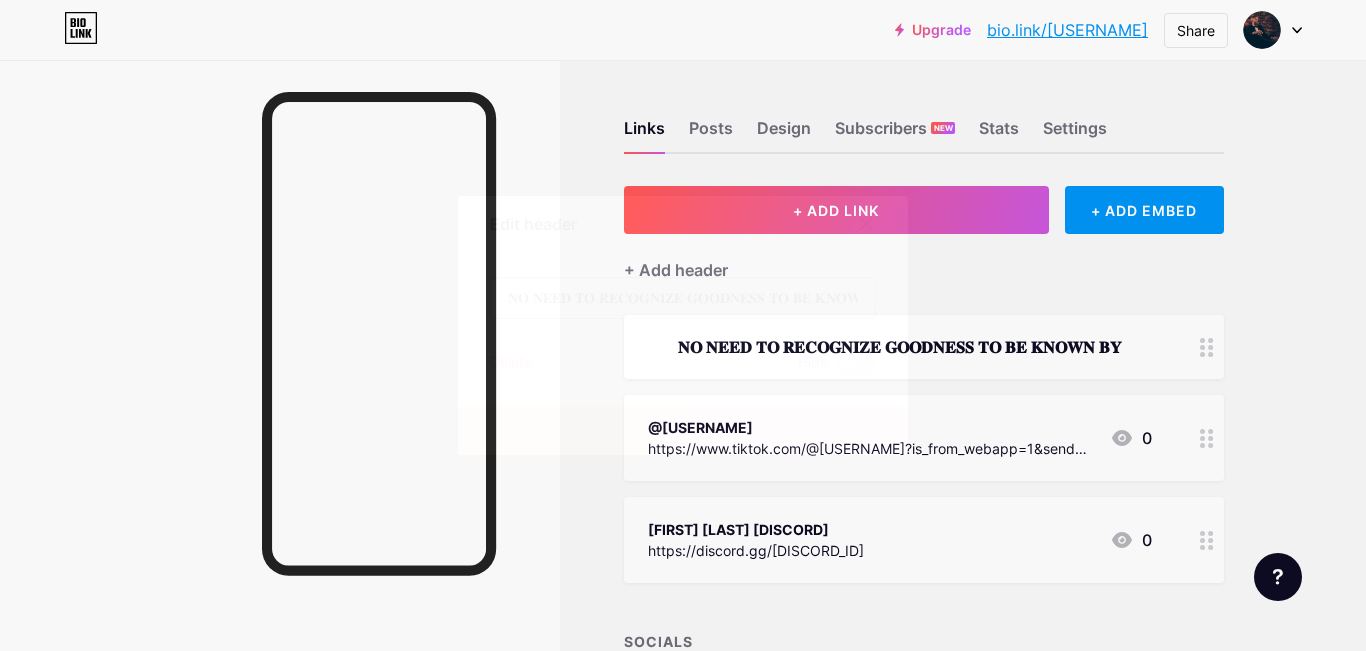 click on "𝐍𝐎 𝐍𝐄𝐄𝐃 𝐓𝐎 𝐑𝐄𝐂𝐎𝐆𝐍𝐈𝐙𝐄 𝐆𝐎𝐎𝐃𝐍𝐄𝐒𝐒 𝐓𝐎 𝐁𝐄 𝐊𝐍𝐎𝐖𝐍 𝐁𝐘" at bounding box center [683, 298] 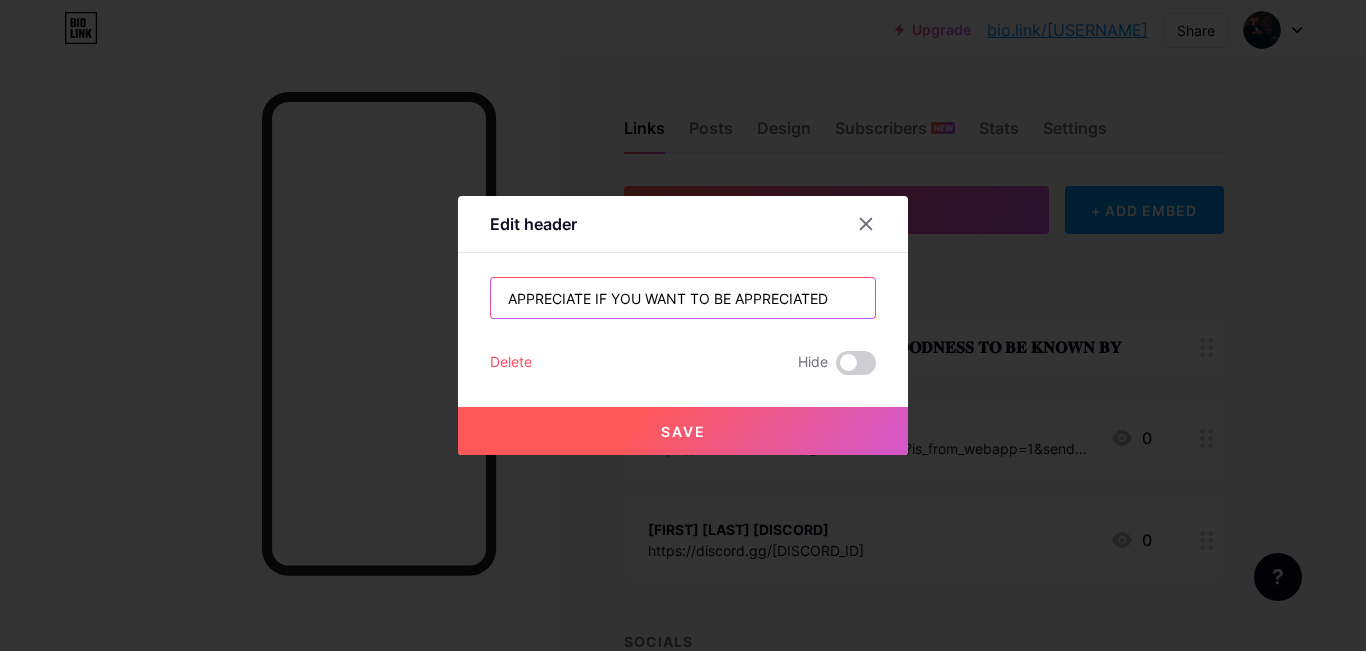type on "APPRECIATE IF YOU WANT TO BE APPRECIATED" 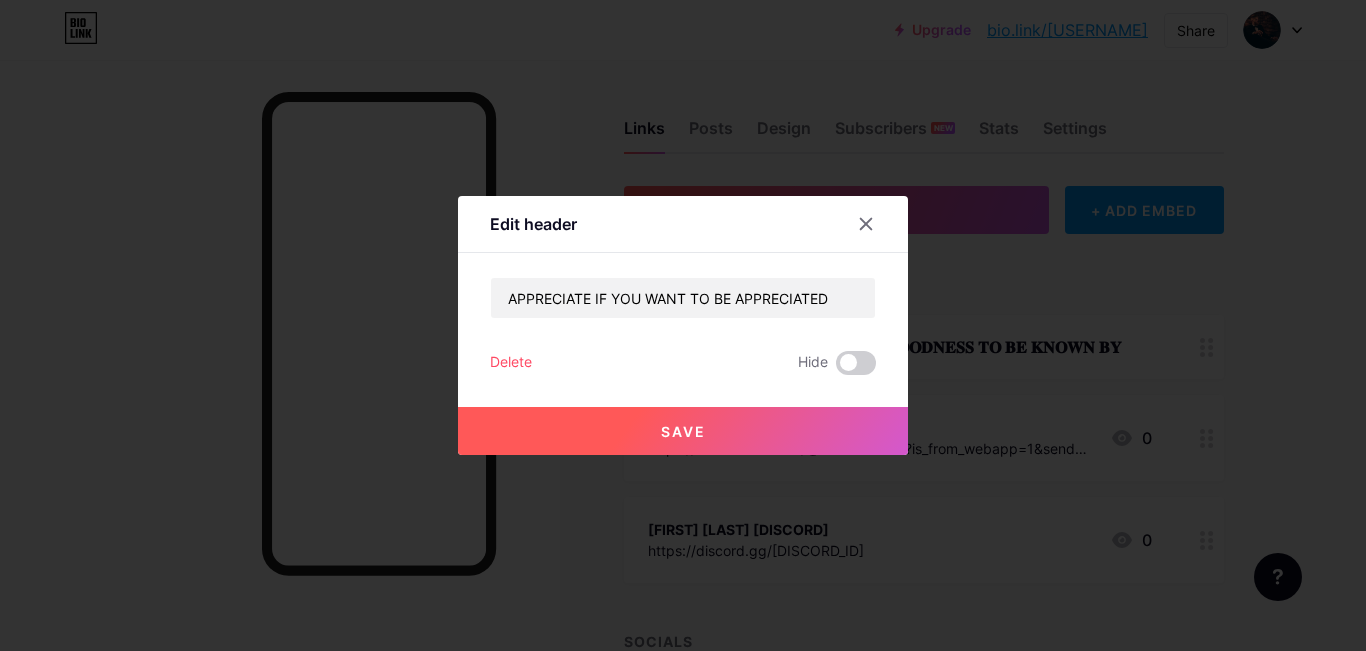 click on "Save" at bounding box center [683, 431] 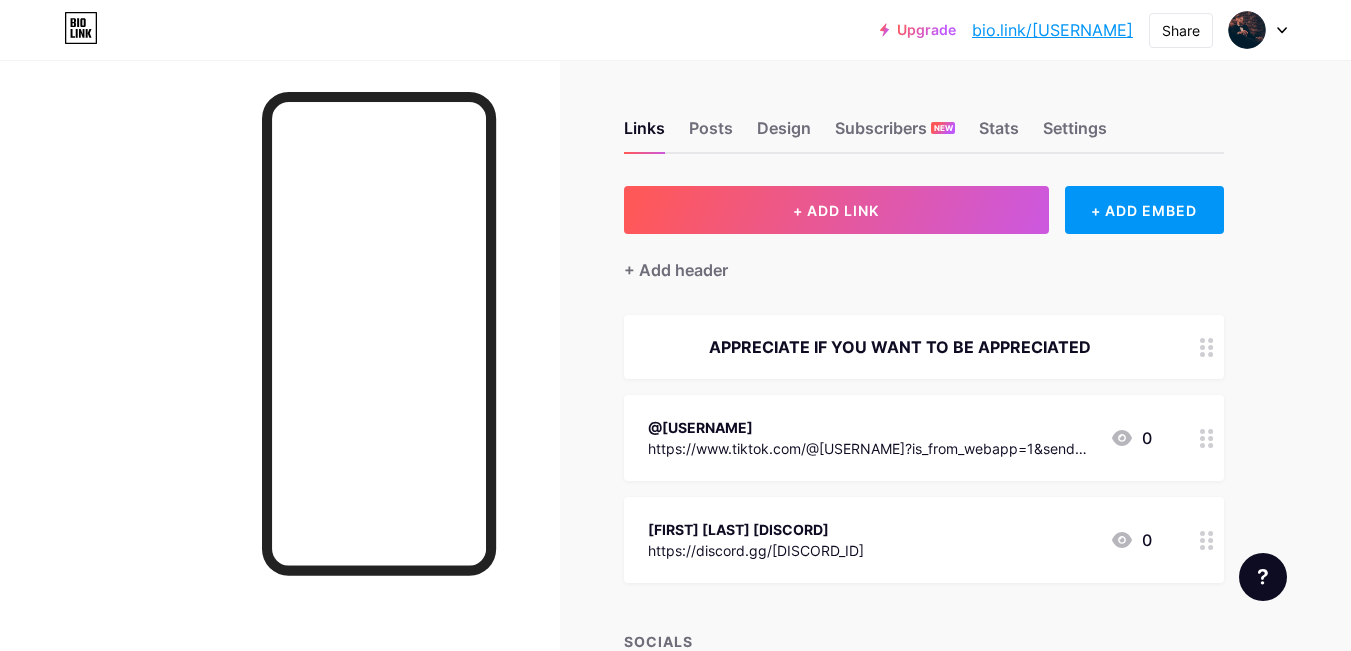 click on "APPRECIATE IF YOU WANT TO BE APPRECIATED" at bounding box center [924, 347] 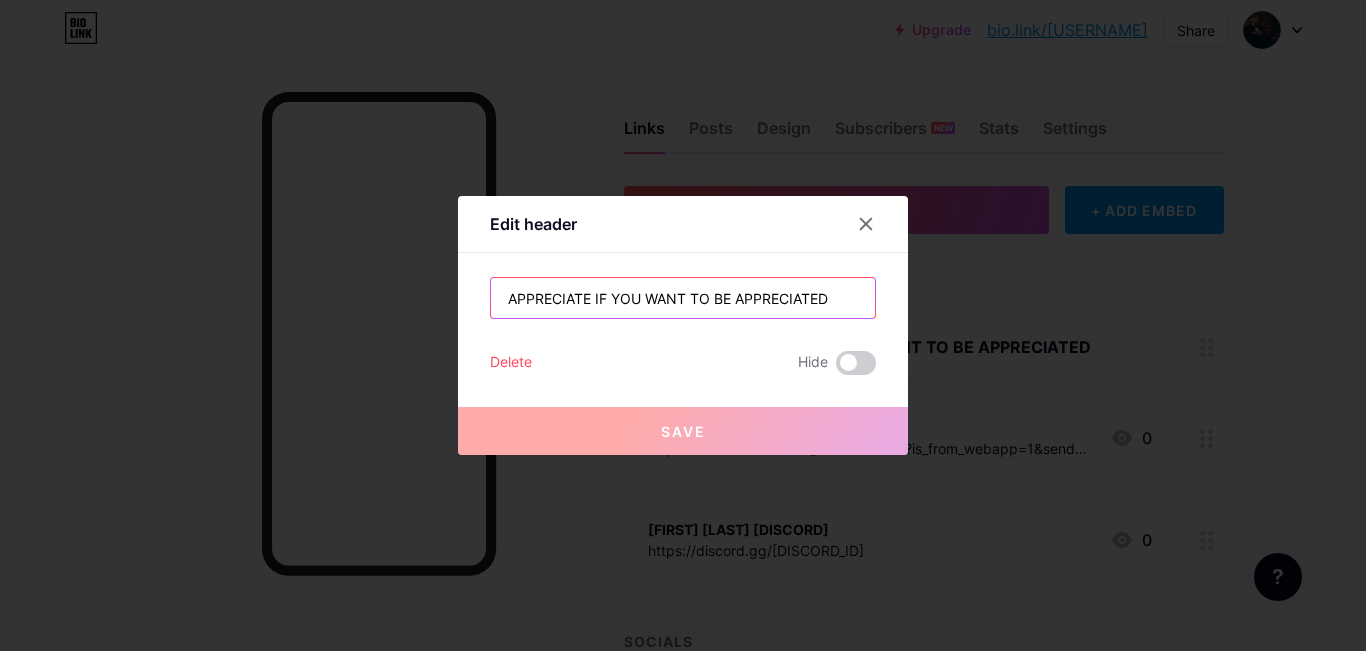 click on "APPRECIATE IF YOU WANT TO BE APPRECIATED" at bounding box center [683, 298] 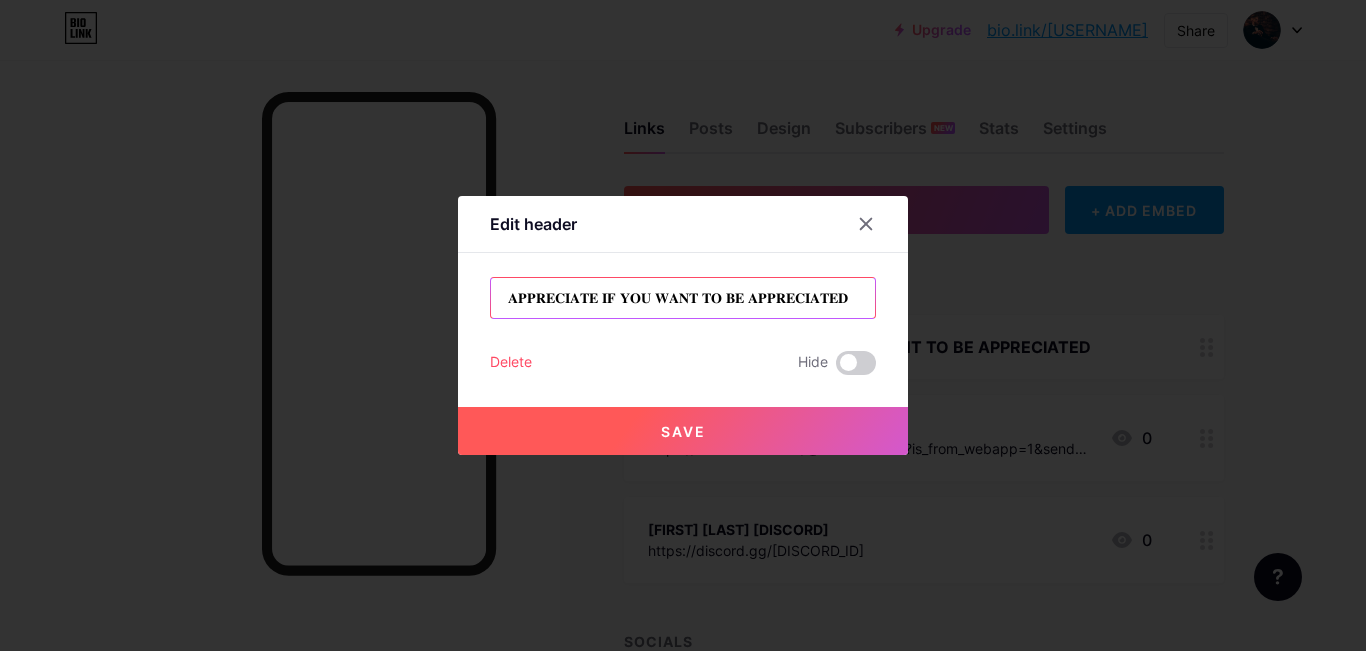 type on "𝐀𝐏𝐏𝐑𝐄𝐂𝐈𝐀𝐓𝐄 𝐈𝐅 𝐘𝐎𝐔 𝐖𝐀𝐍𝐓 𝐓𝐎 𝐁𝐄 𝐀𝐏𝐏𝐑𝐄𝐂𝐈𝐀𝐓𝐄𝐃" 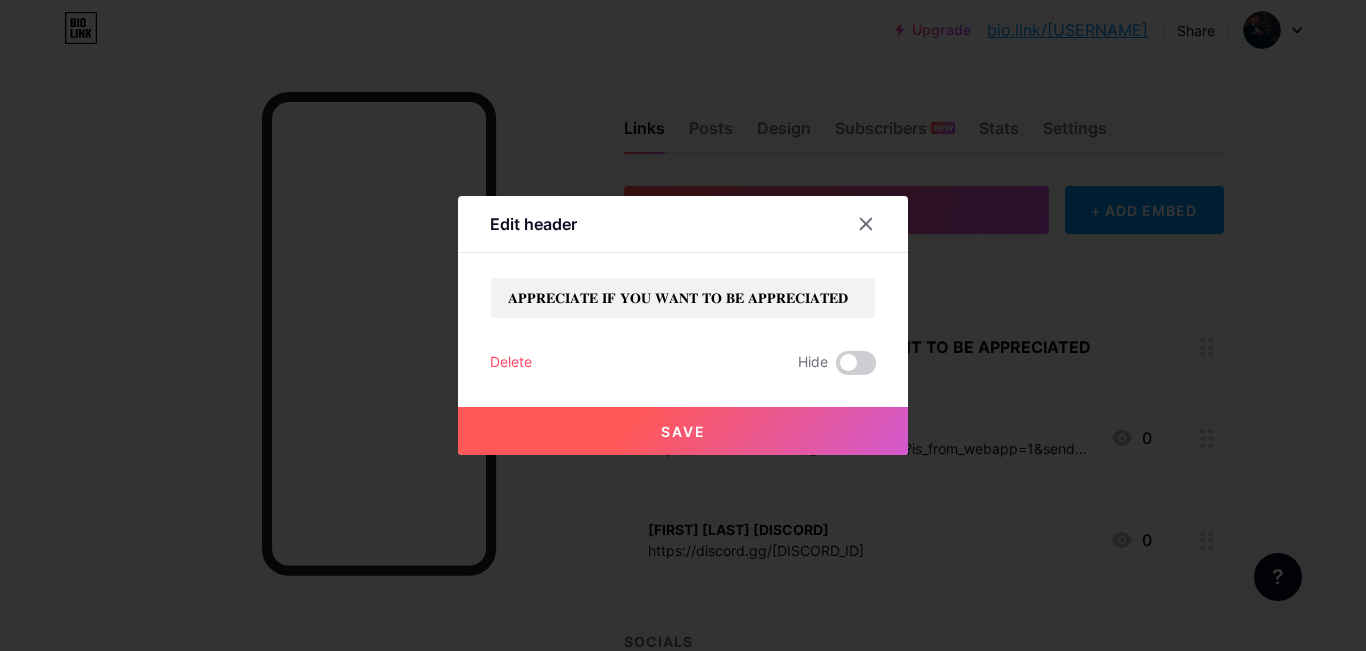 click on "Save" at bounding box center (683, 431) 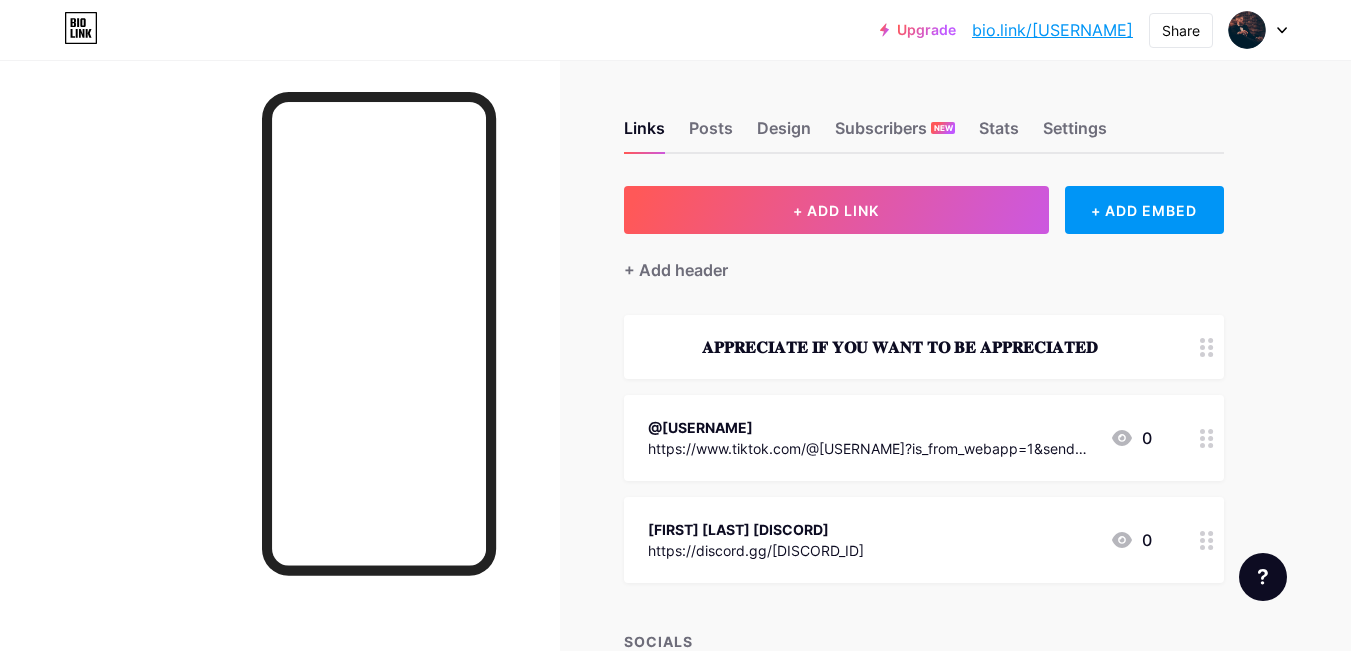 drag, startPoint x: 680, startPoint y: 267, endPoint x: 623, endPoint y: 104, distance: 172.6789 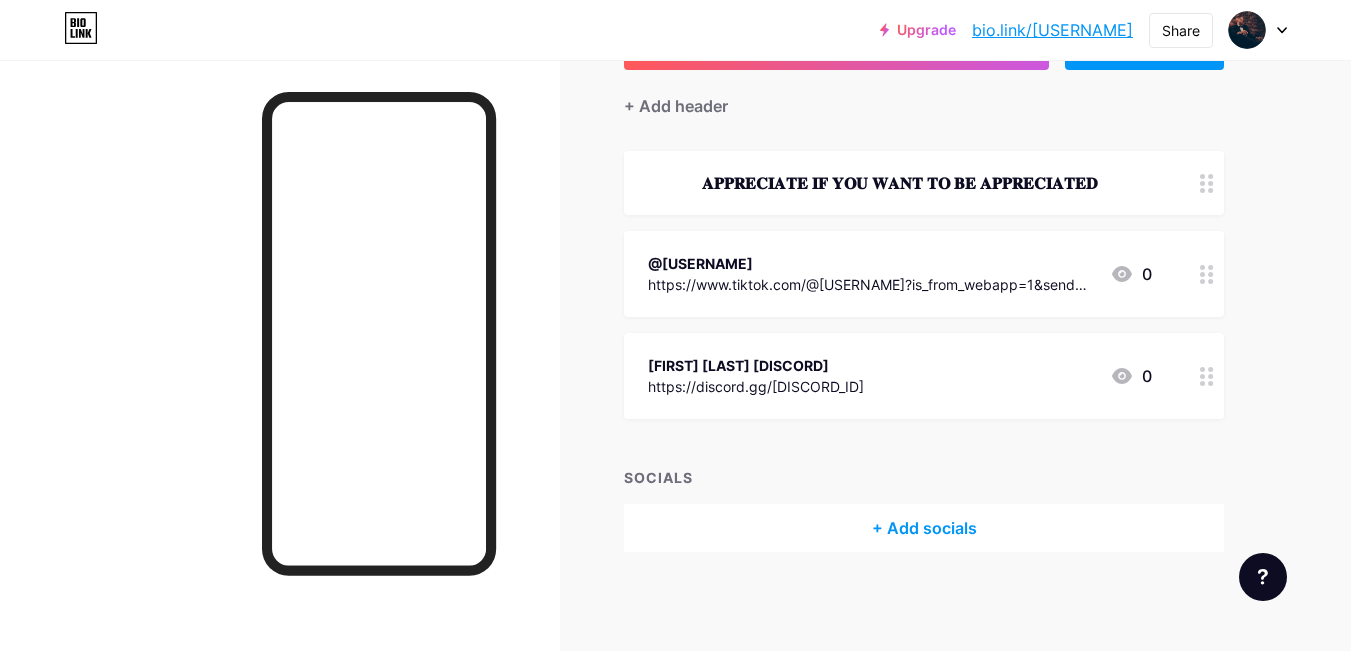 scroll, scrollTop: 0, scrollLeft: 0, axis: both 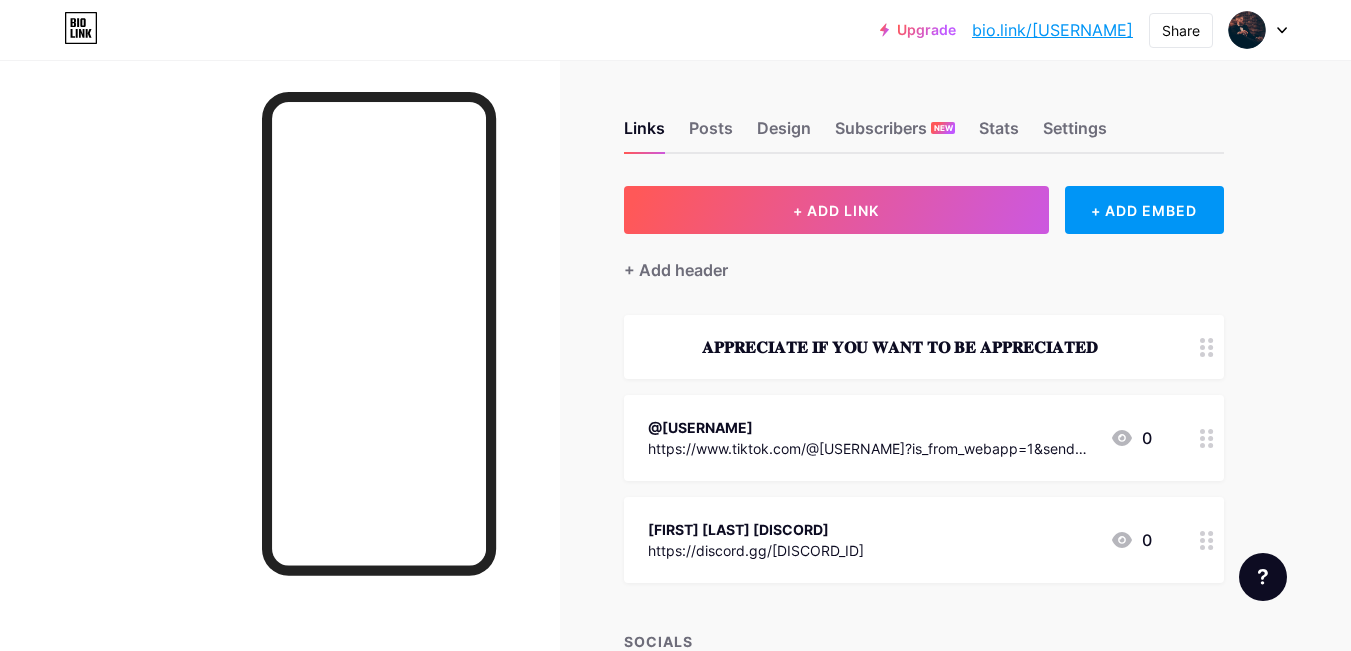 click on "bio.link/[USERNAME]" at bounding box center (1052, 30) 